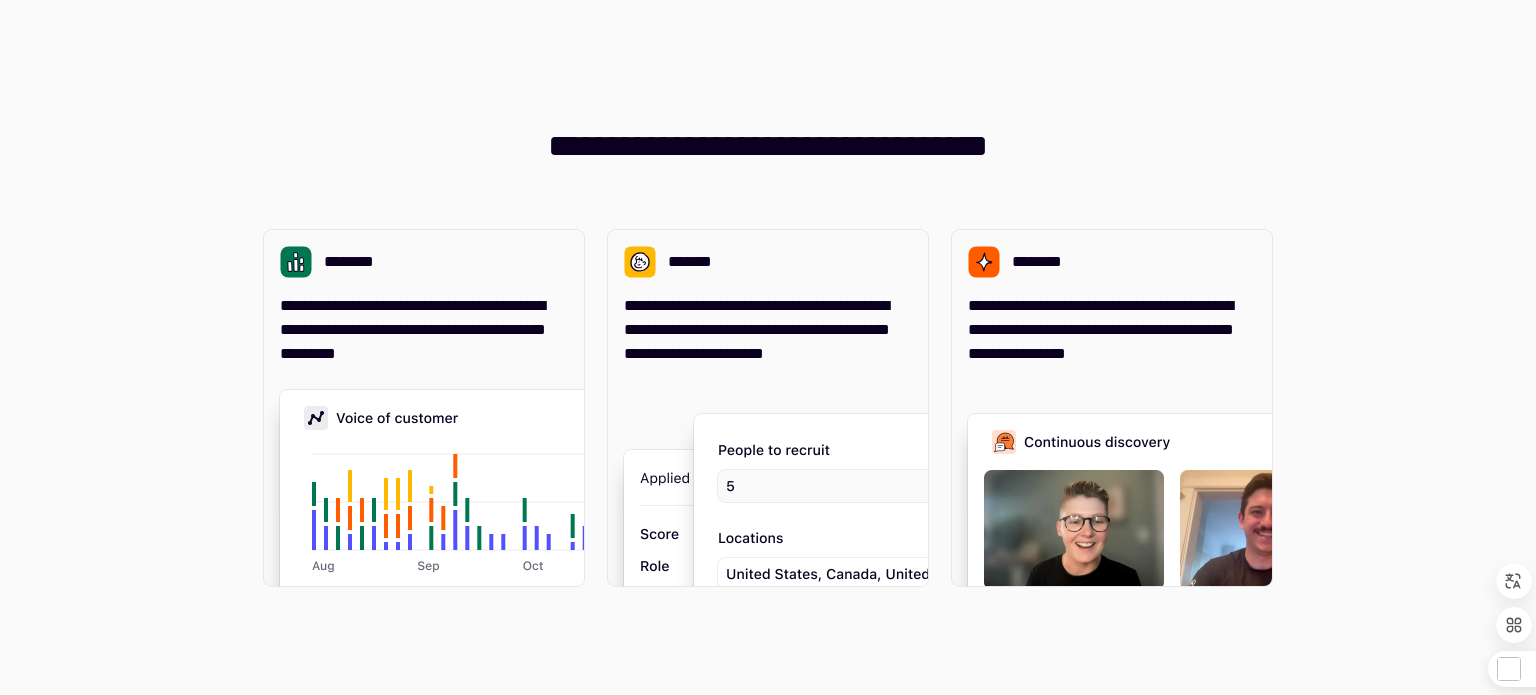 scroll, scrollTop: 0, scrollLeft: 0, axis: both 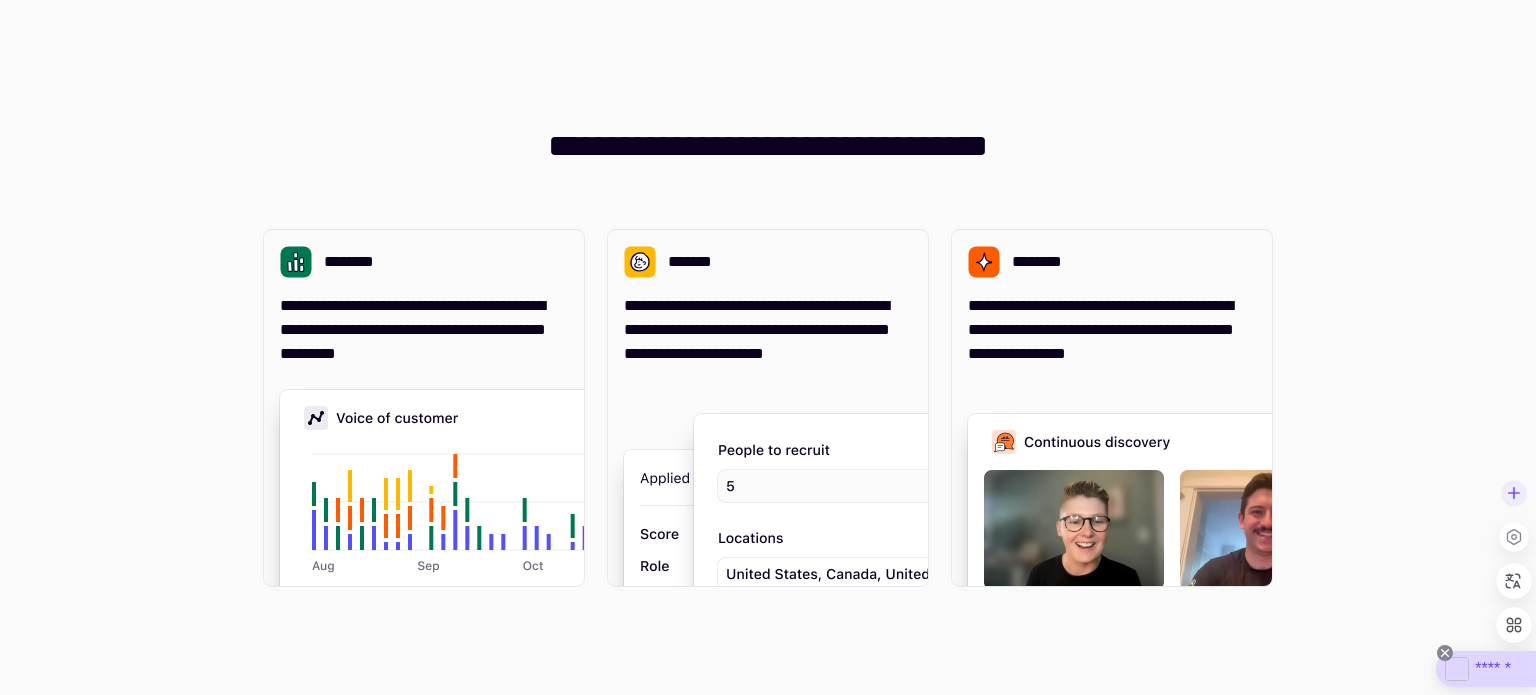click 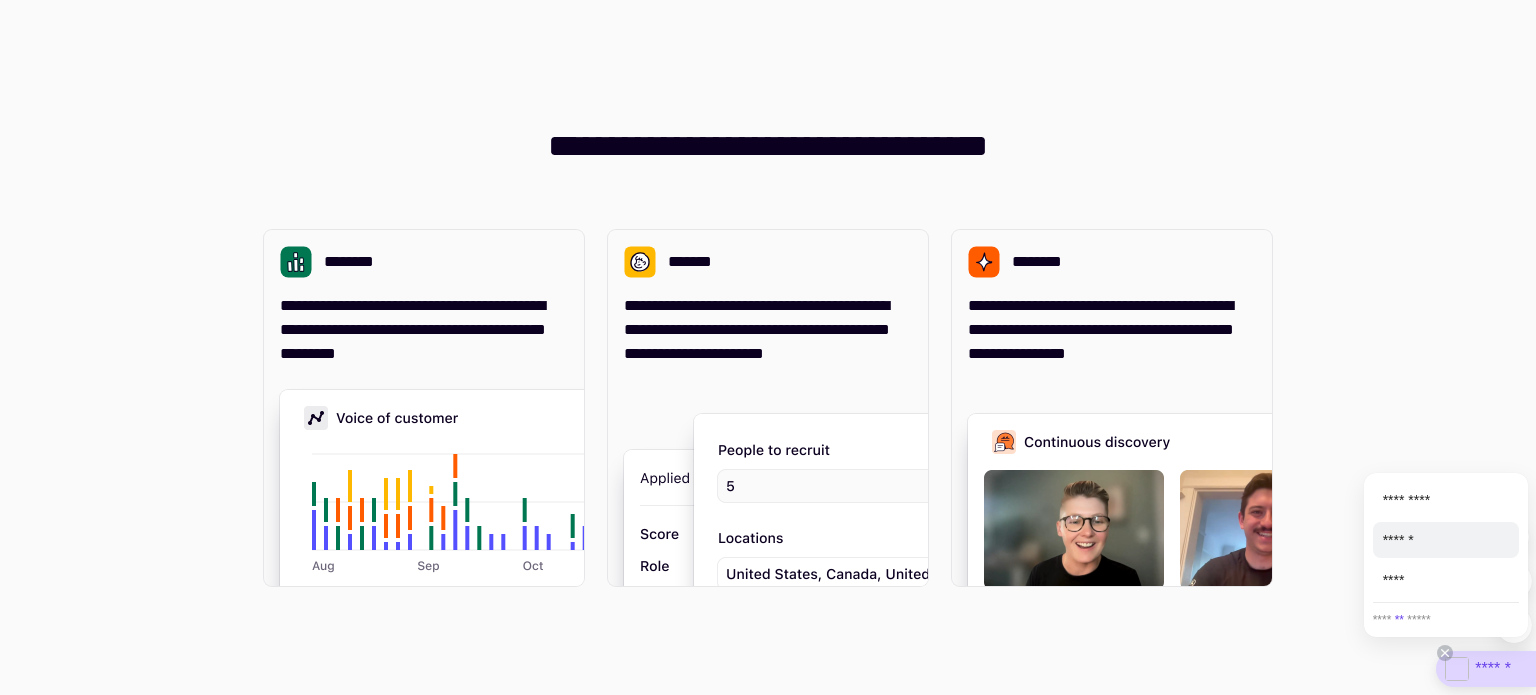 click on "******" at bounding box center (1446, 540) 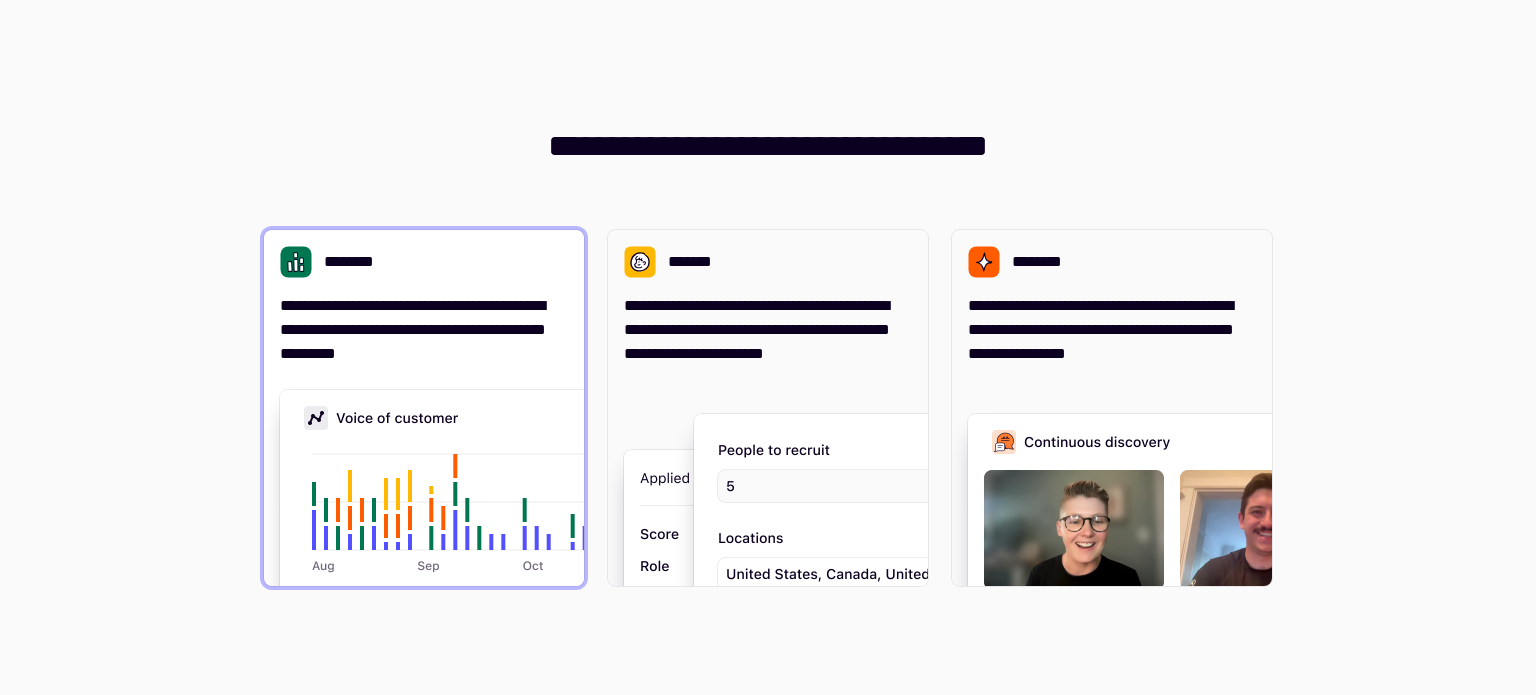 click on "**********" at bounding box center [424, 330] 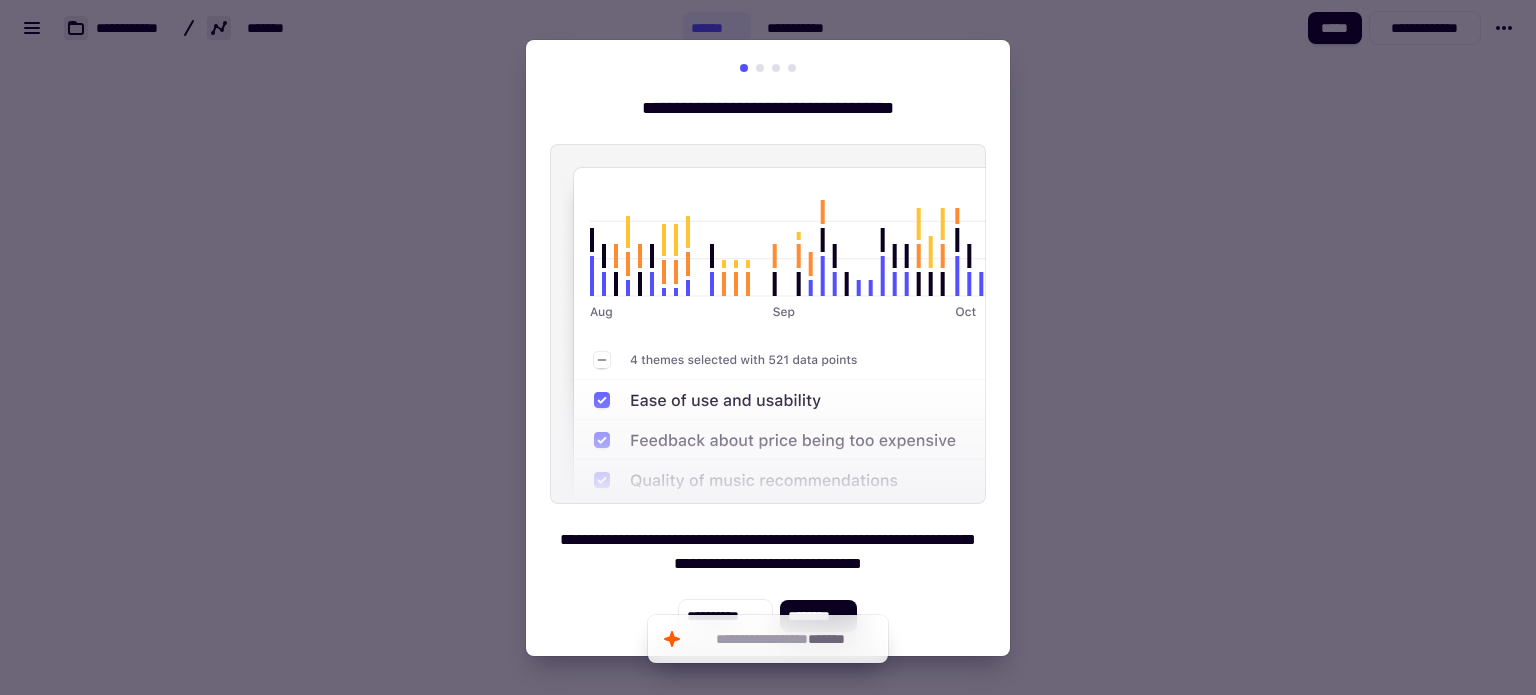 click at bounding box center (768, 347) 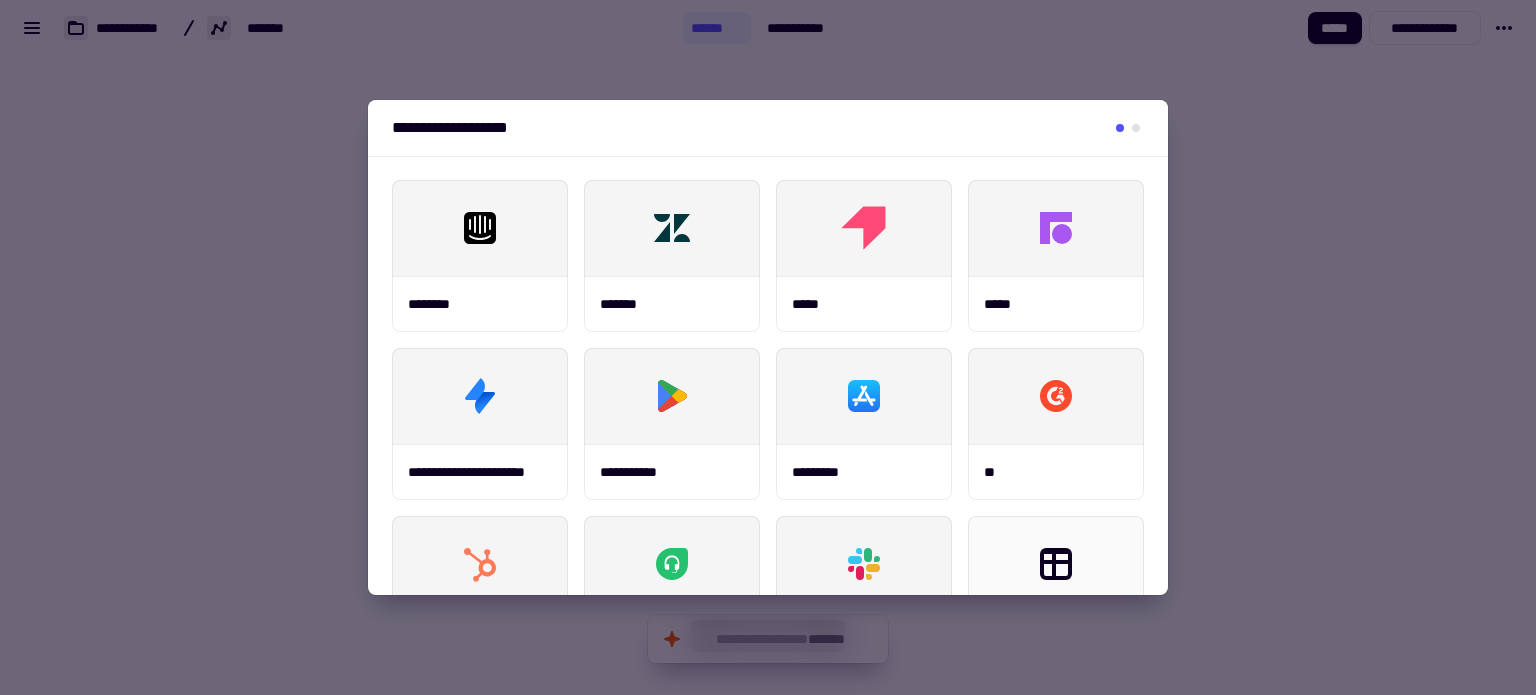 click at bounding box center (768, 347) 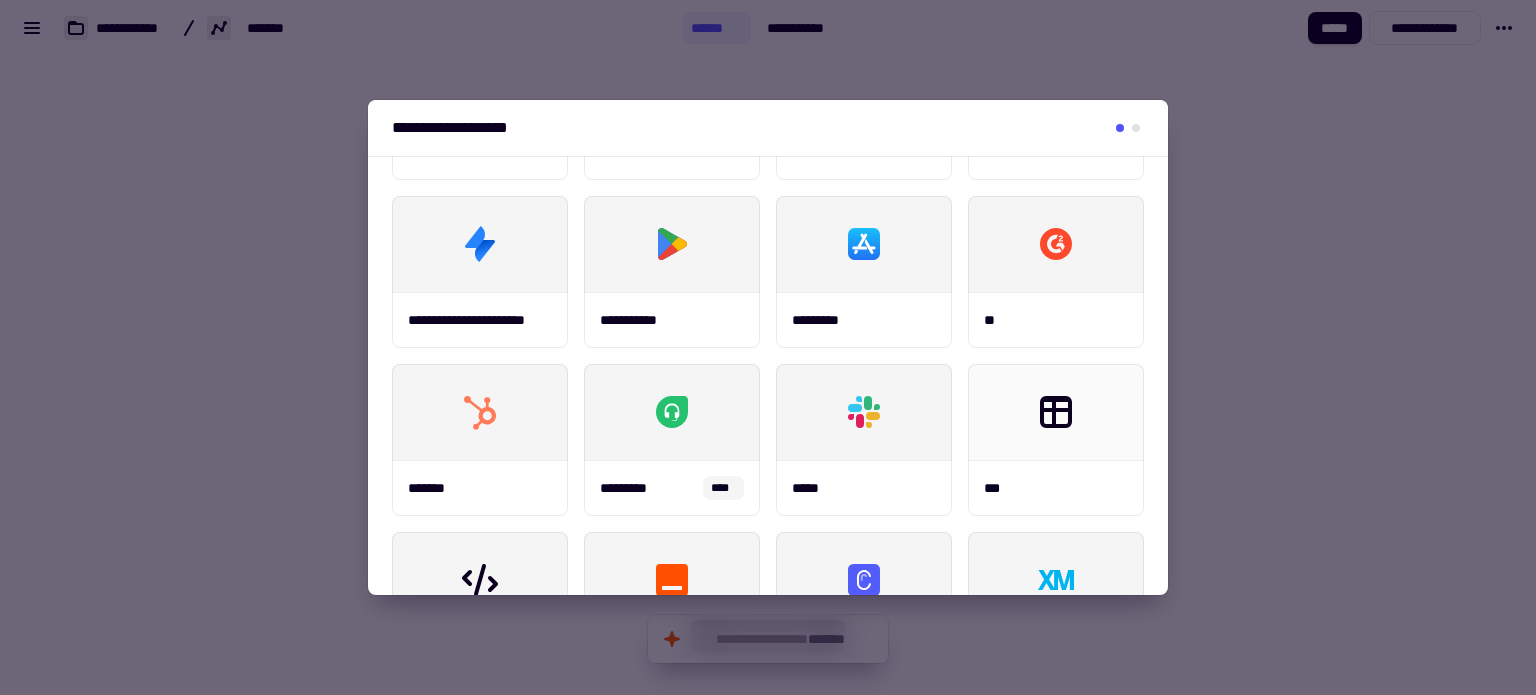 scroll, scrollTop: 132, scrollLeft: 0, axis: vertical 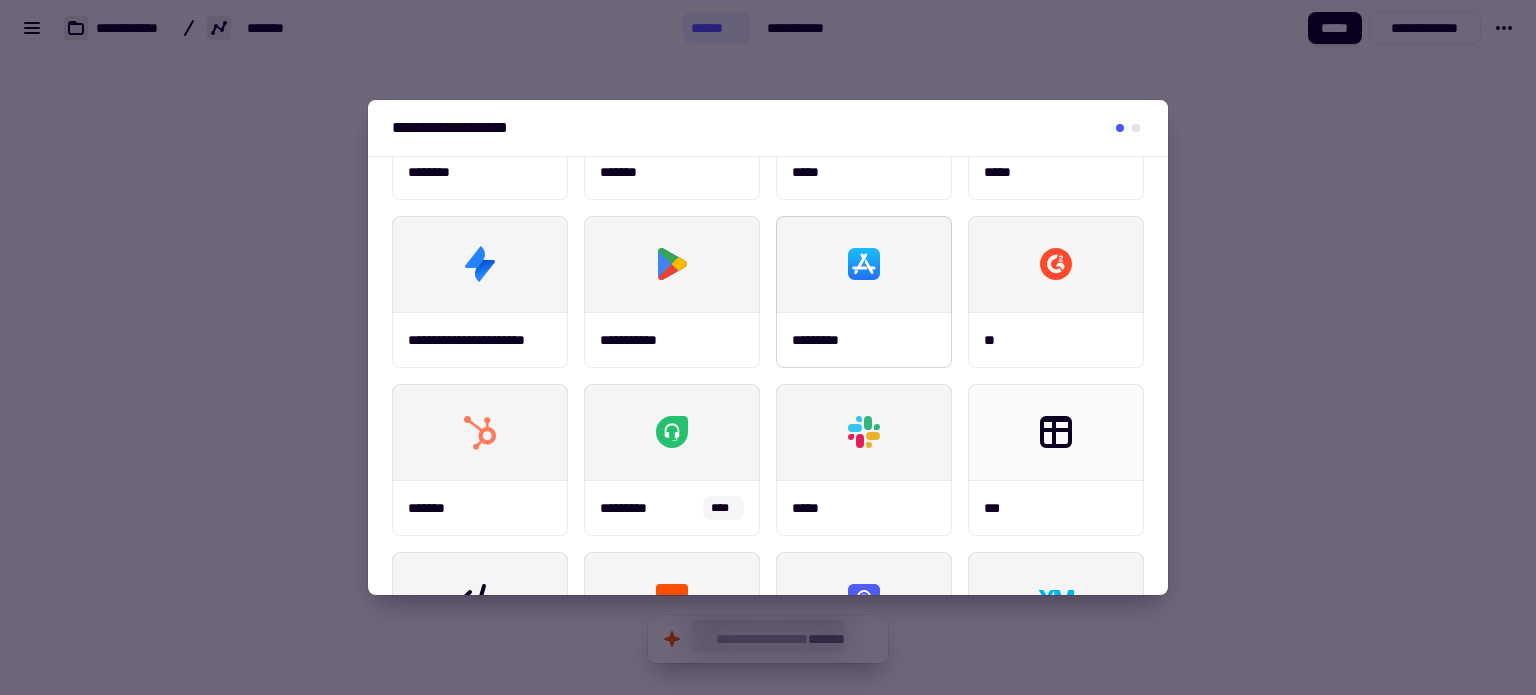 click at bounding box center [864, 264] 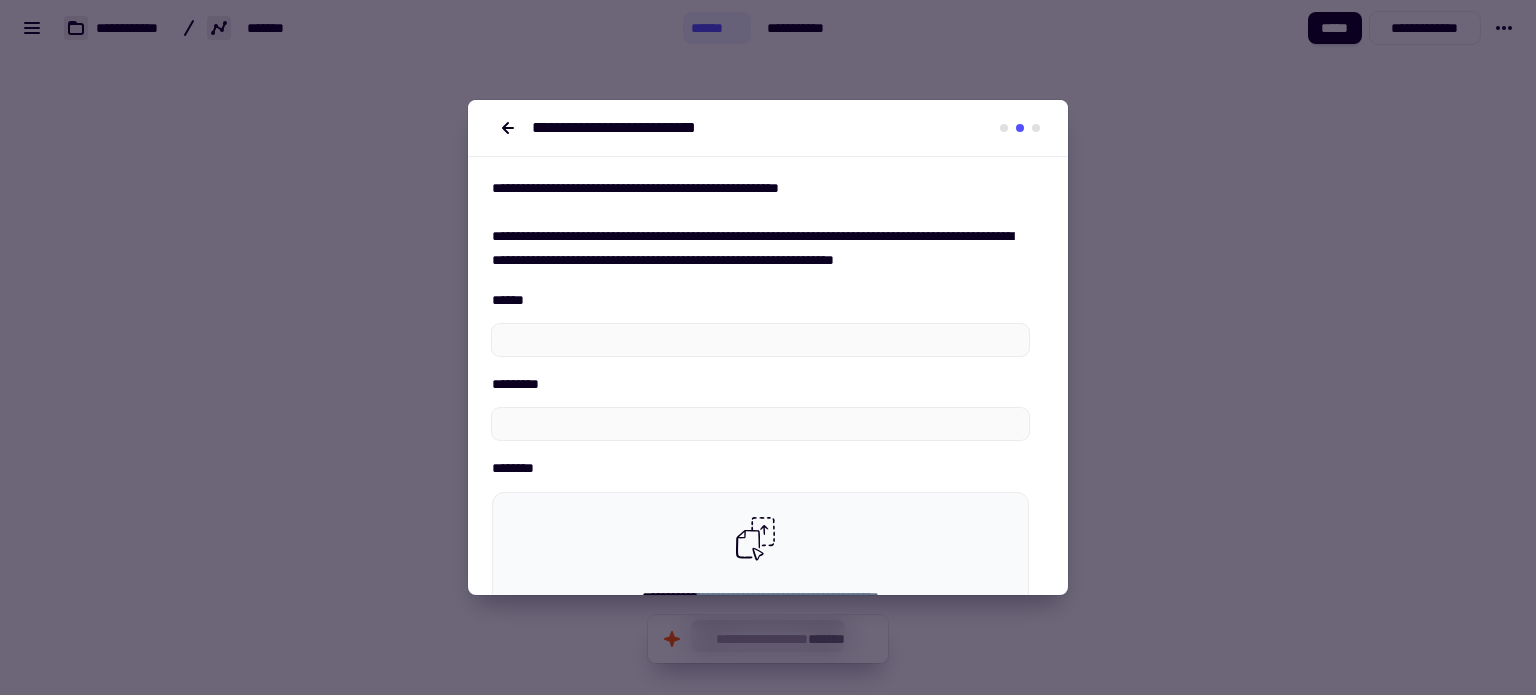 scroll, scrollTop: 0, scrollLeft: 0, axis: both 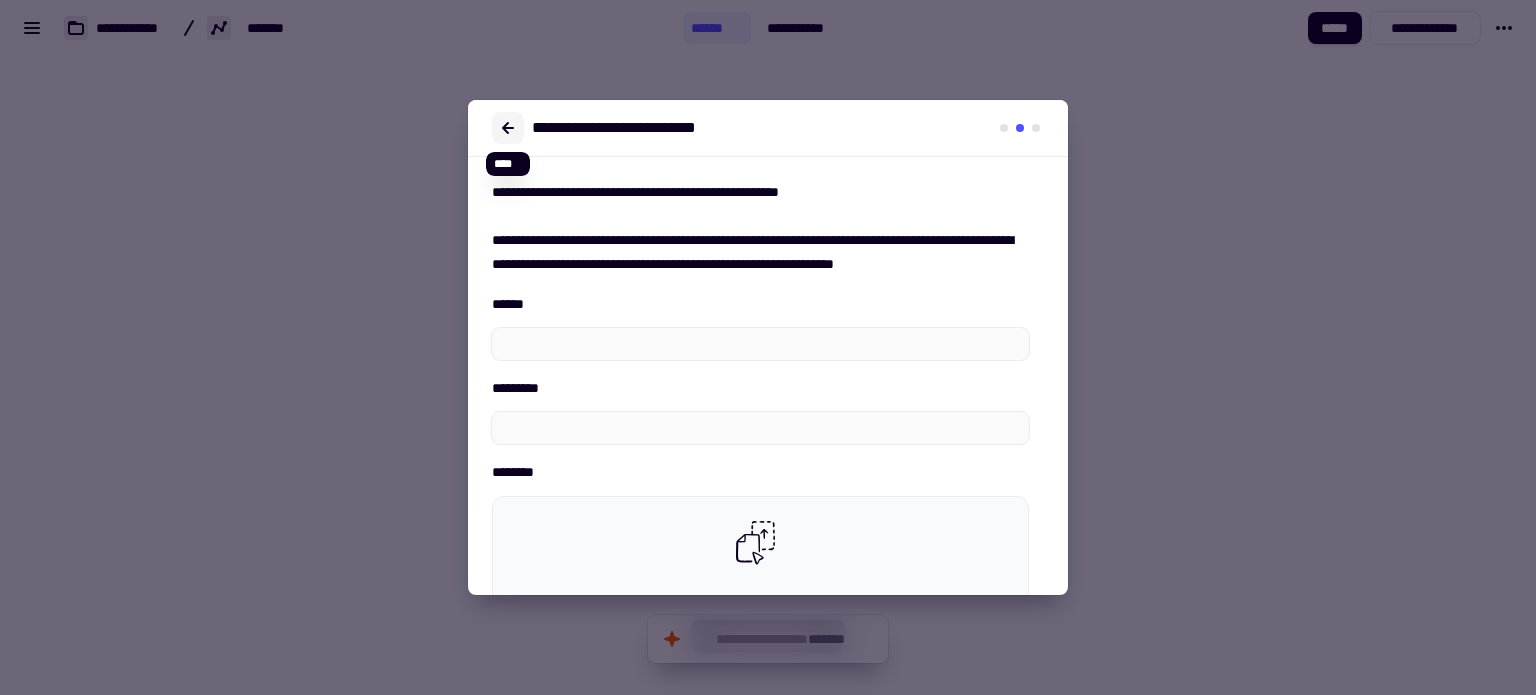 click 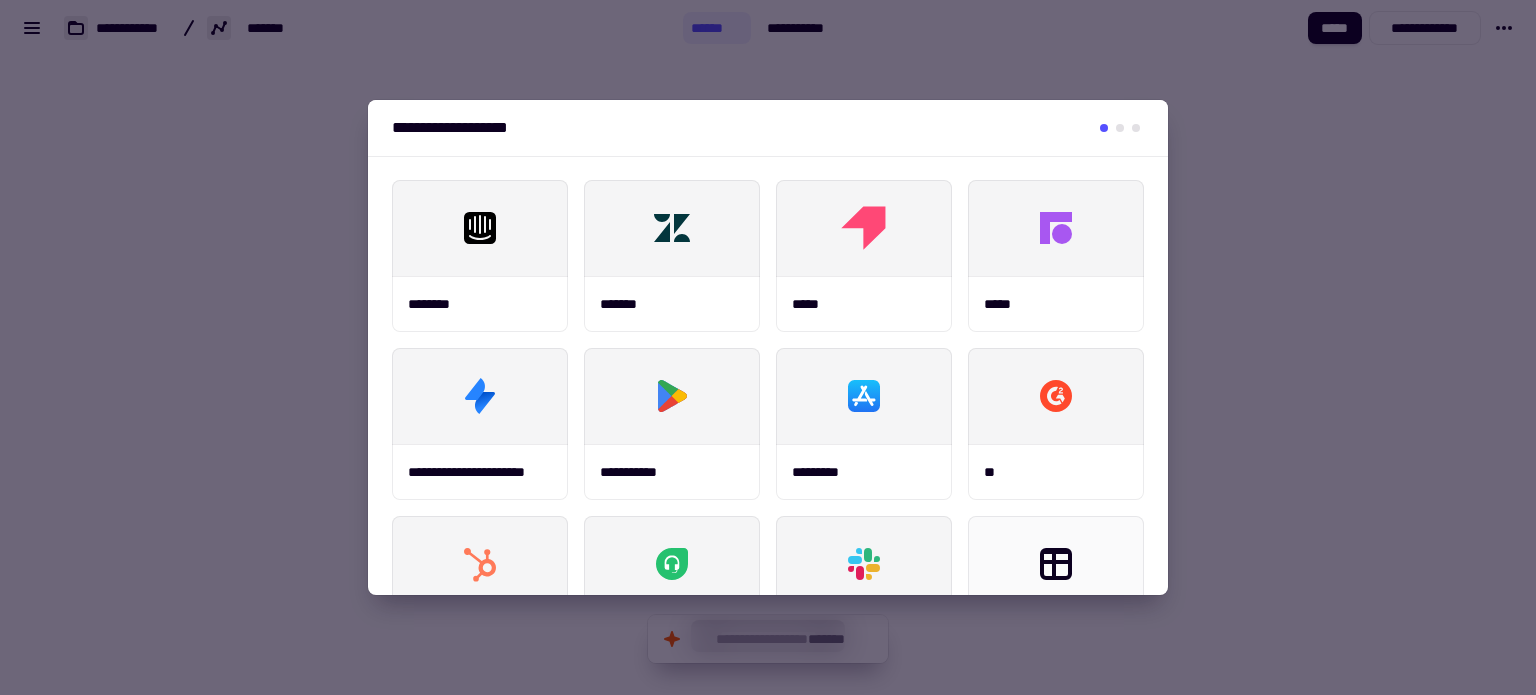 click at bounding box center [1120, 128] 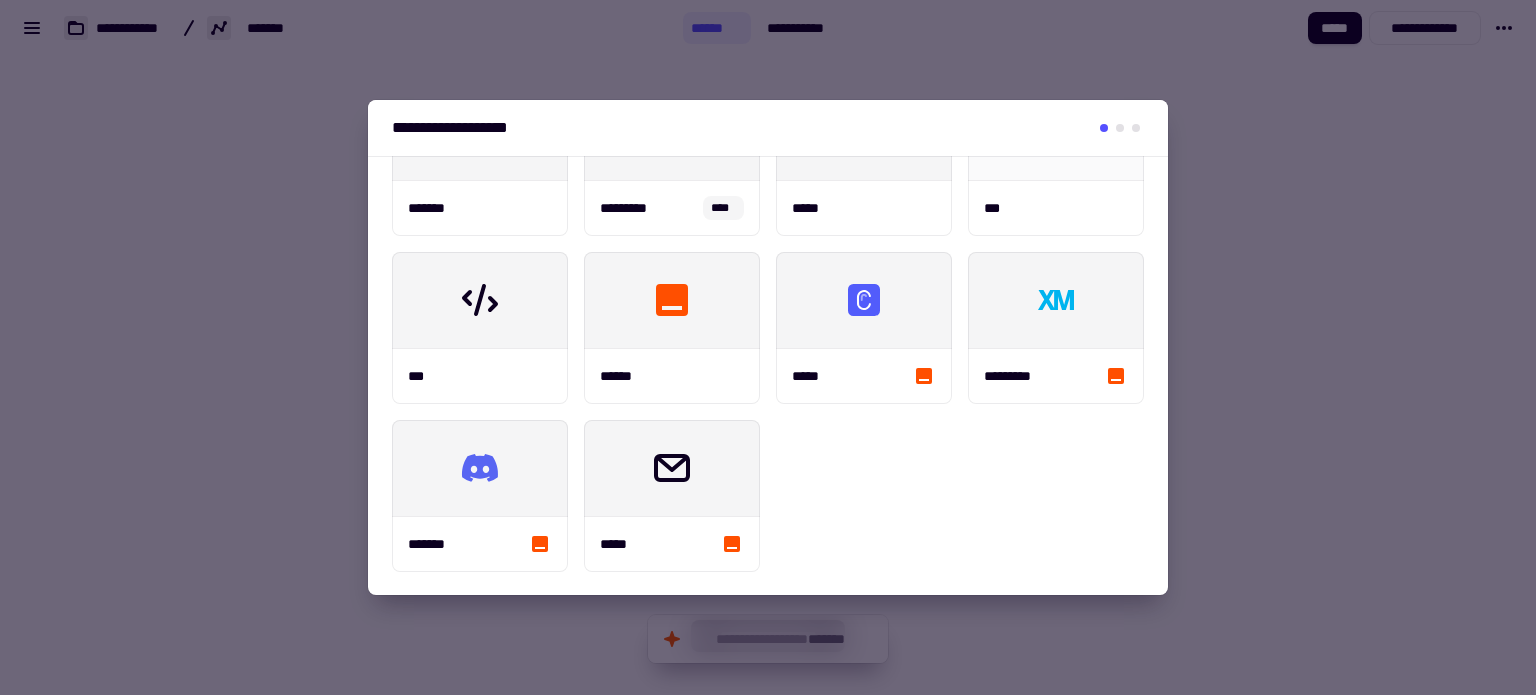 click on "[FIRST] [LAST] [STREET] [CITY], [STATE] [POSTAL_CODE] [COUNTRY] [PHONE] [EMAIL] [DATE] [NUMBER] [NUMBER] [NUMBER] [NUMBER] [NUMBER]" at bounding box center [768, 160] 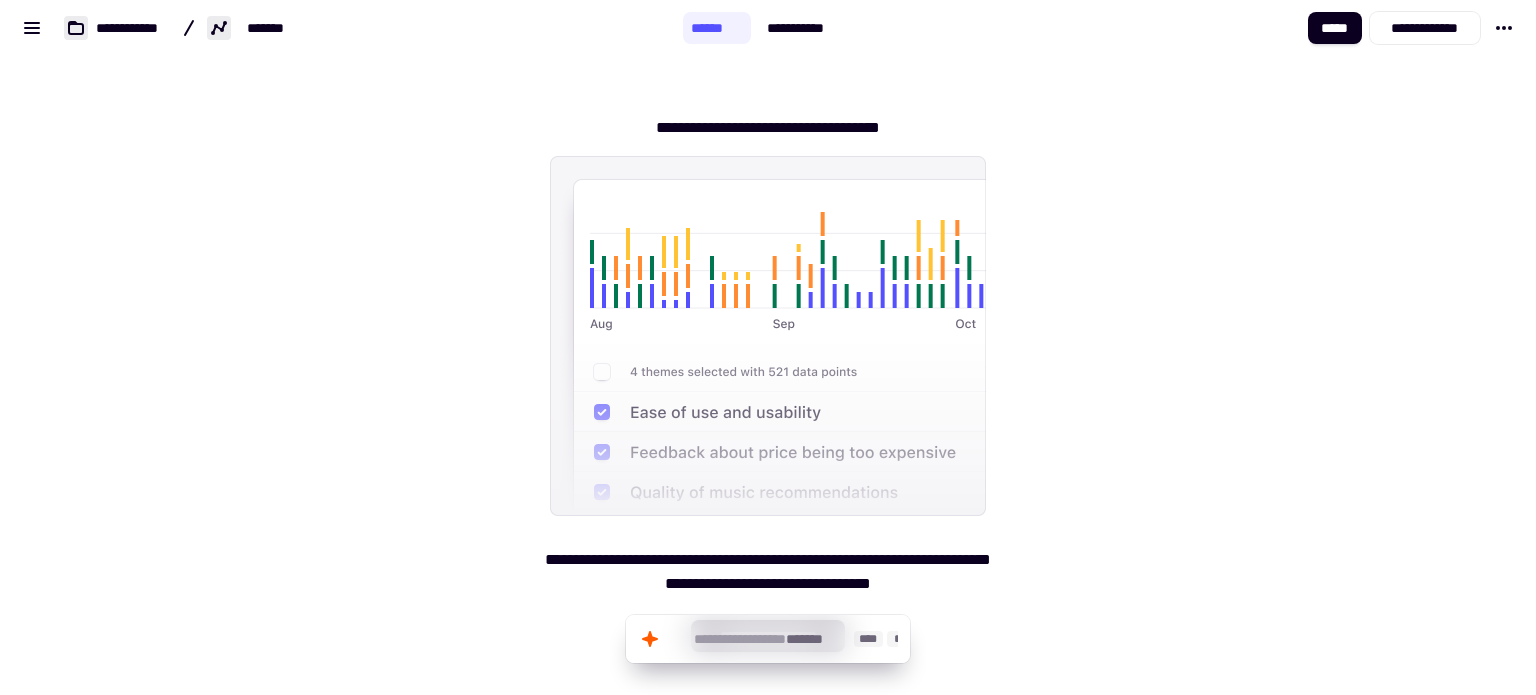 click on "**********" 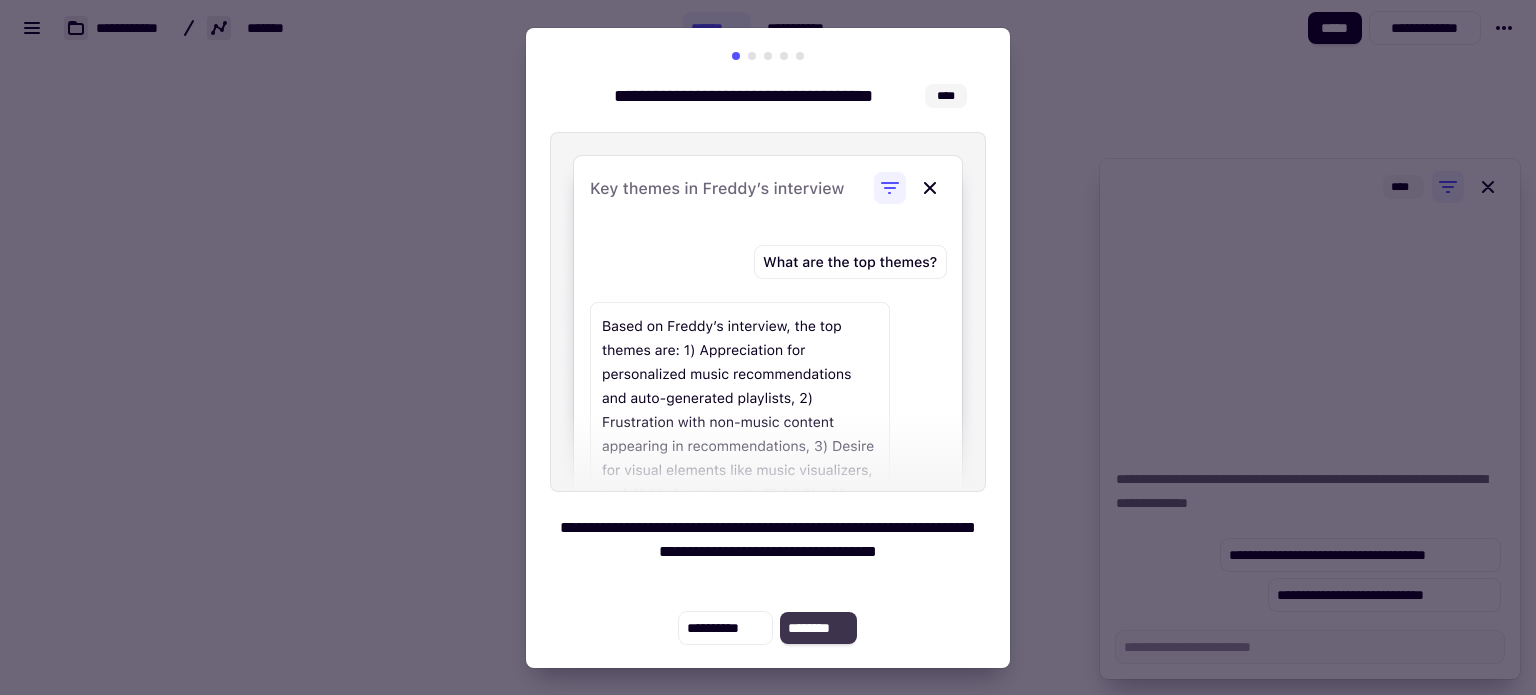 click on "********" 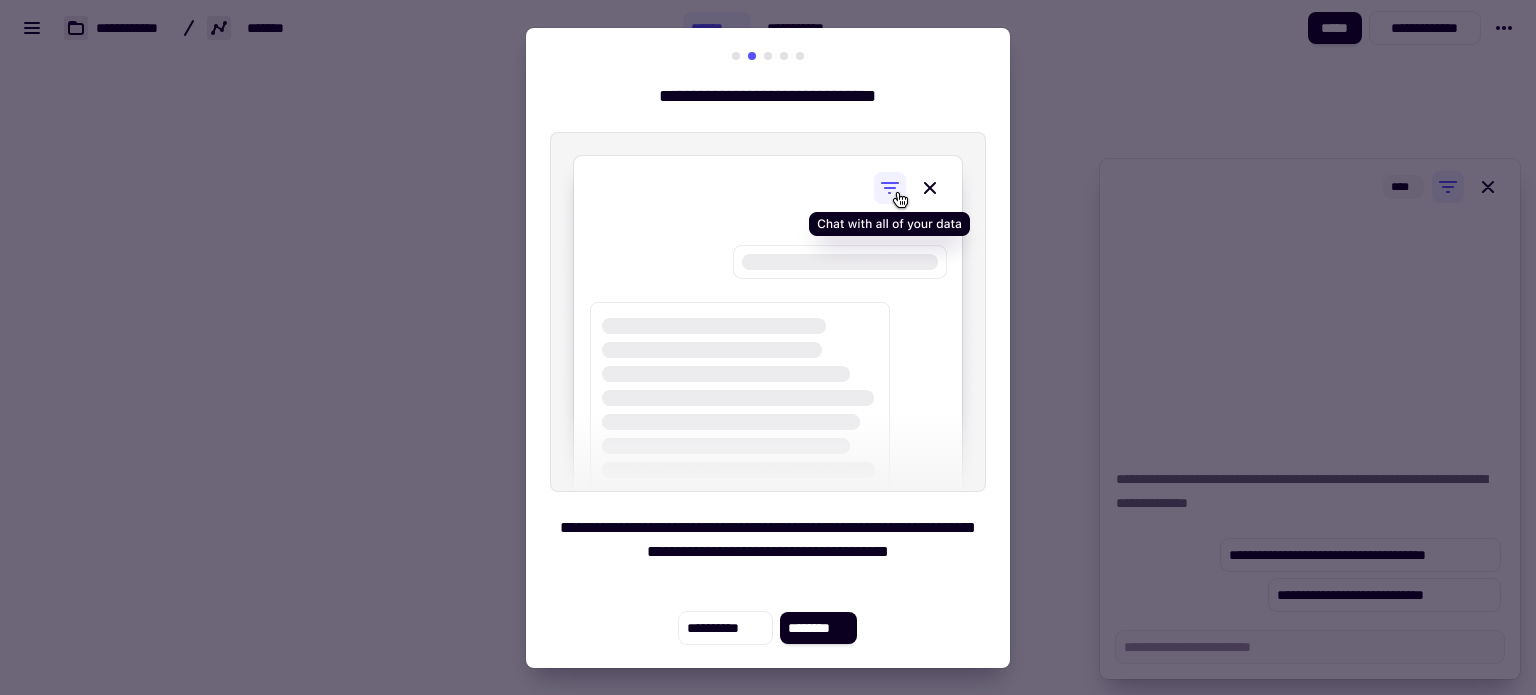 click at bounding box center [736, 56] 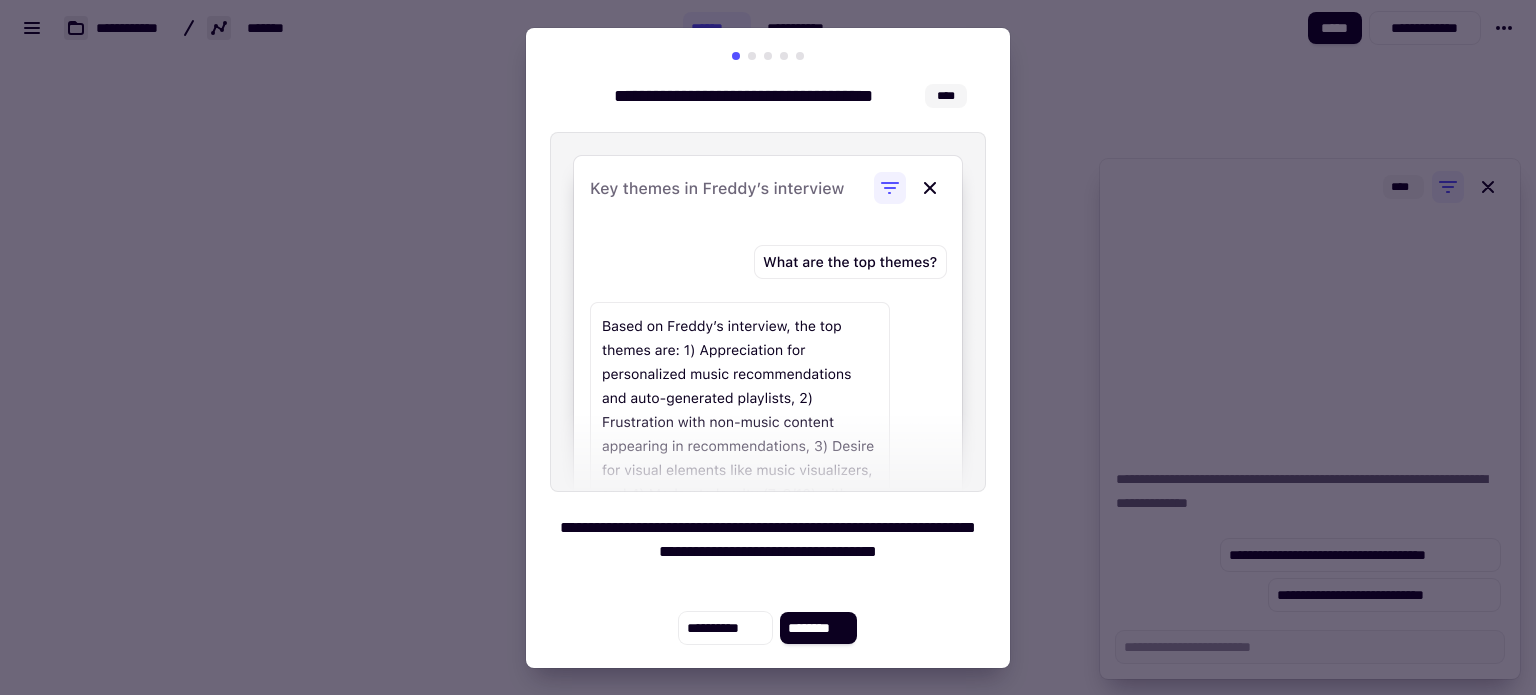 click at bounding box center (752, 56) 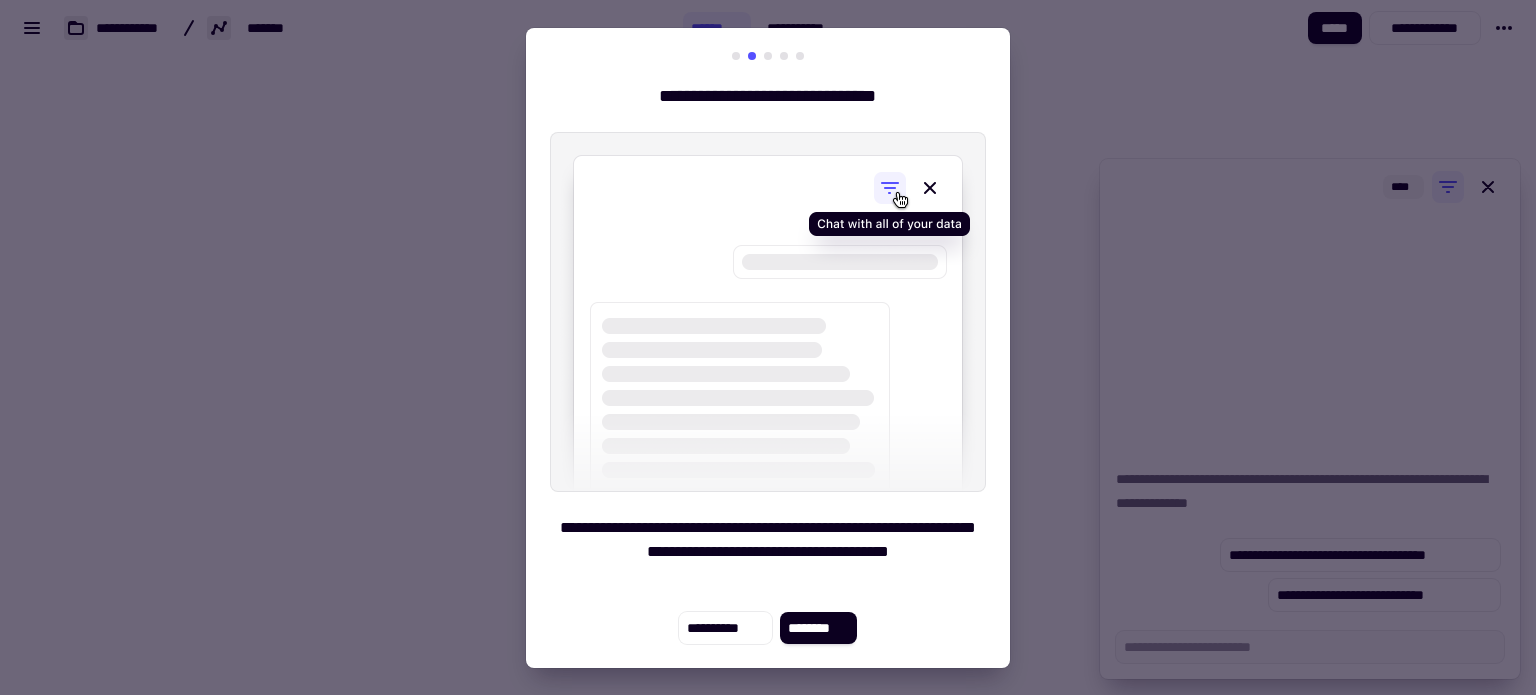 click at bounding box center [736, 56] 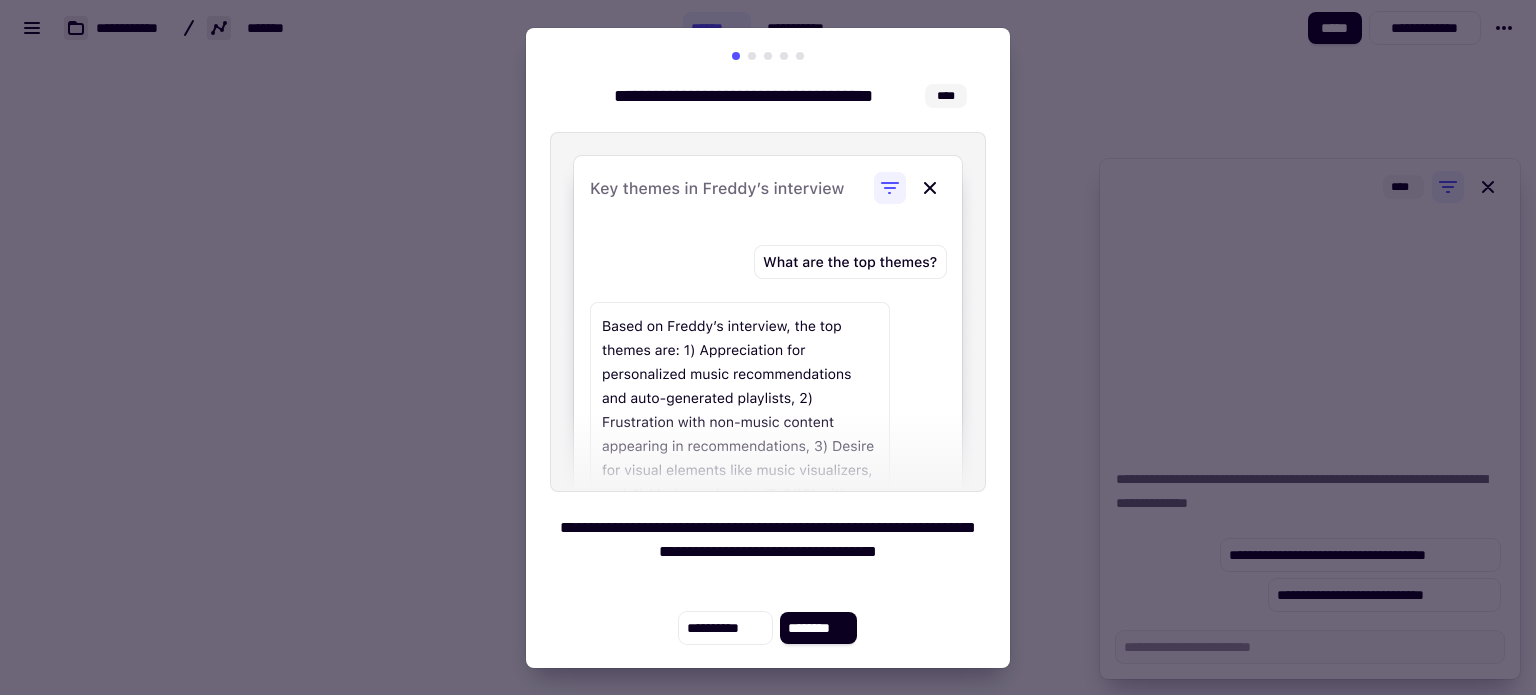 click at bounding box center [768, 56] 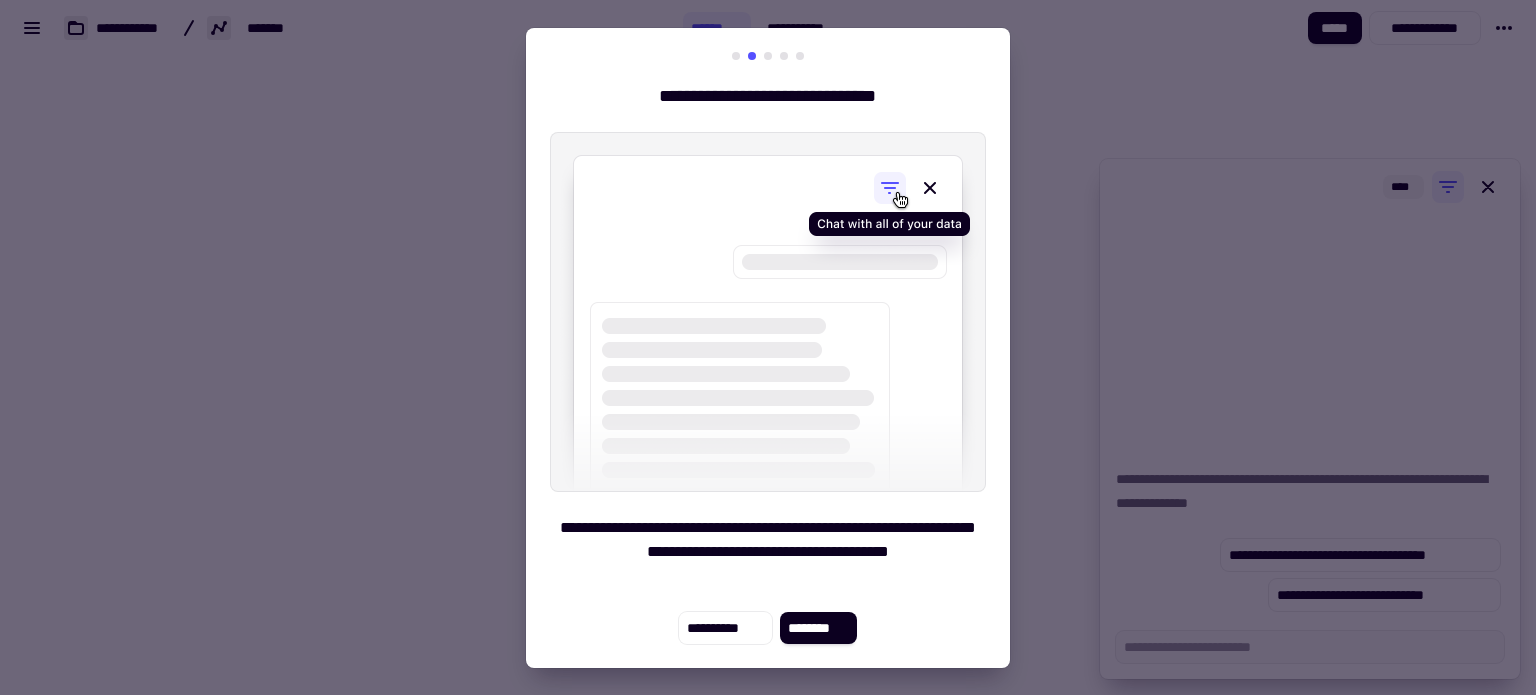 click at bounding box center [768, 56] 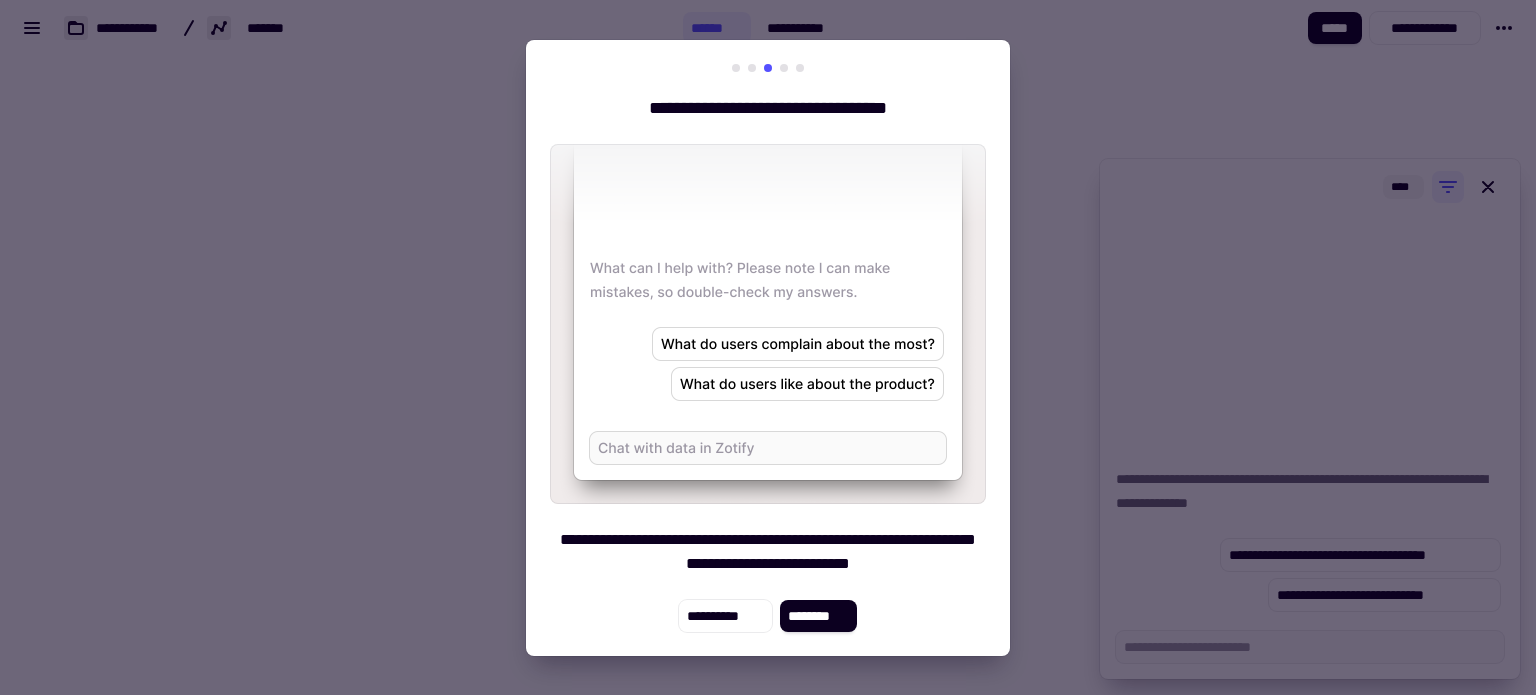 click at bounding box center [784, 68] 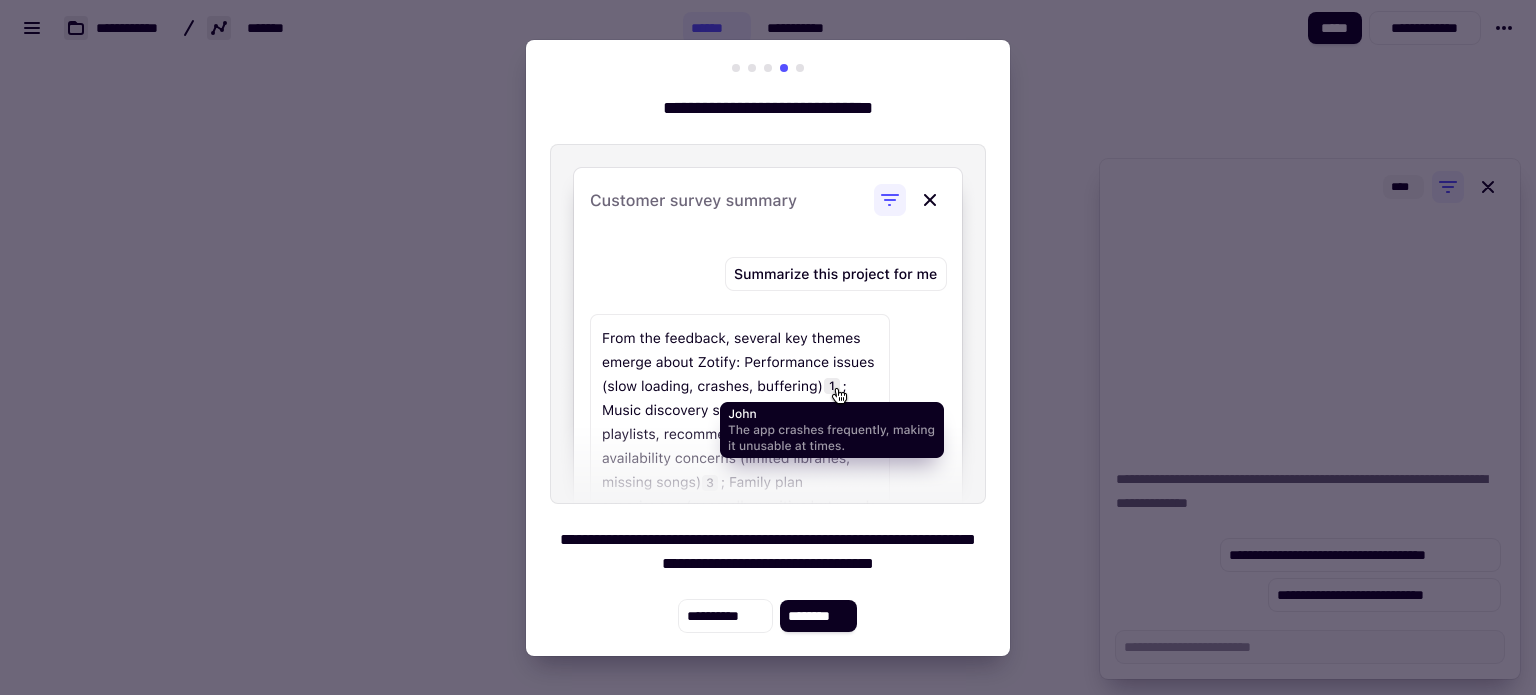 type on "*" 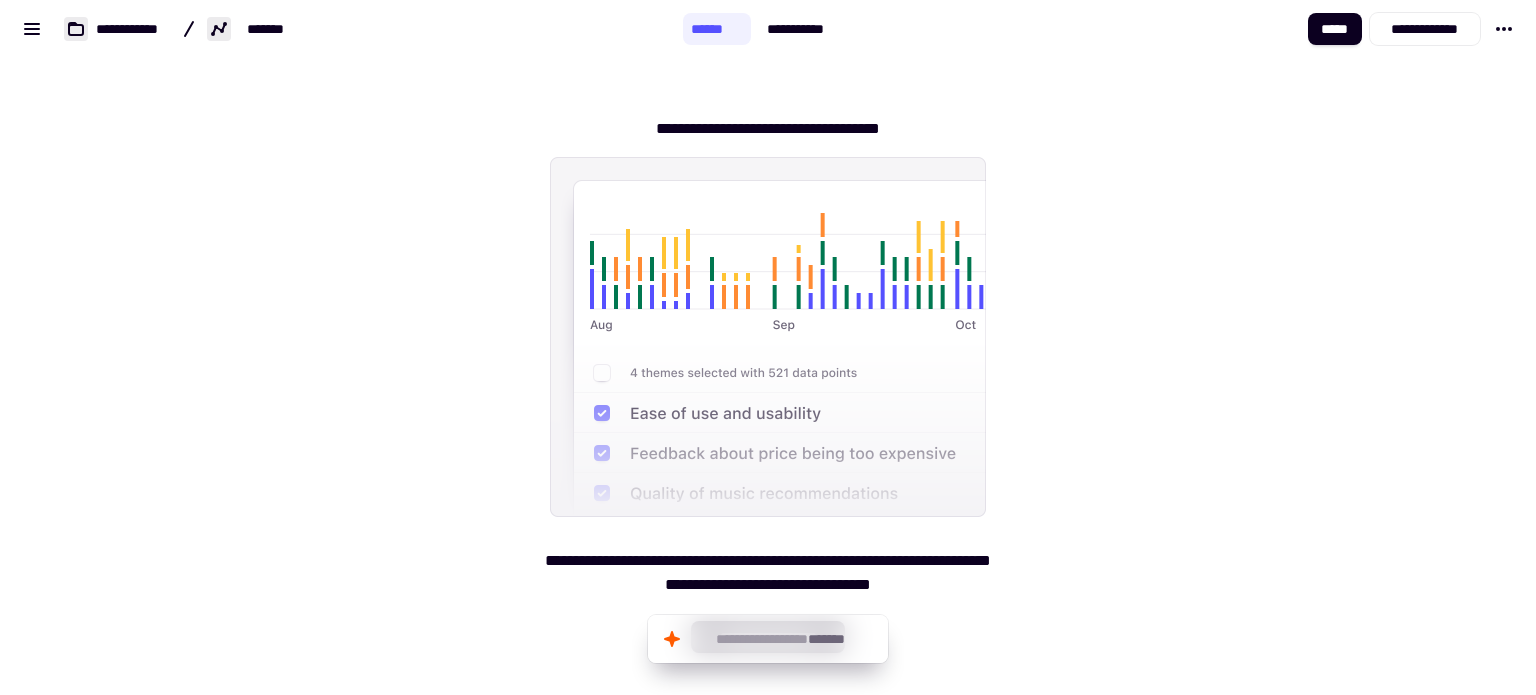 scroll, scrollTop: 0, scrollLeft: 0, axis: both 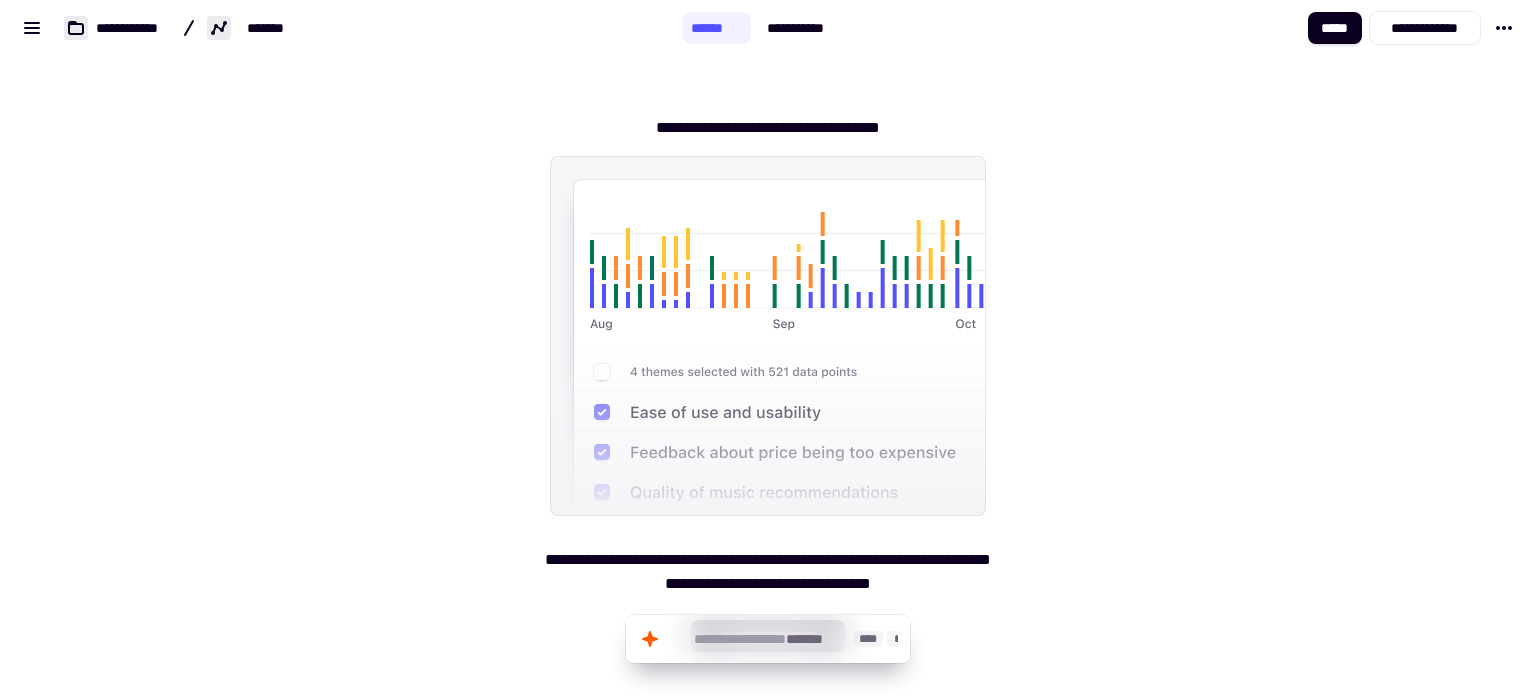 click on "**********" 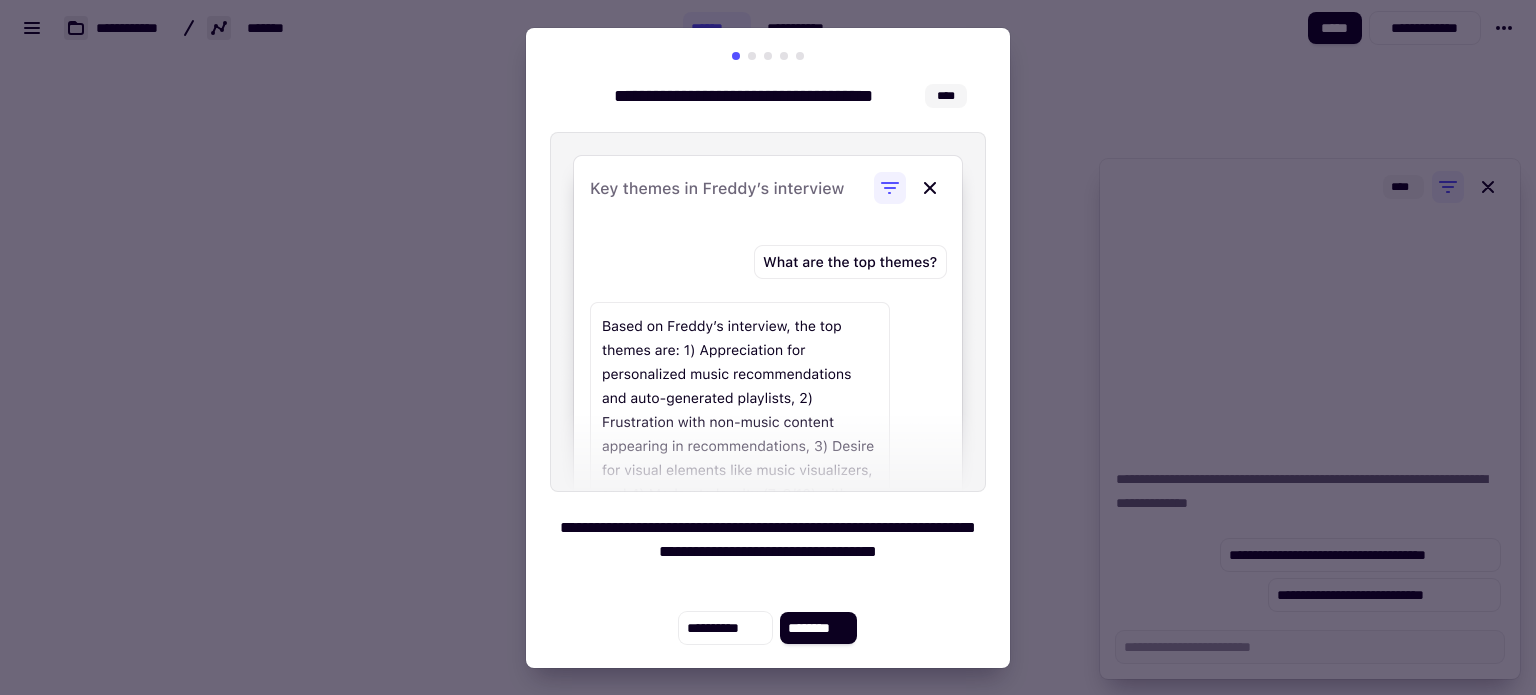 click at bounding box center [768, 56] 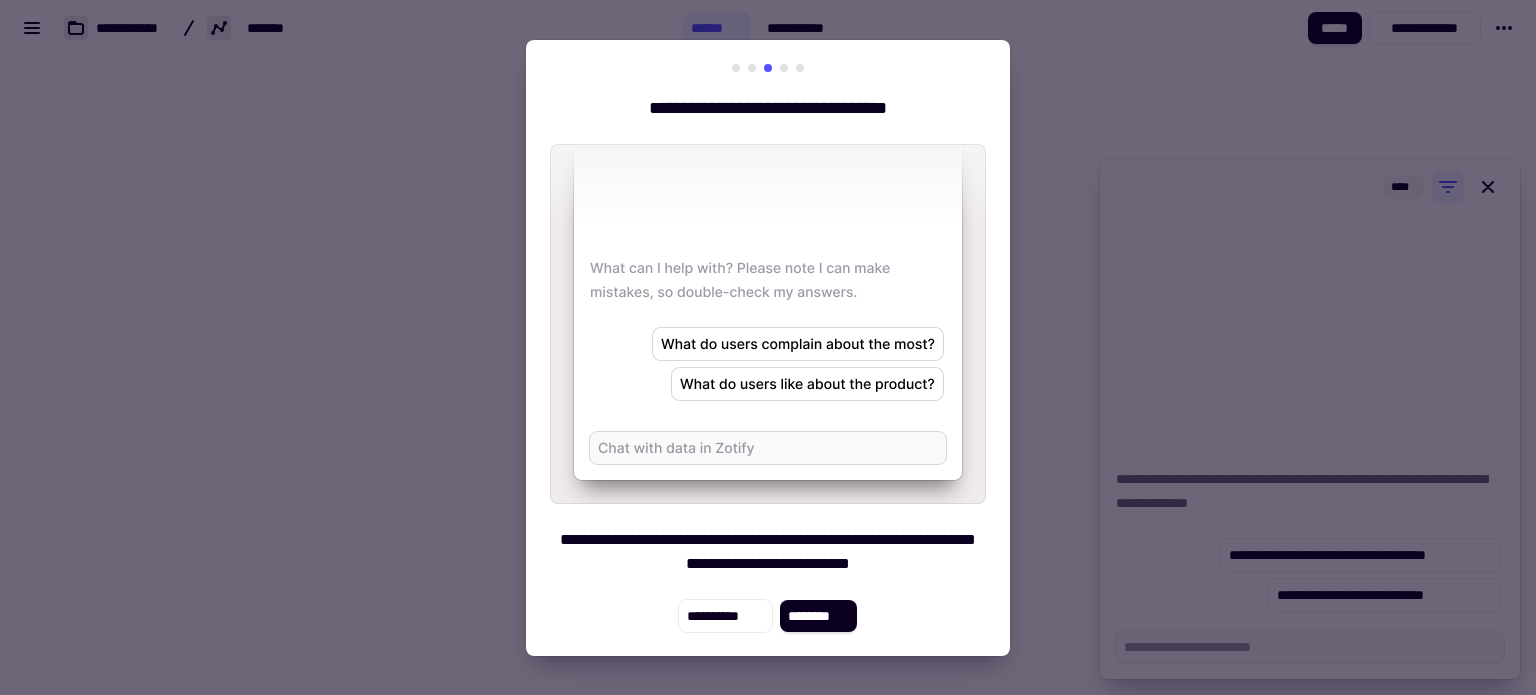click at bounding box center [784, 68] 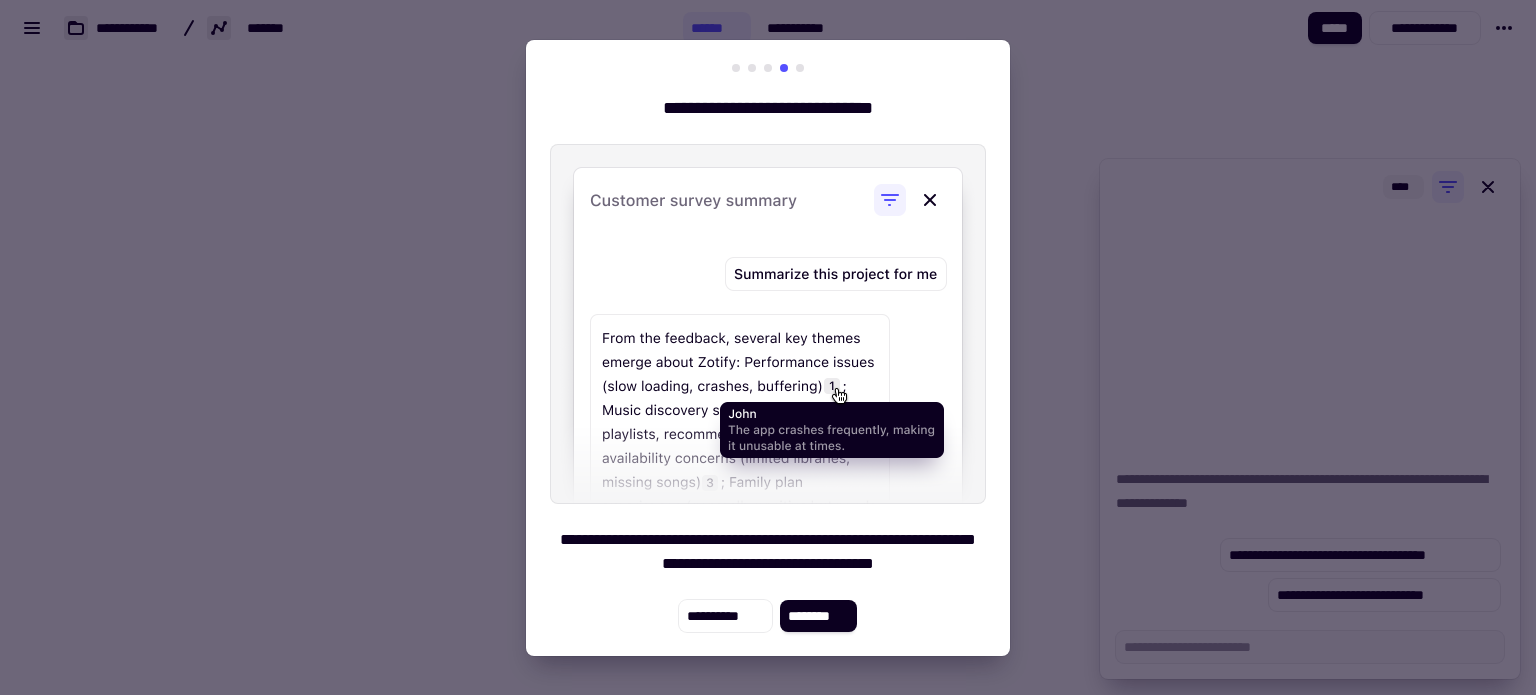 click at bounding box center (800, 68) 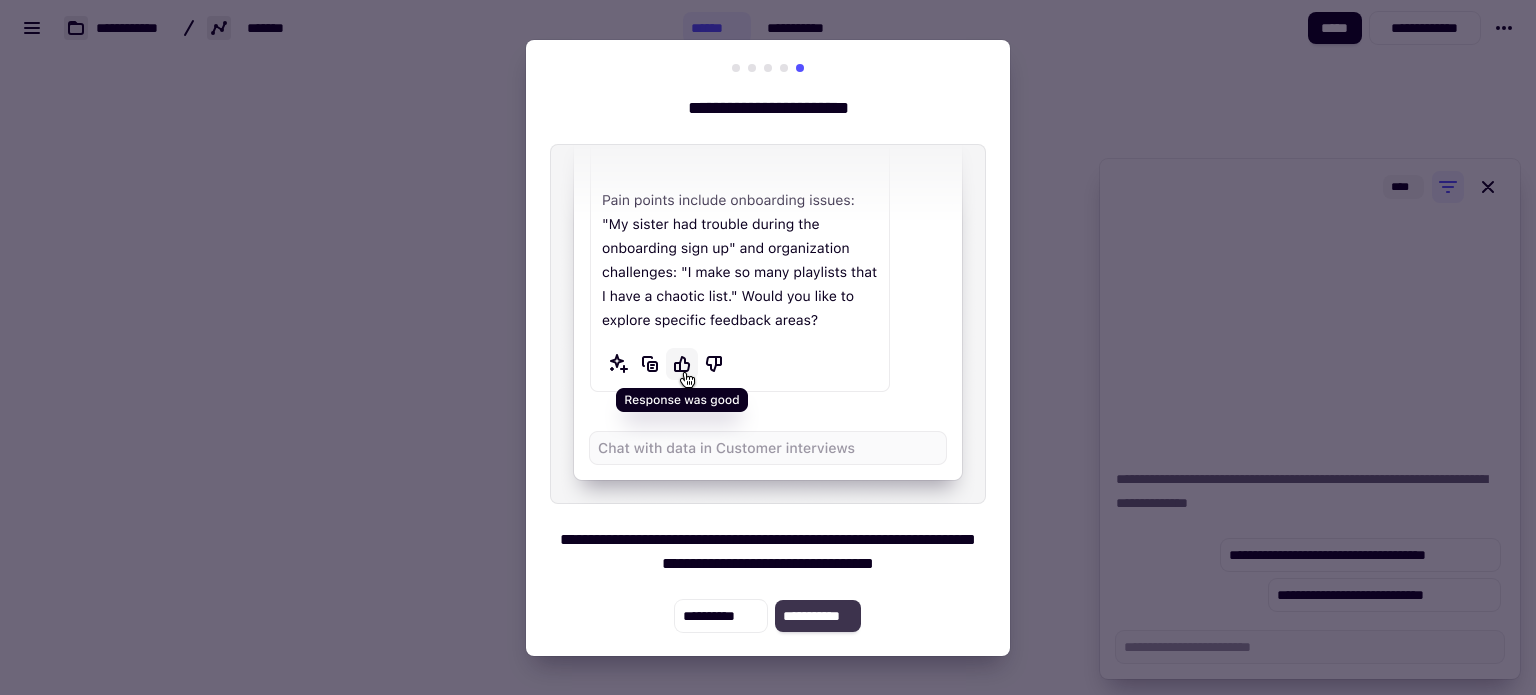 click on "**********" 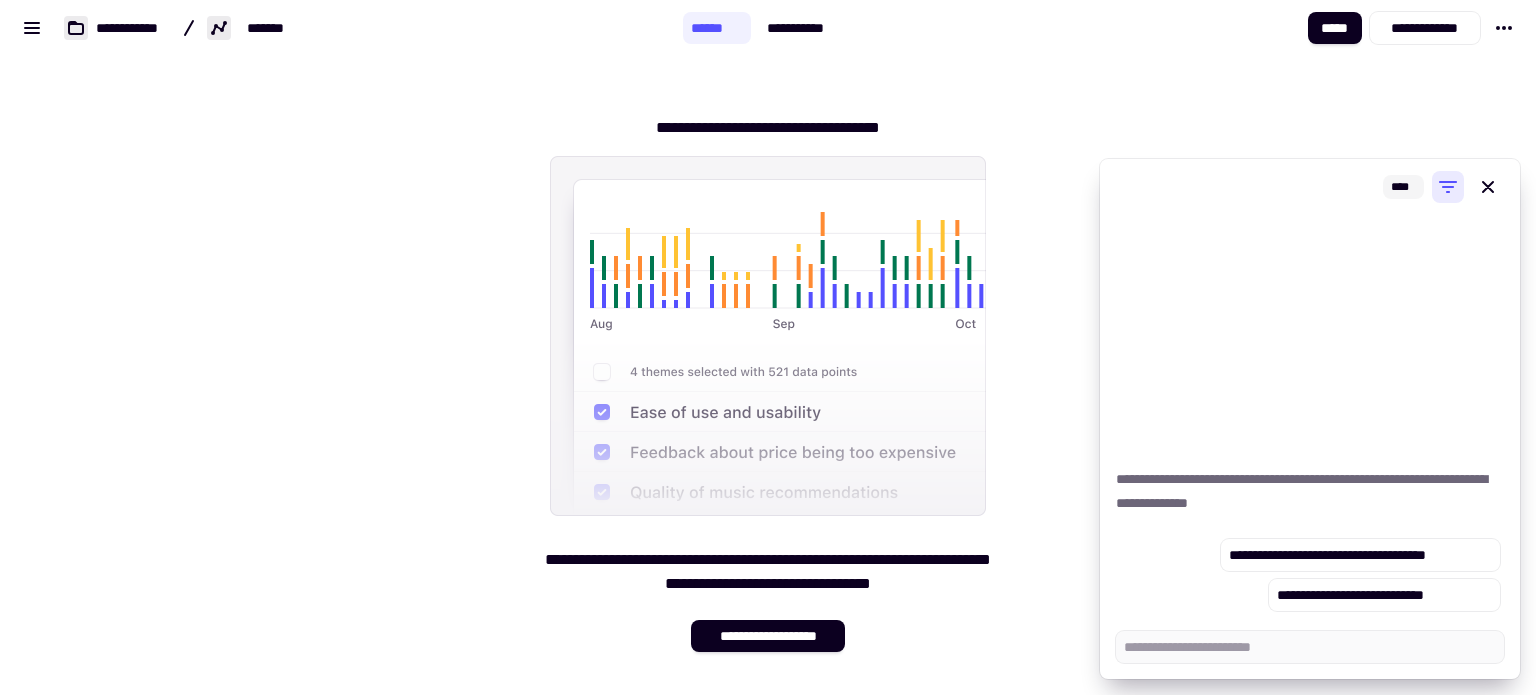 click at bounding box center [1448, 187] 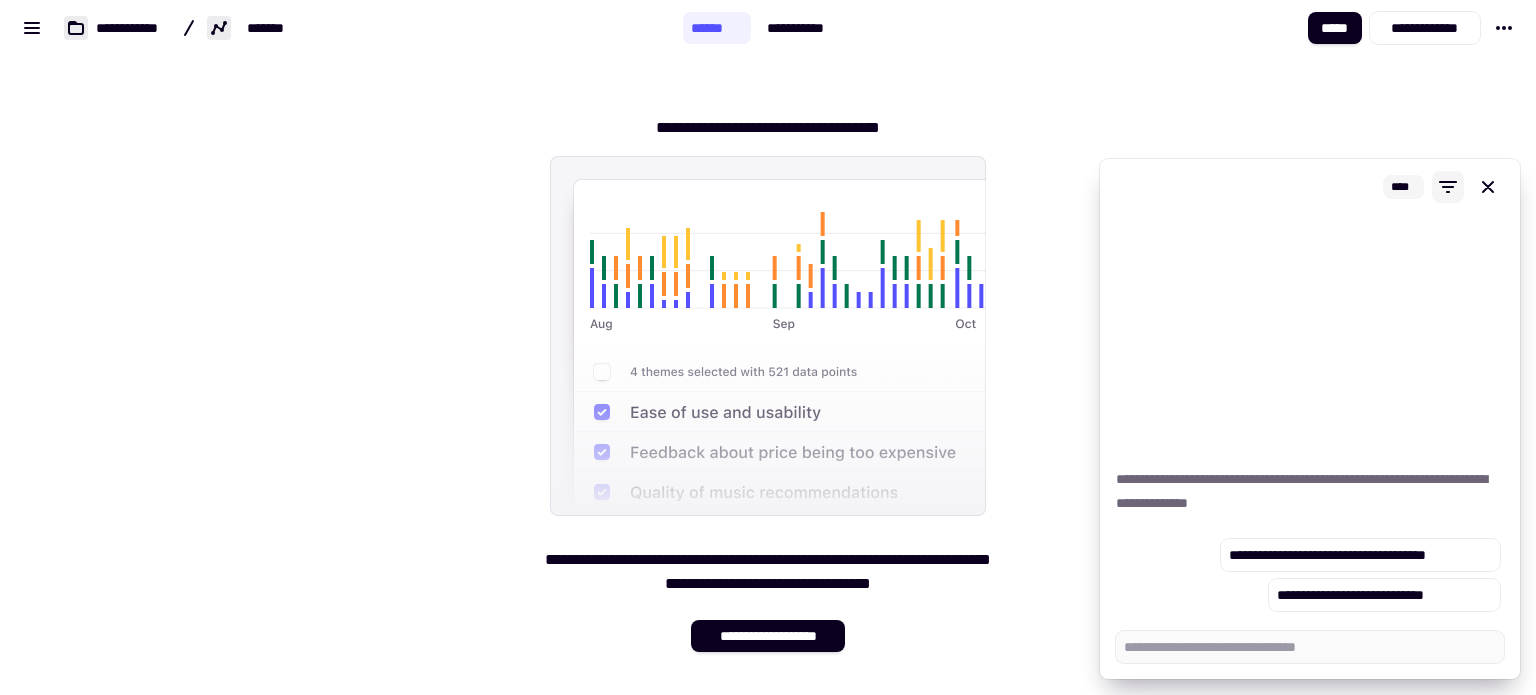 click 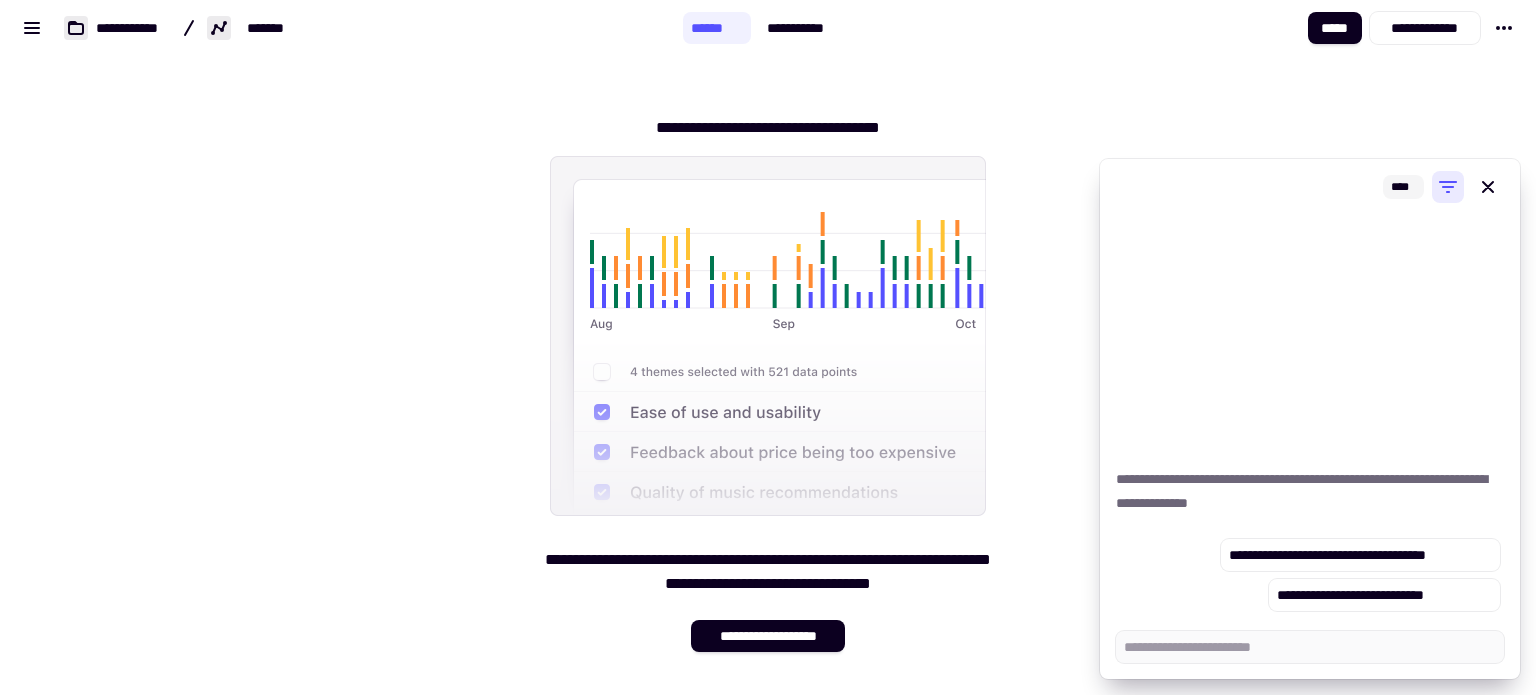 click 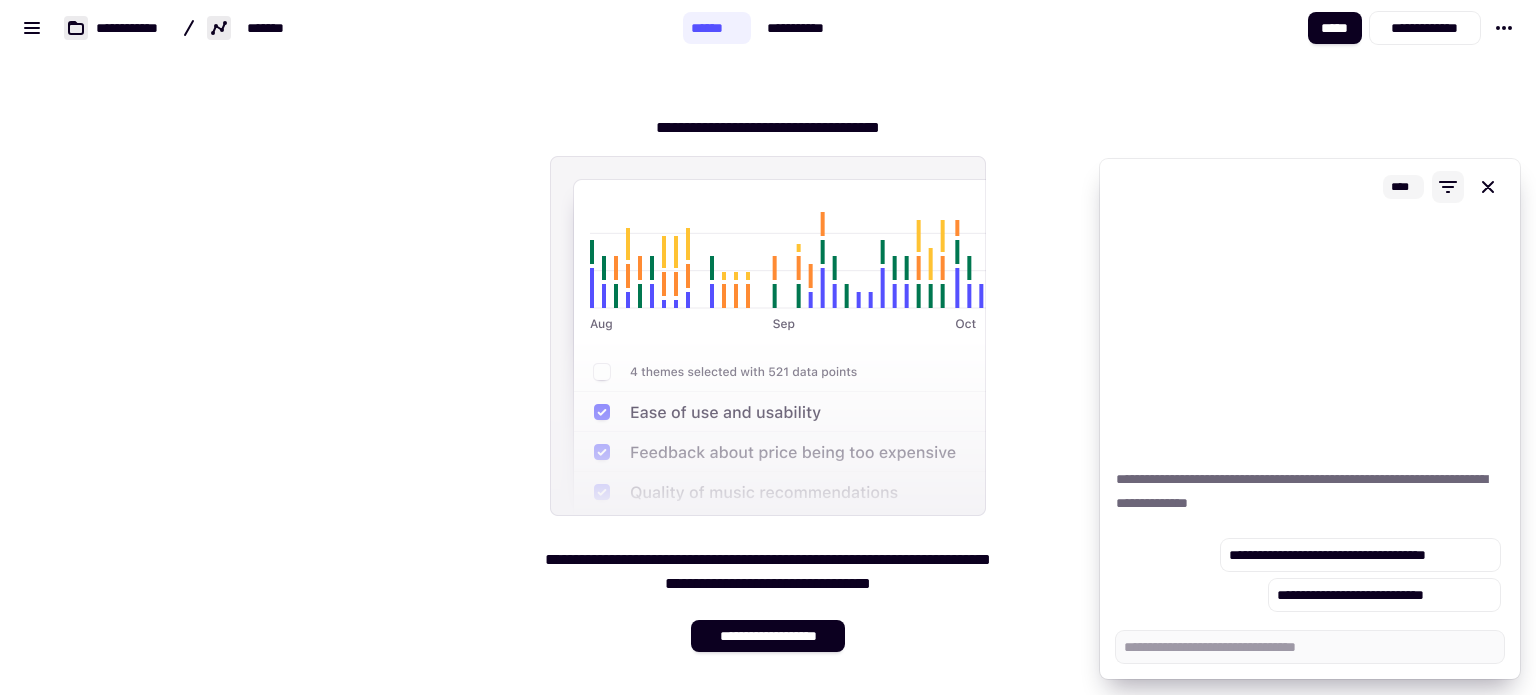 click 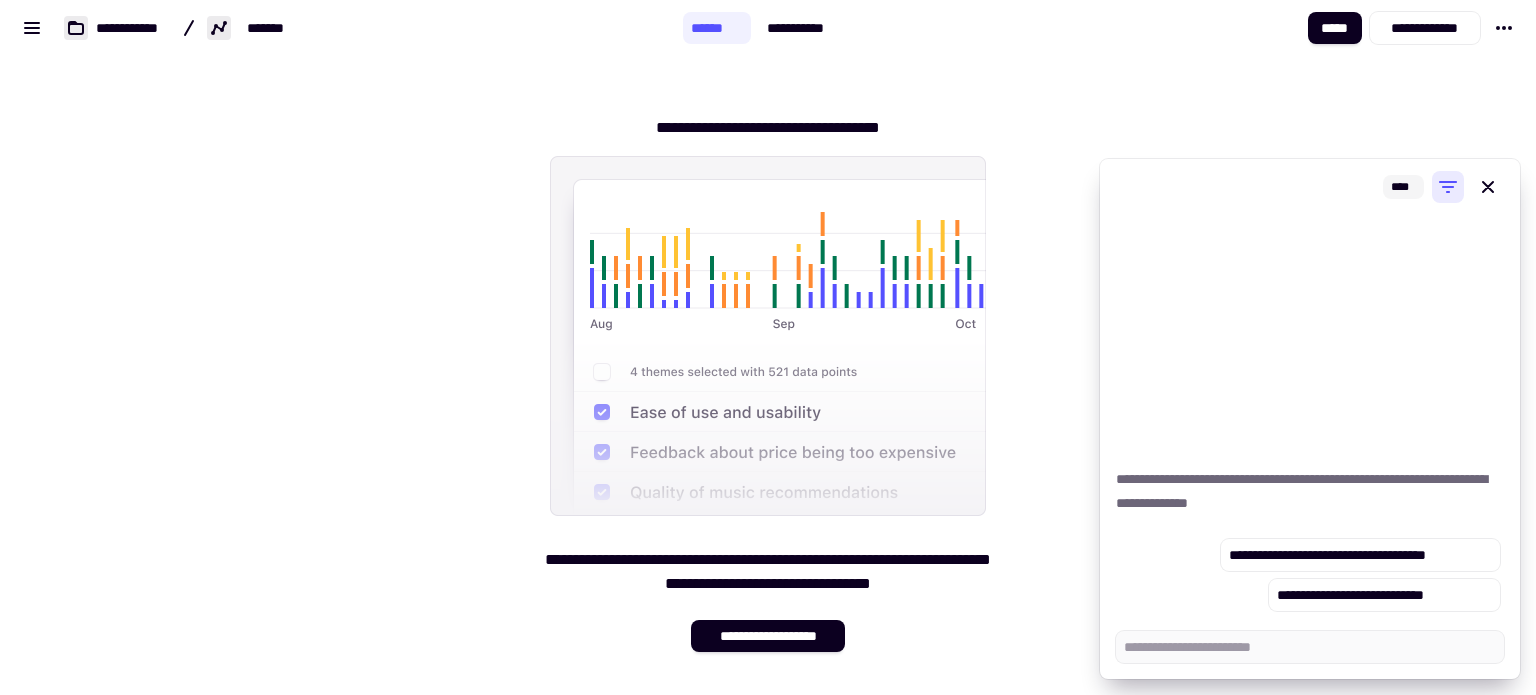 click 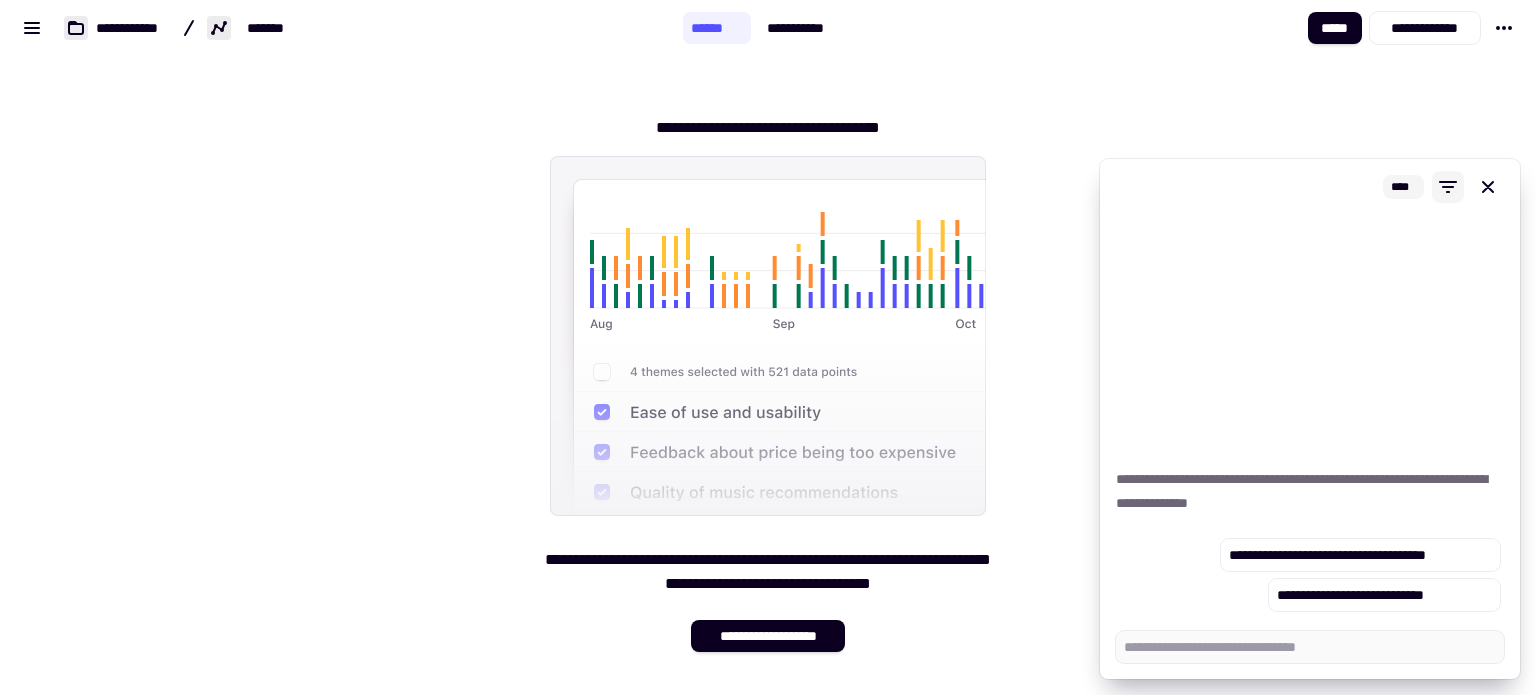 click 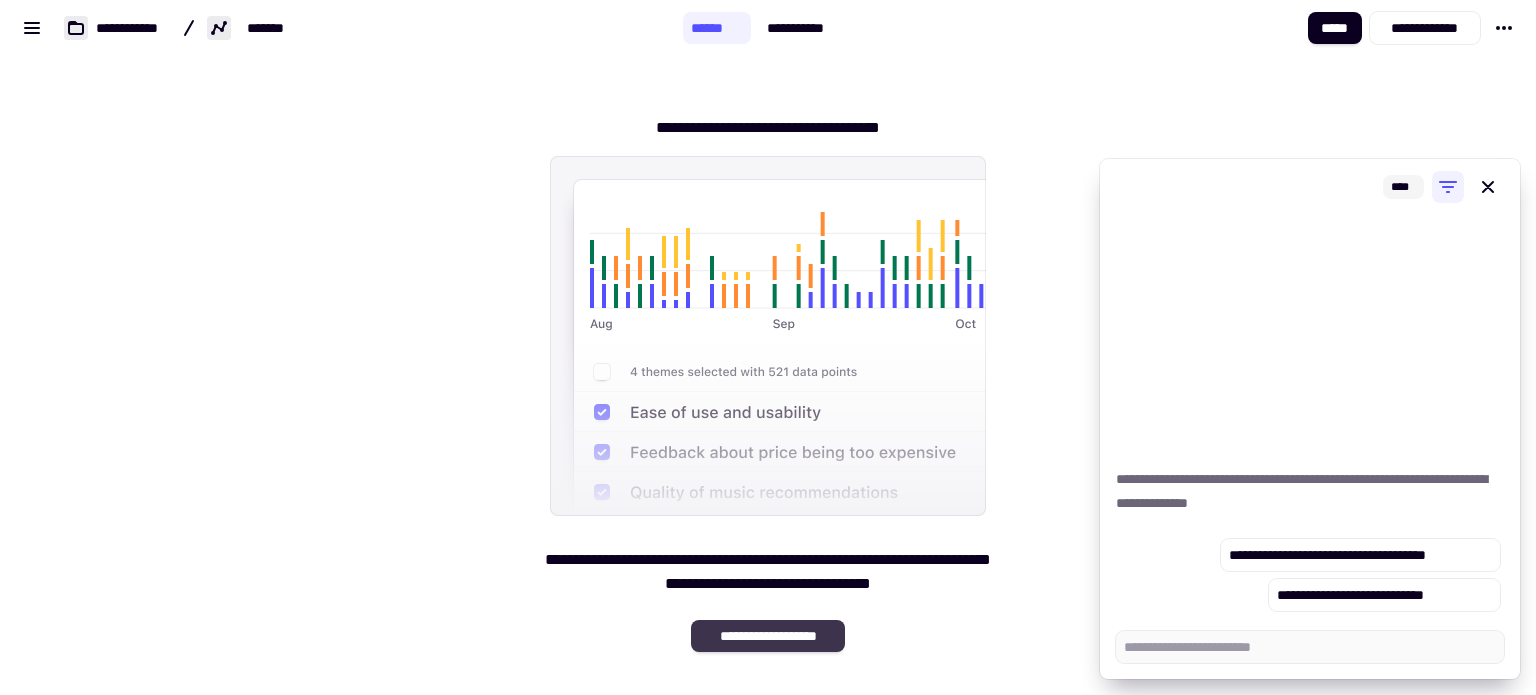 click on "**********" 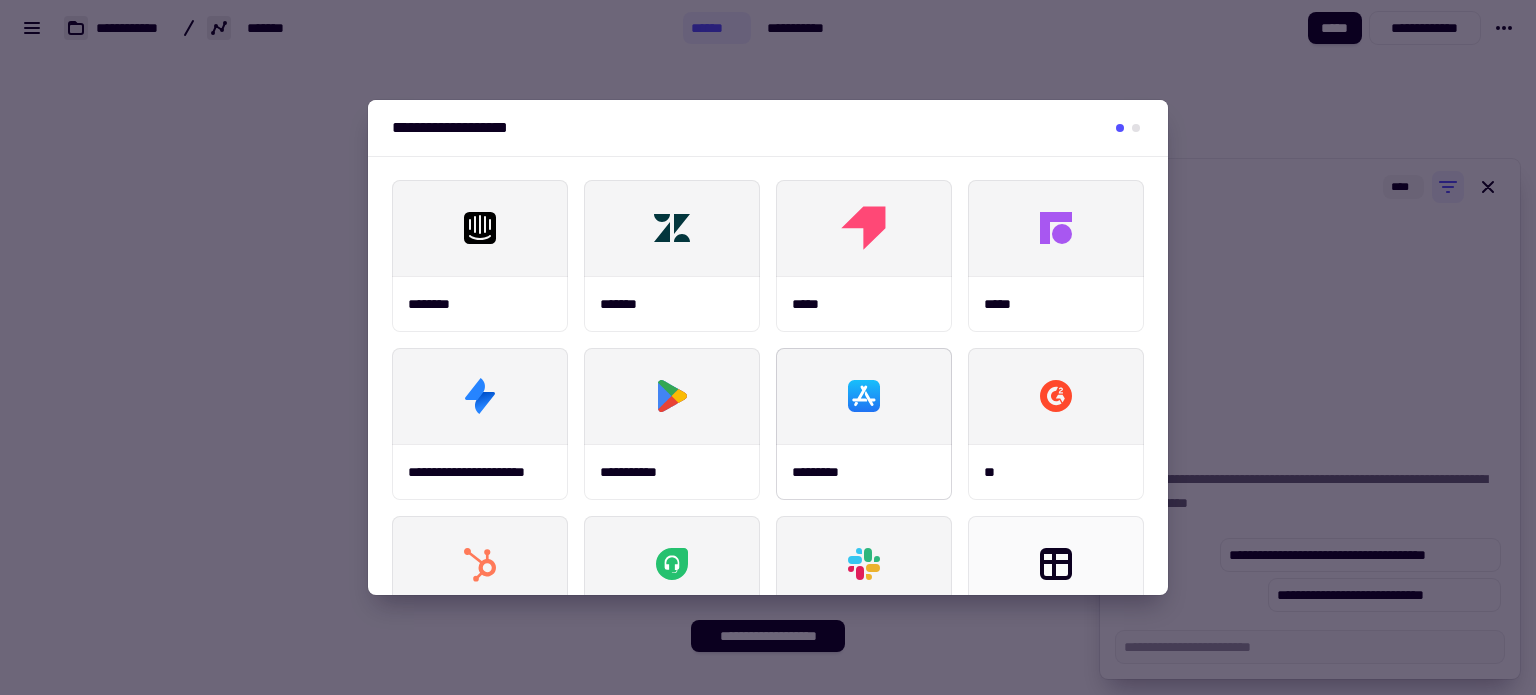 click at bounding box center [864, 396] 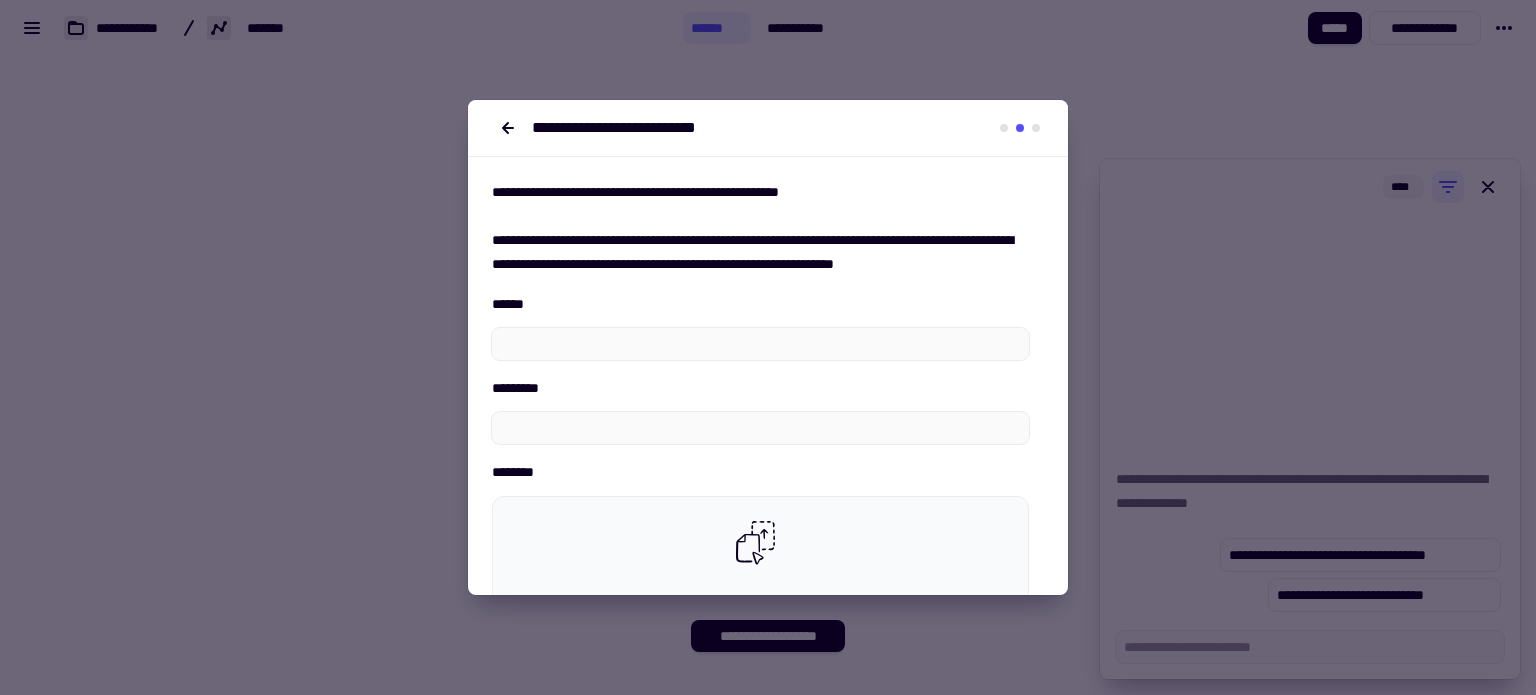 click on "**********" at bounding box center (760, 421) 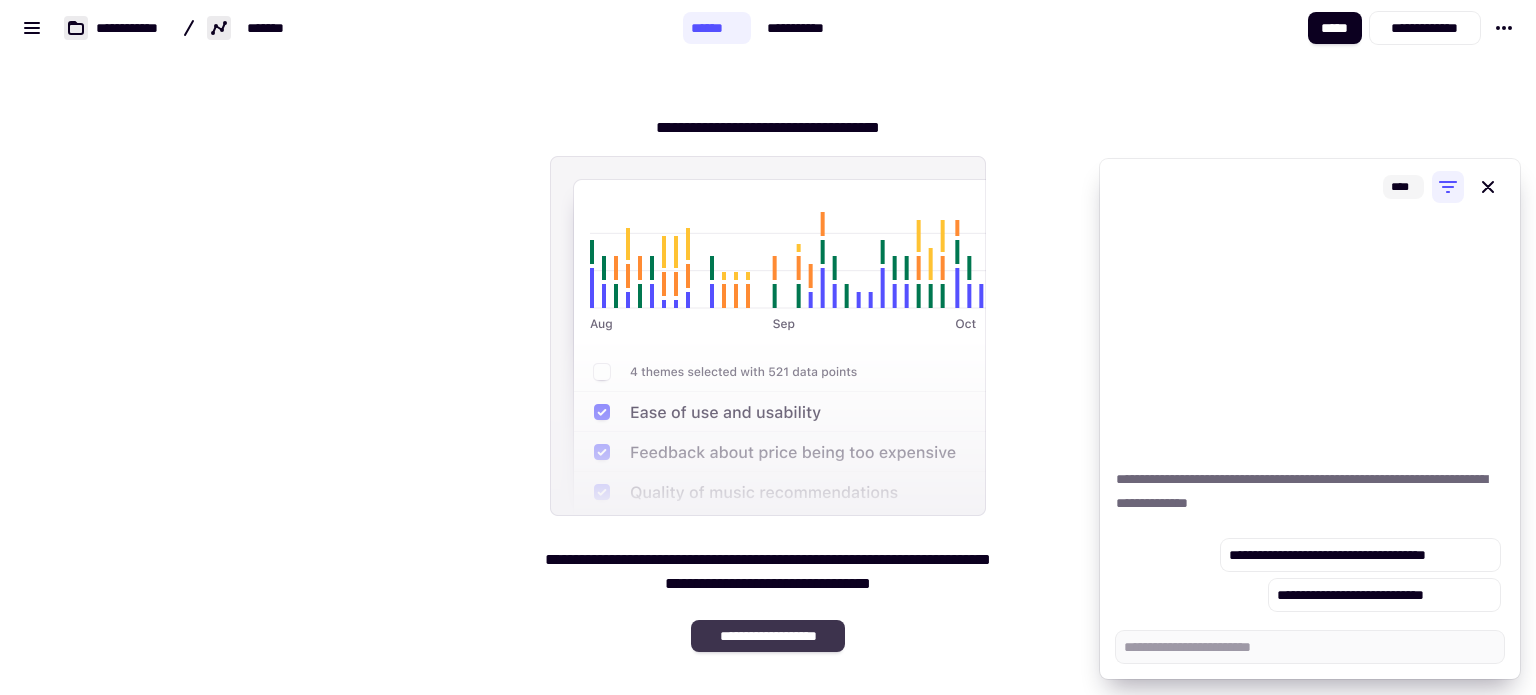 click on "**********" 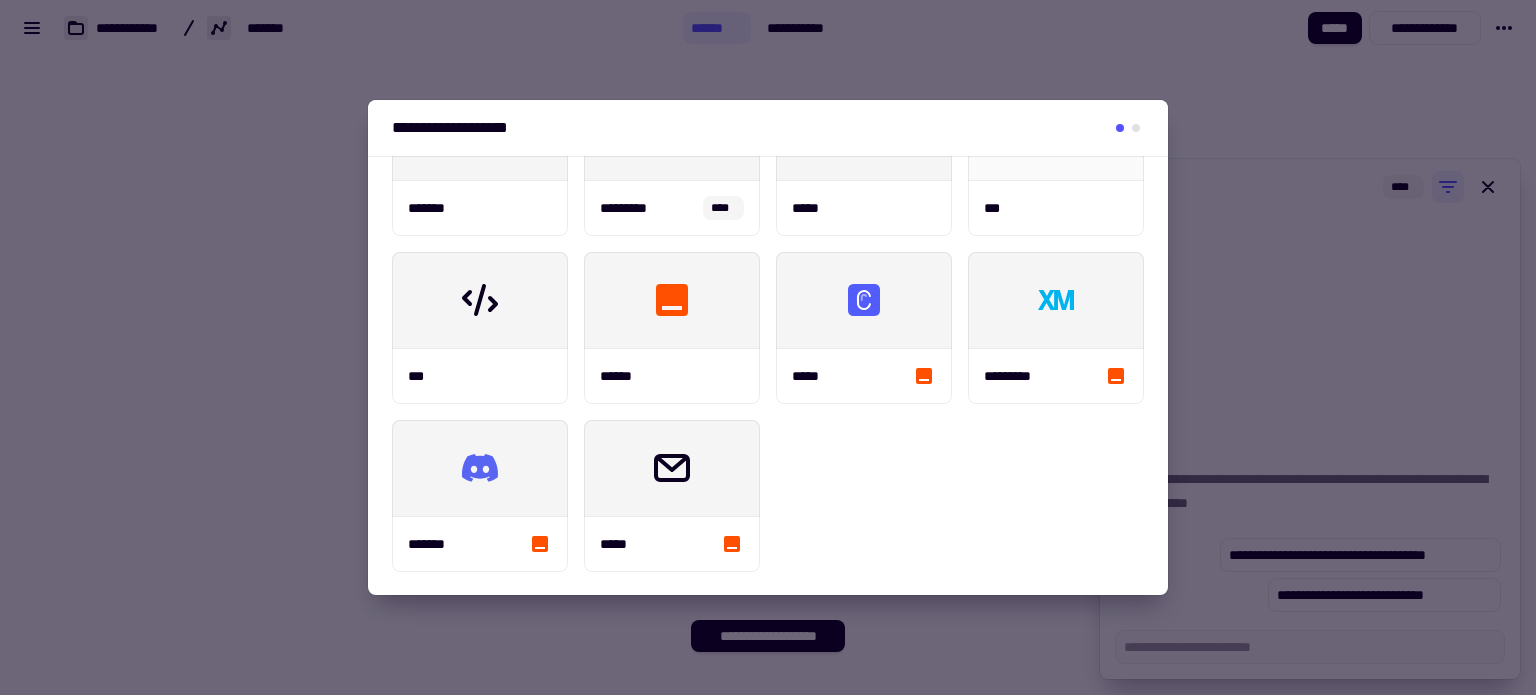 scroll, scrollTop: 0, scrollLeft: 0, axis: both 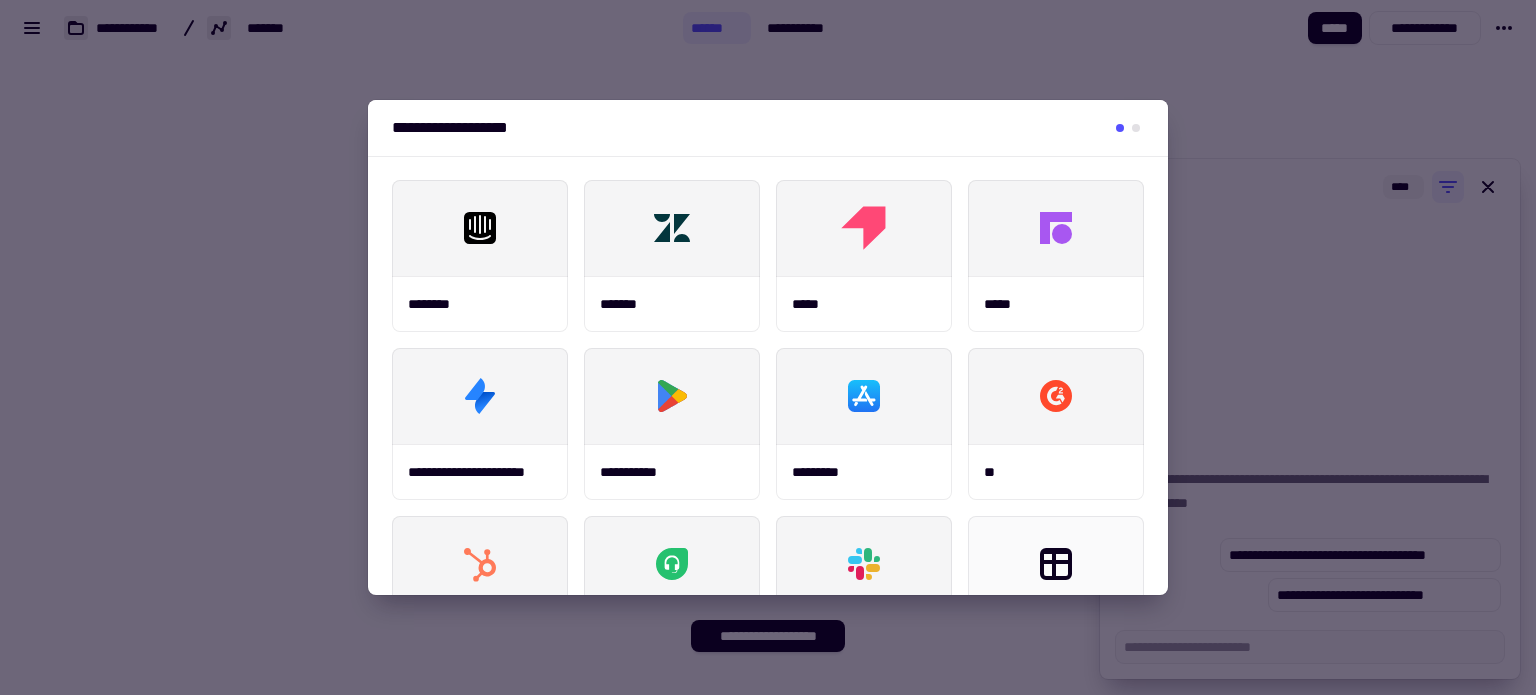 click at bounding box center [768, 347] 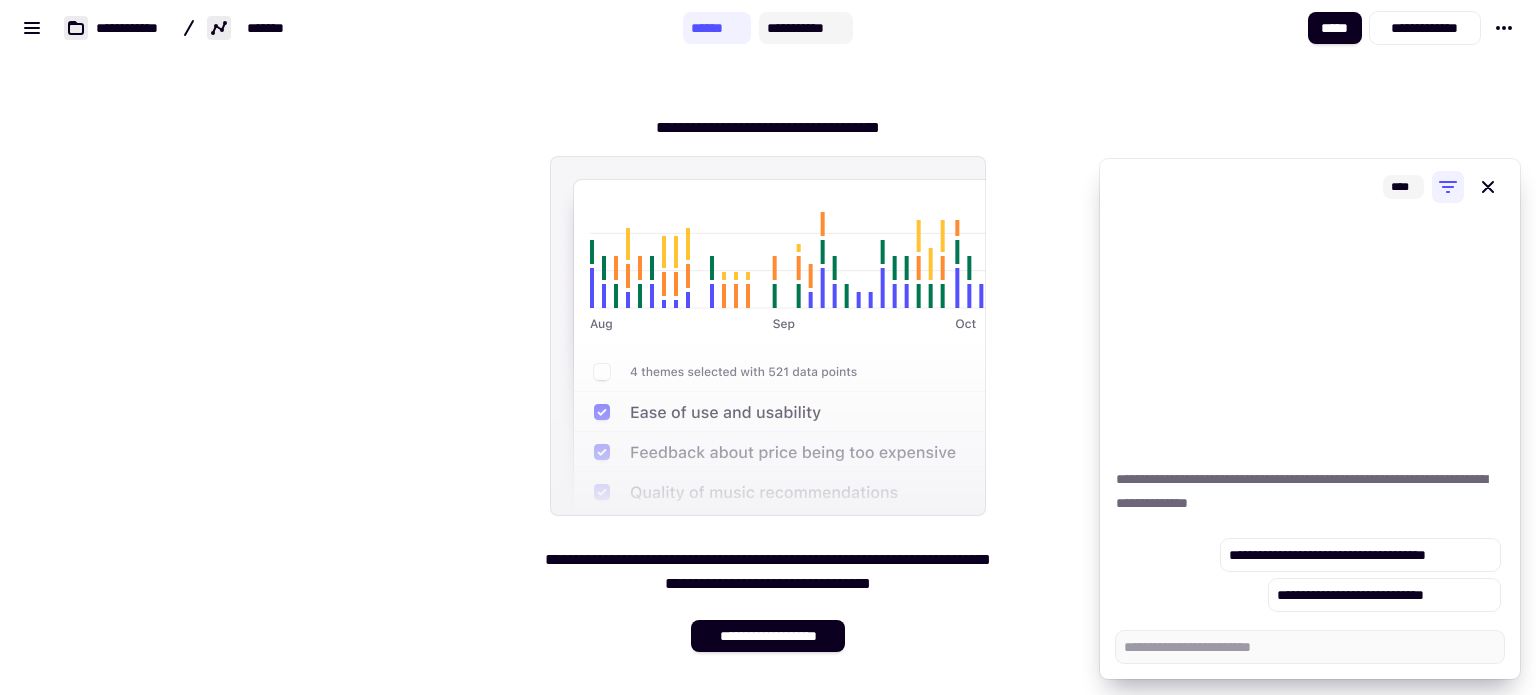 click on "**********" 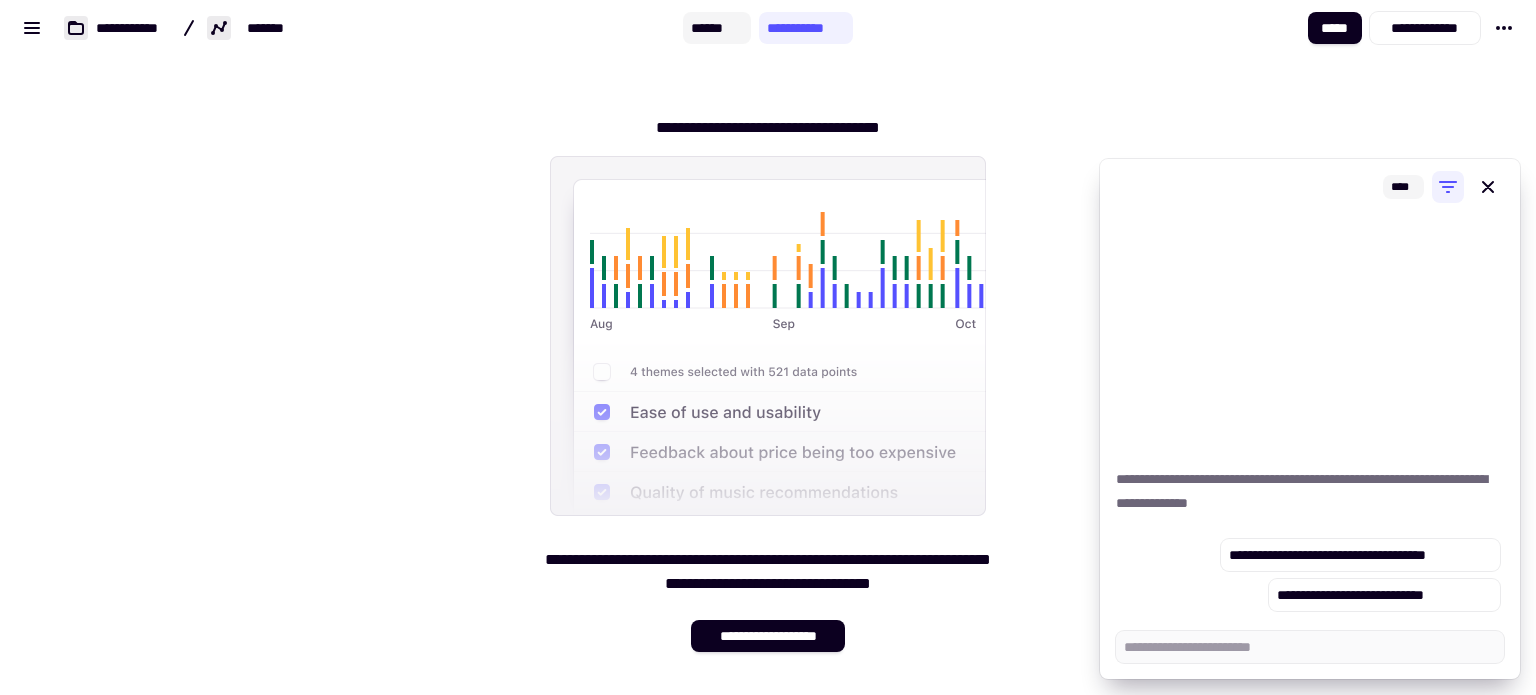 click on "******" 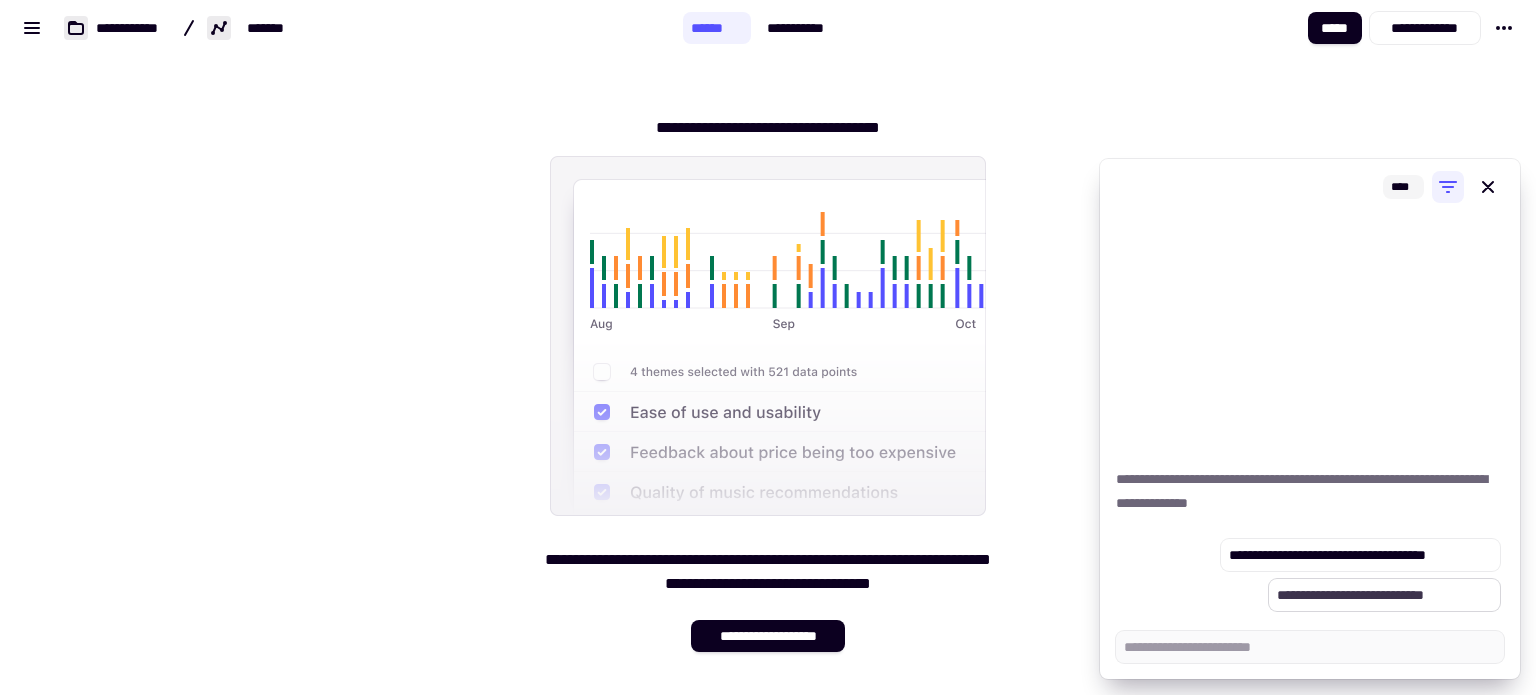 click on "**********" at bounding box center [1385, 595] 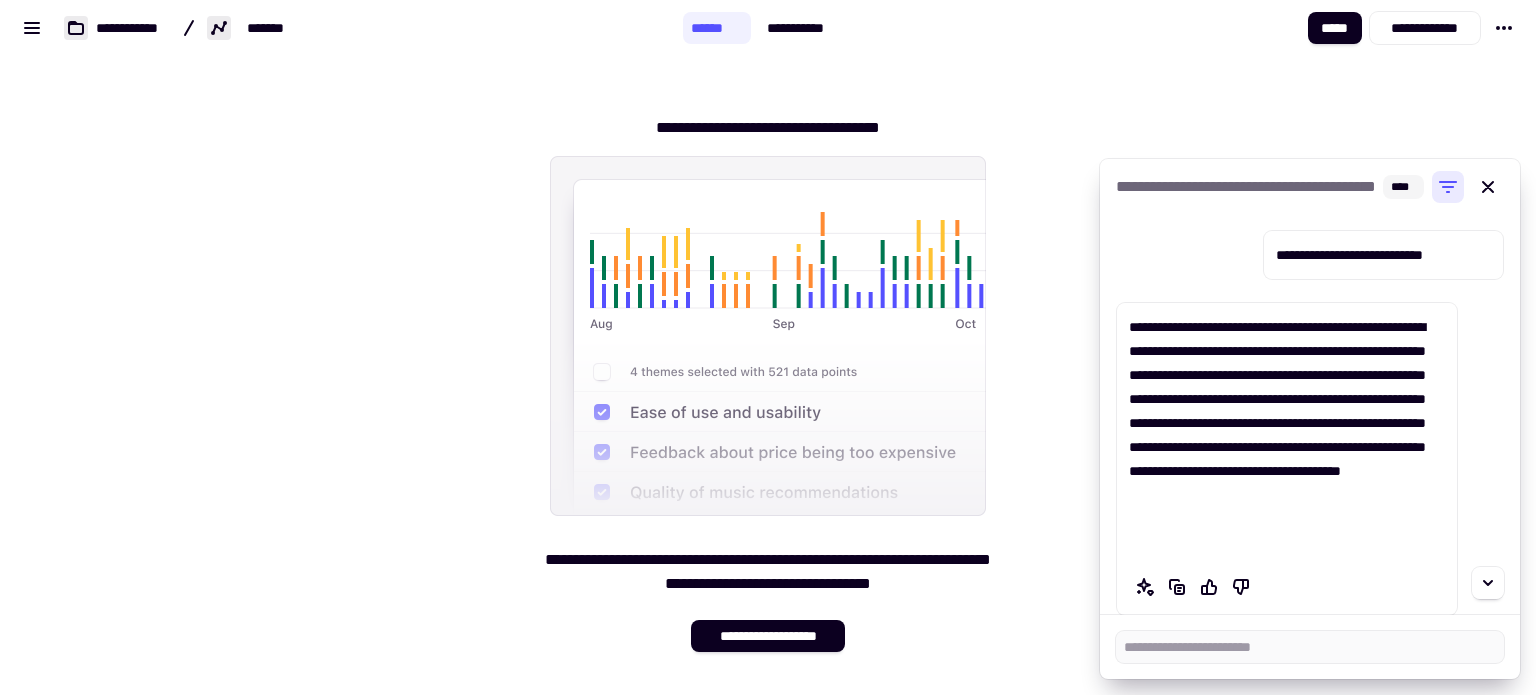 click 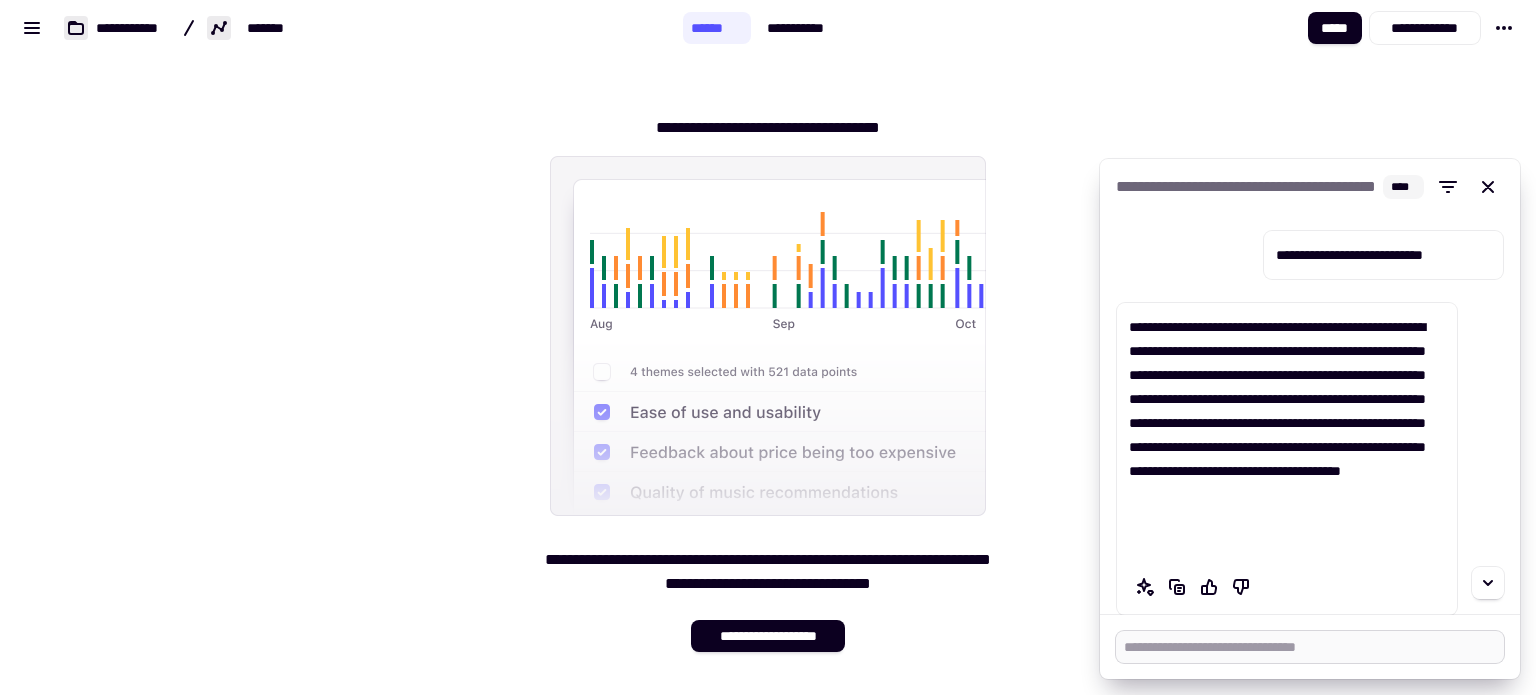 click at bounding box center (1310, 647) 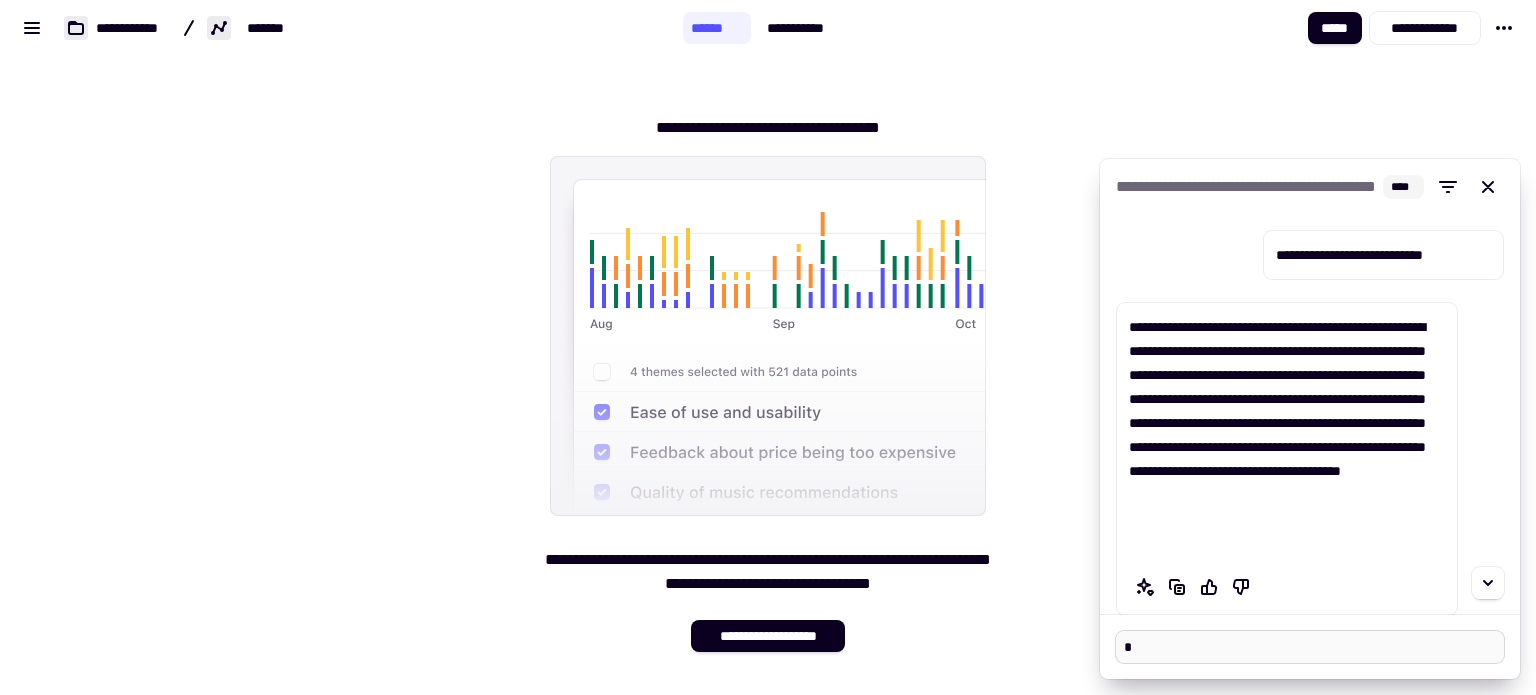 type on "*" 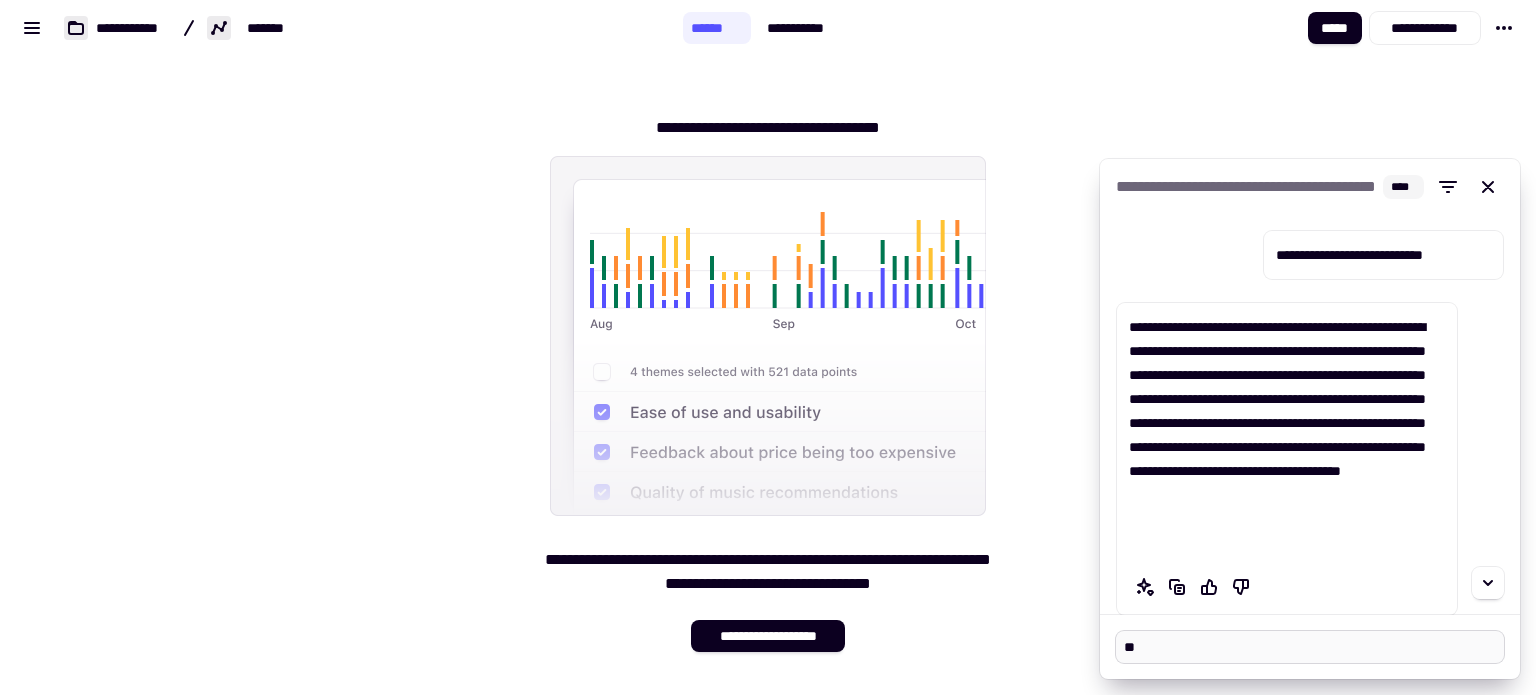 type on "*" 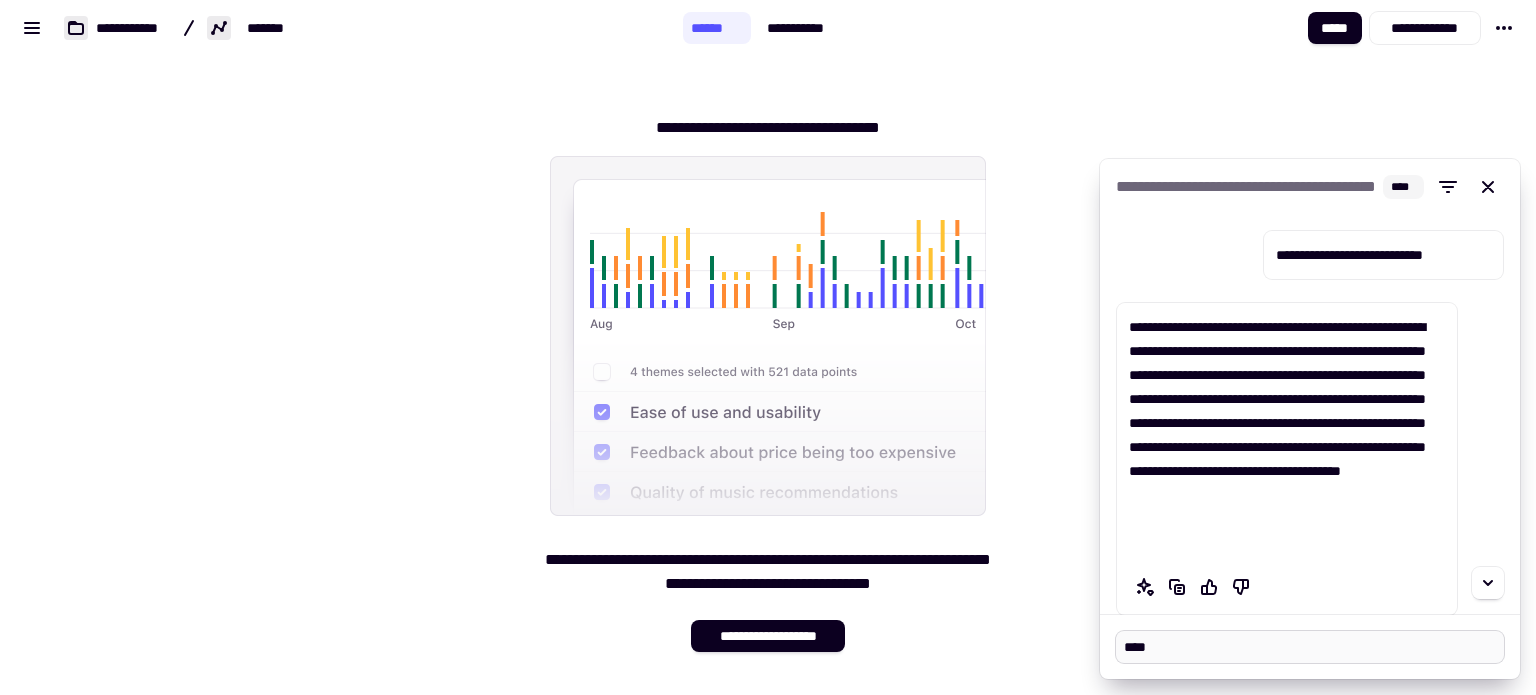 type on "*****" 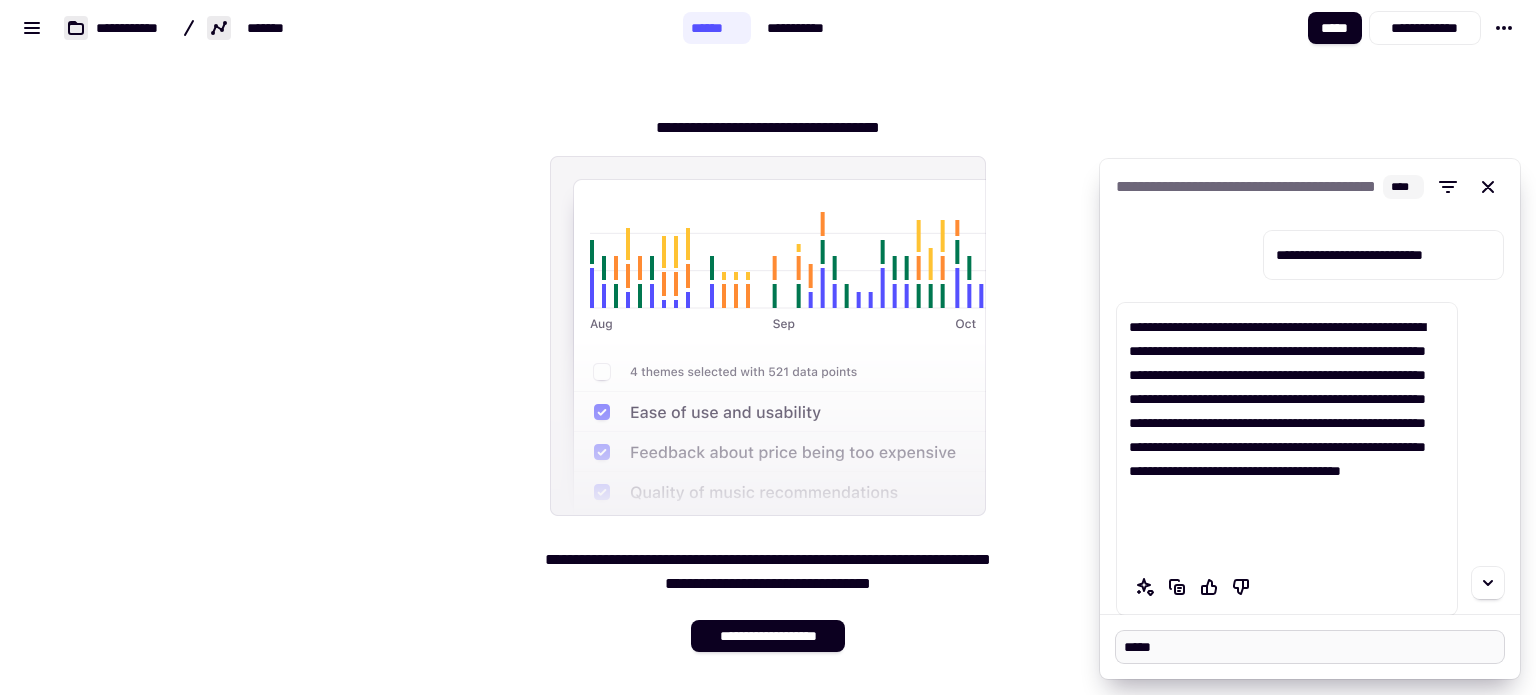 type on "*" 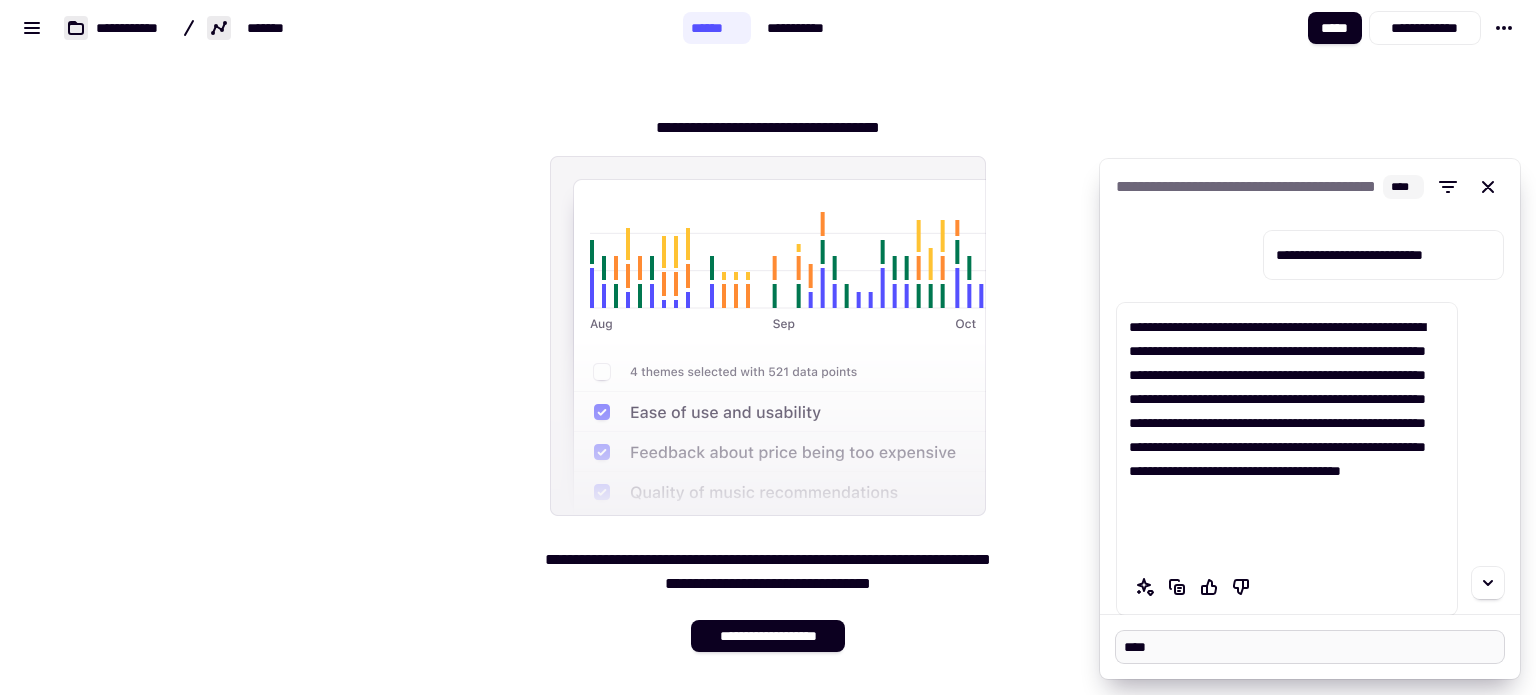 type on "*" 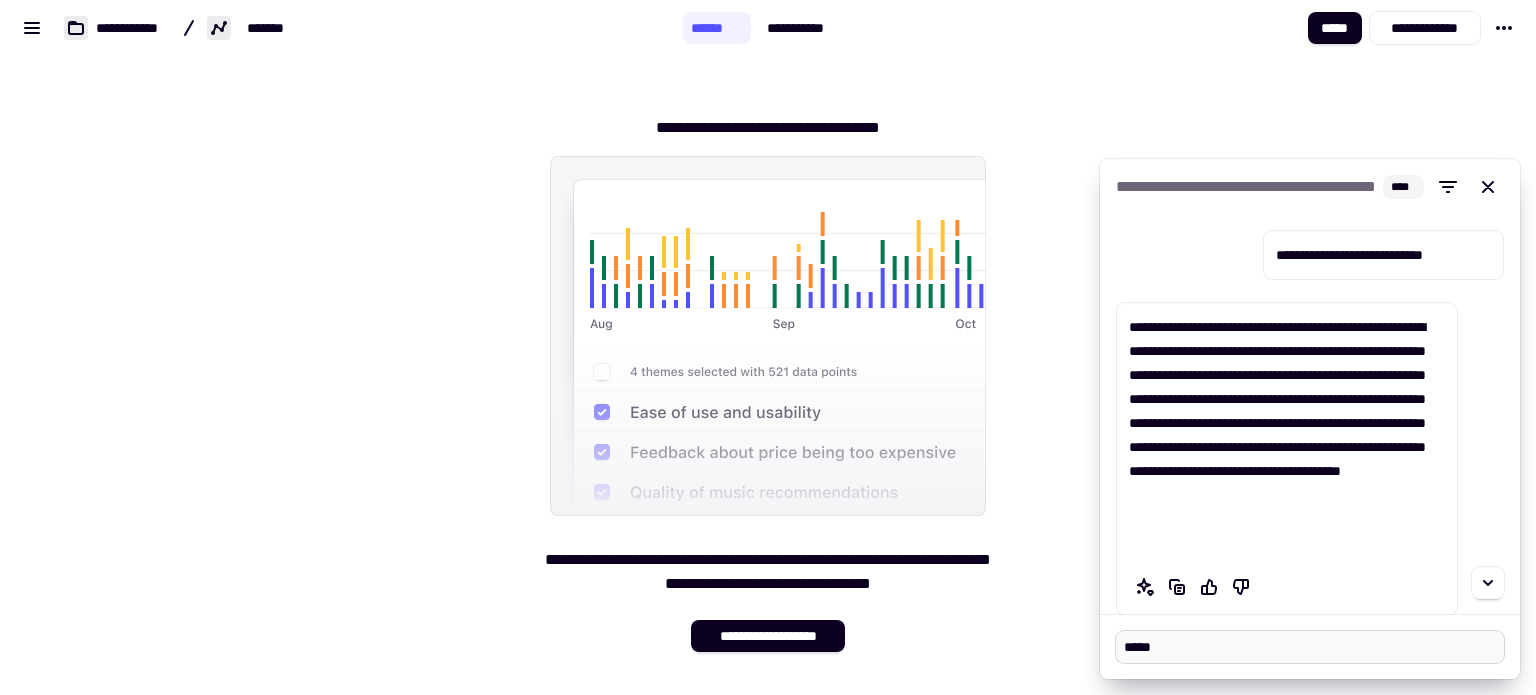 type on "*" 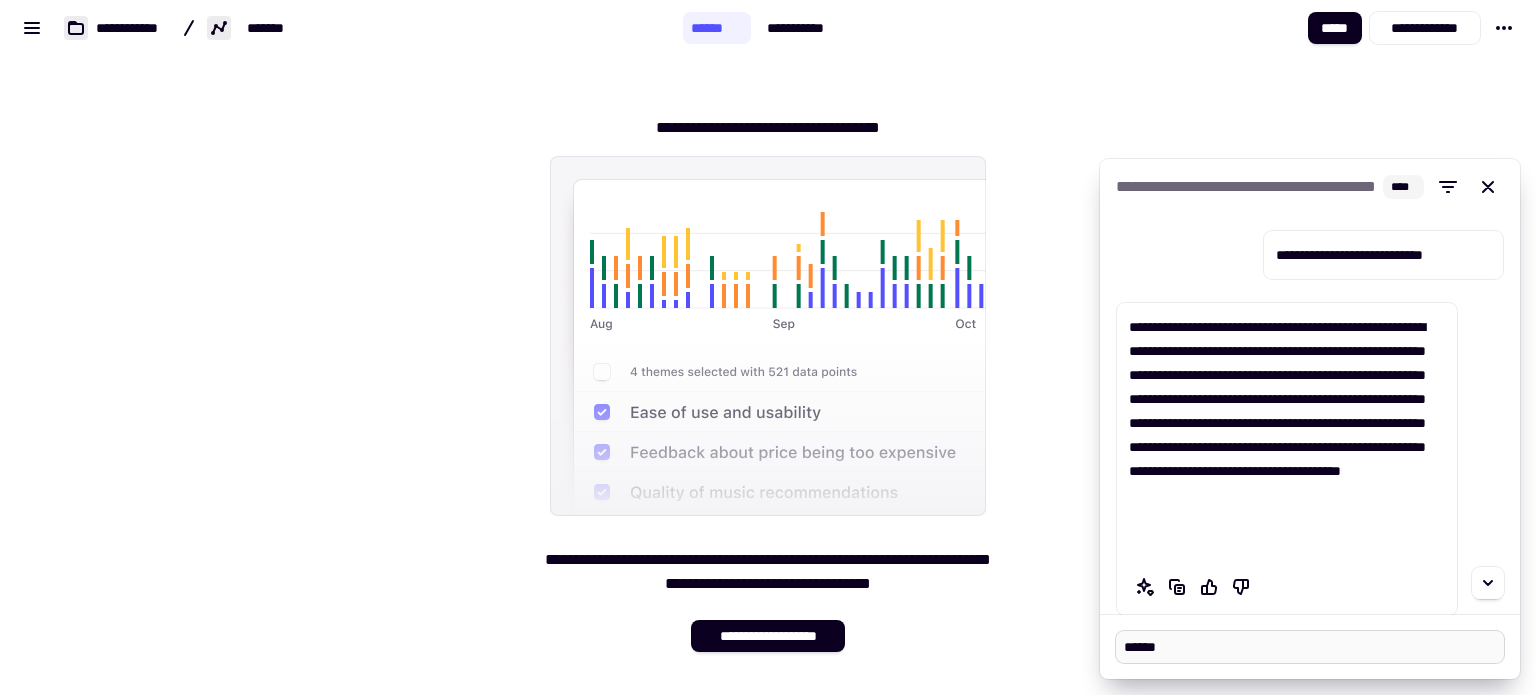 type on "*" 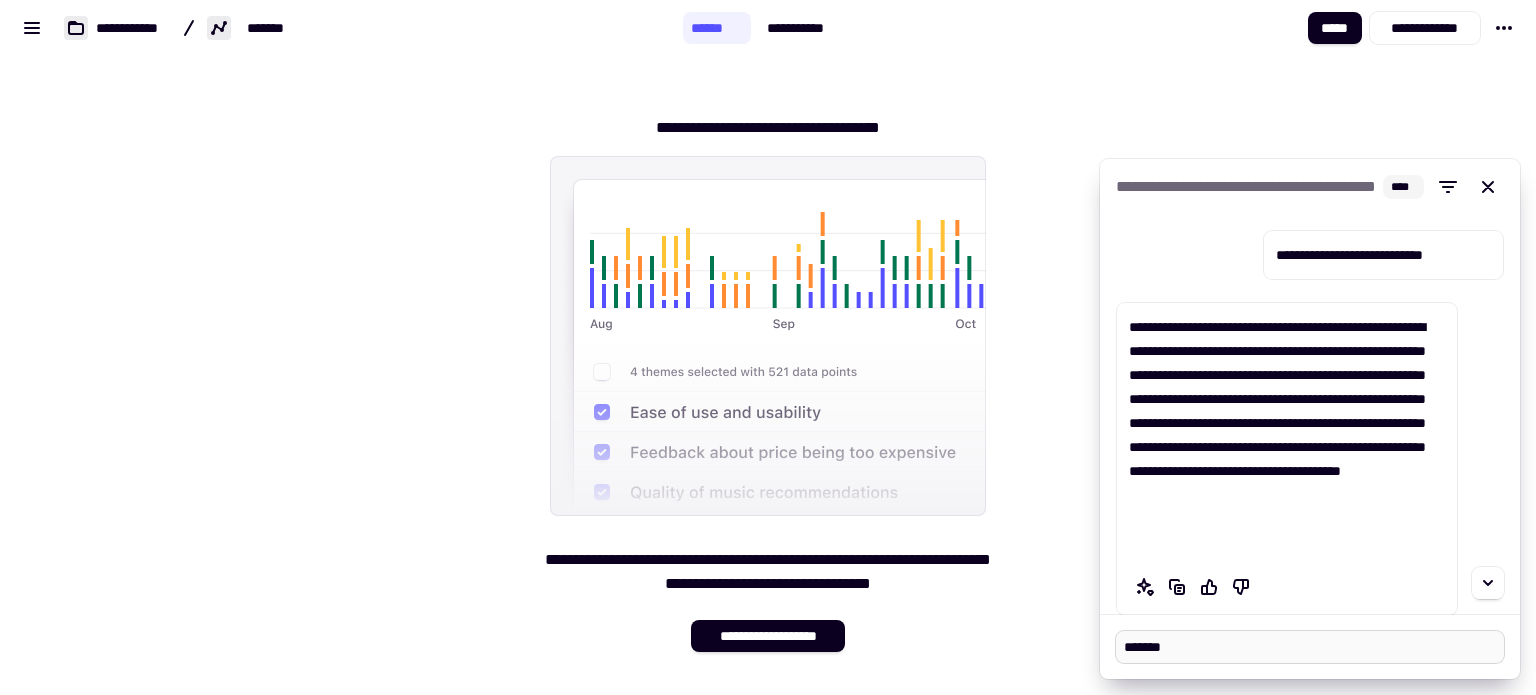 type on "*" 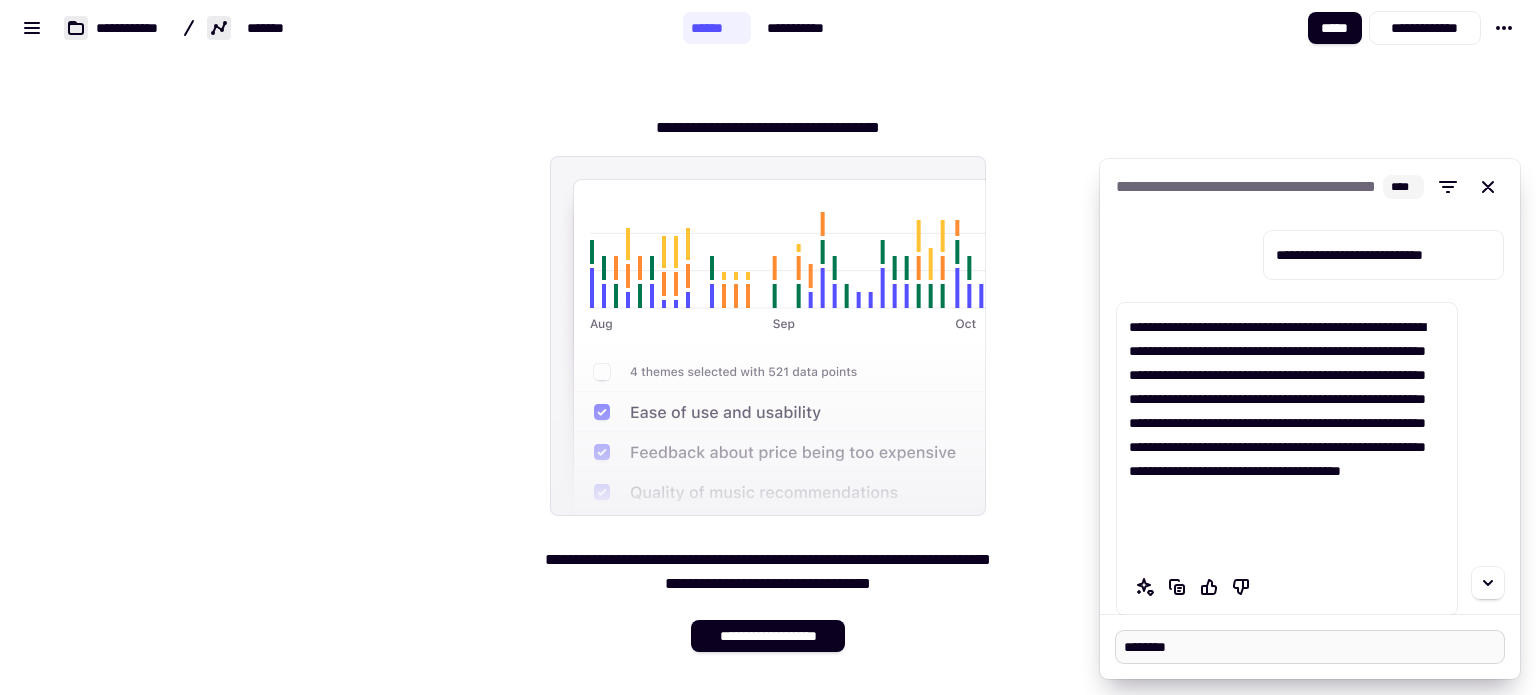 type on "*" 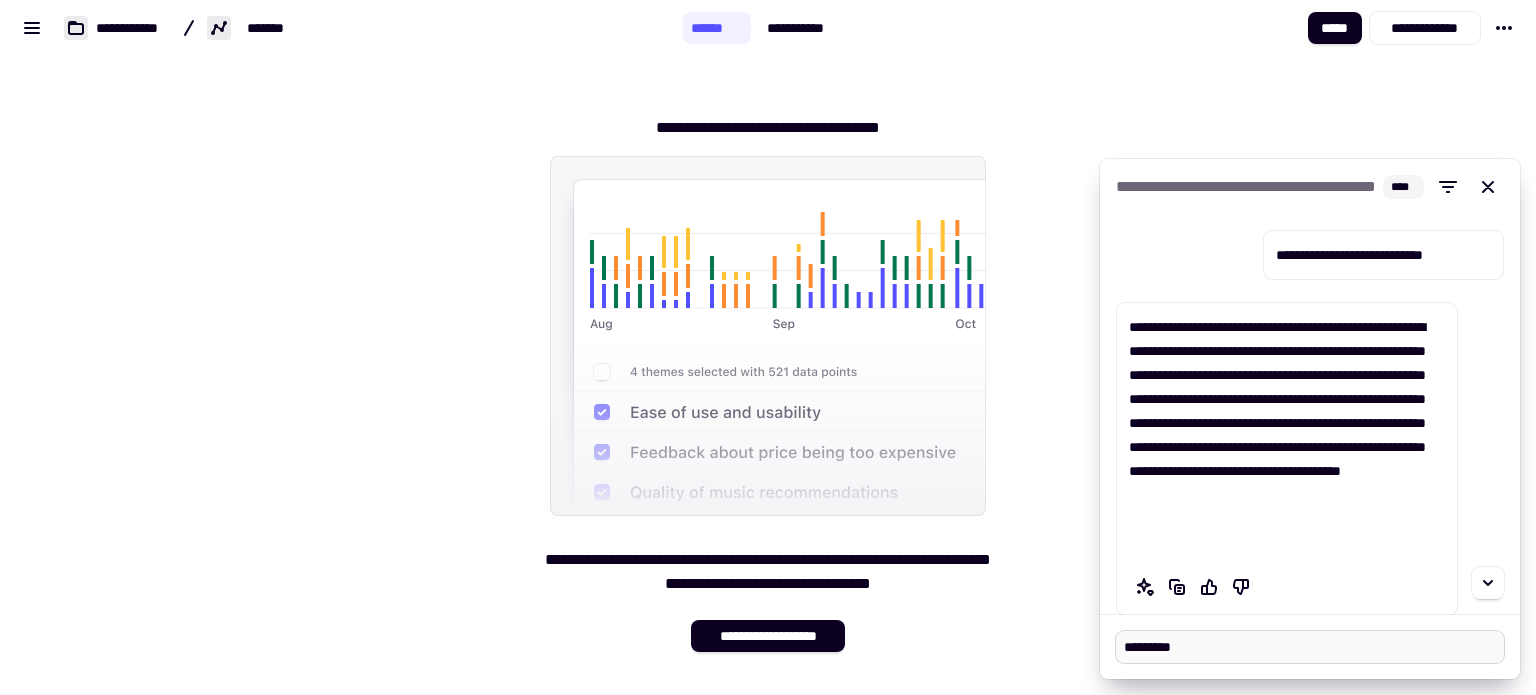 type on "*" 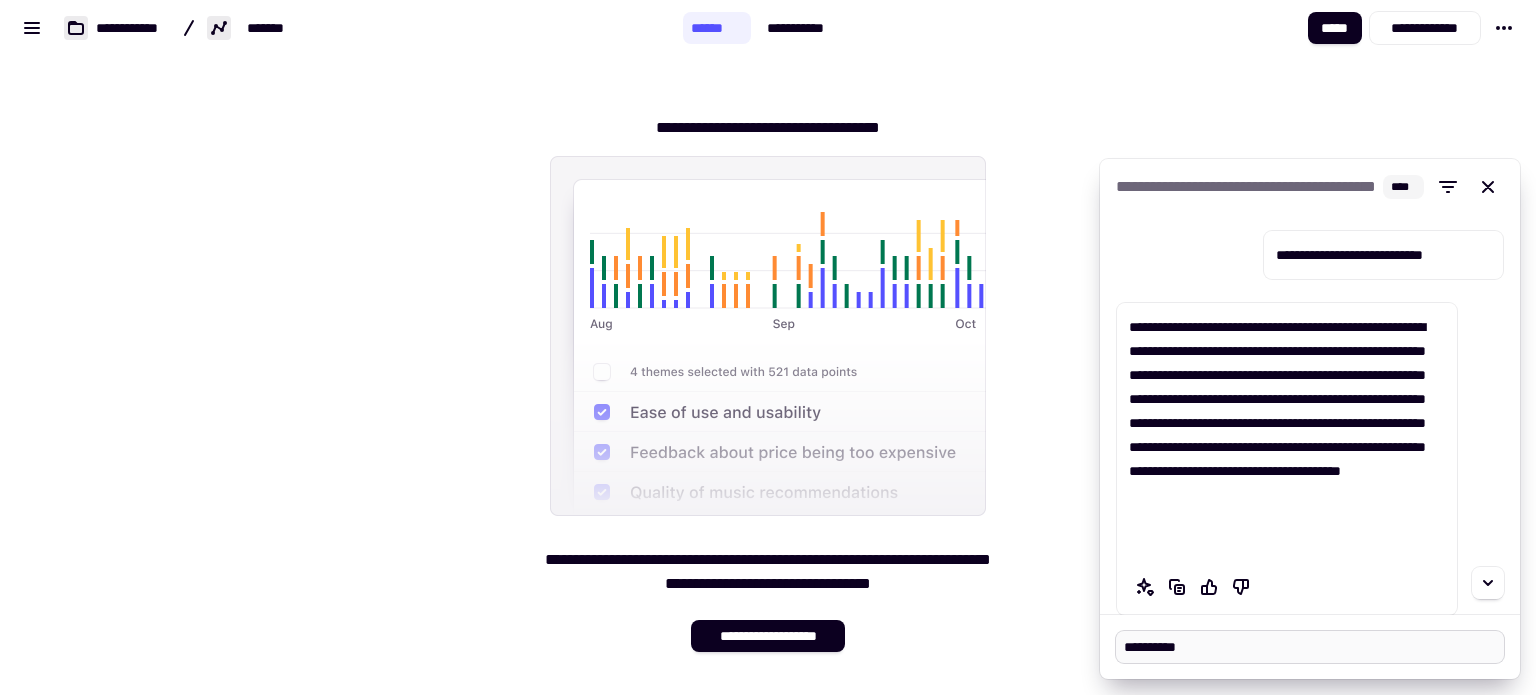 type on "*" 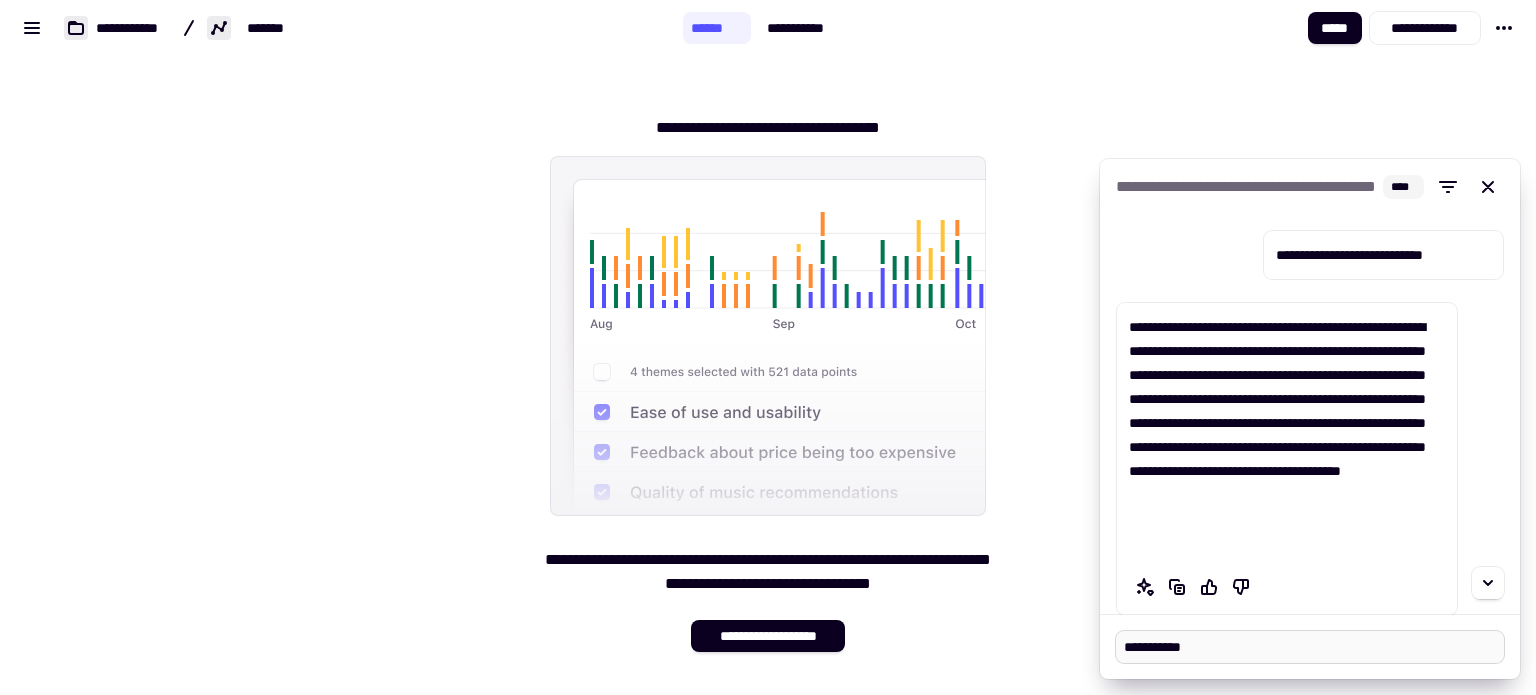 type on "*" 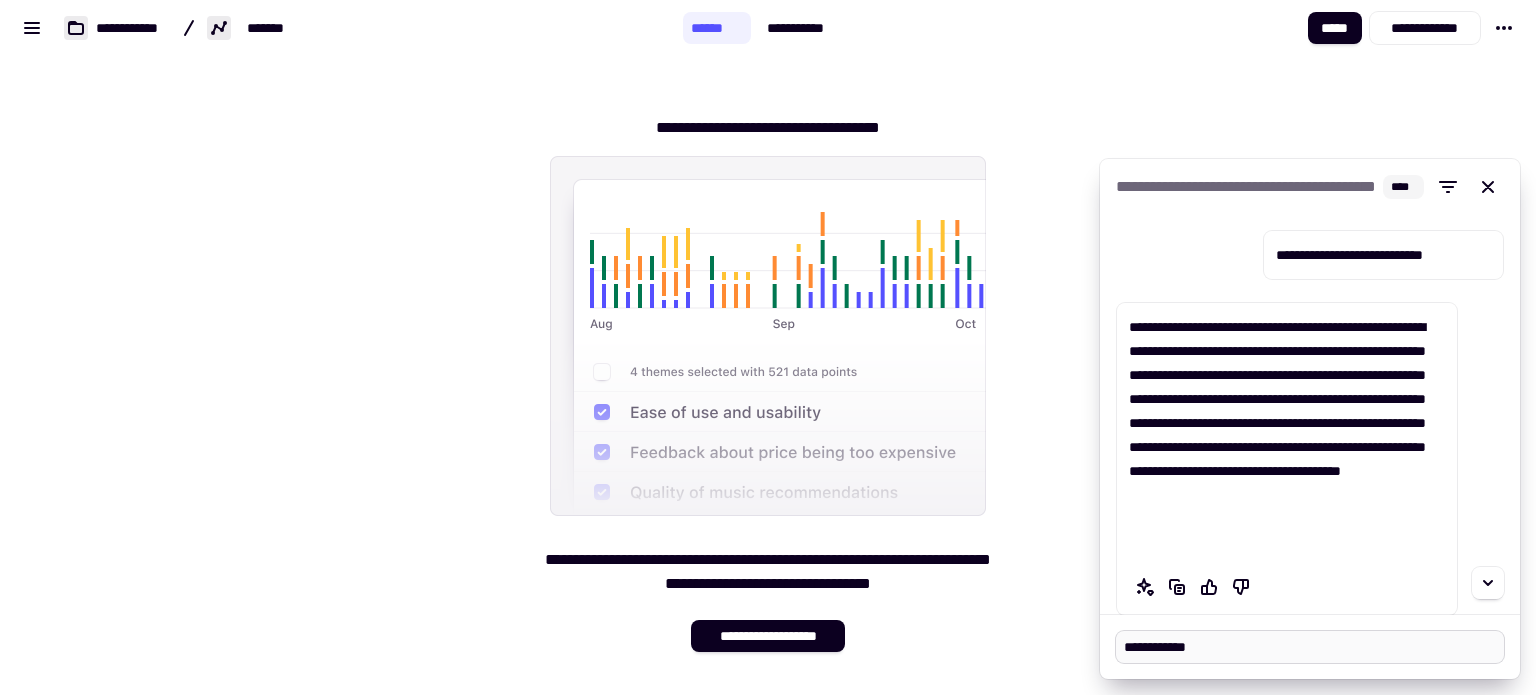 type on "*" 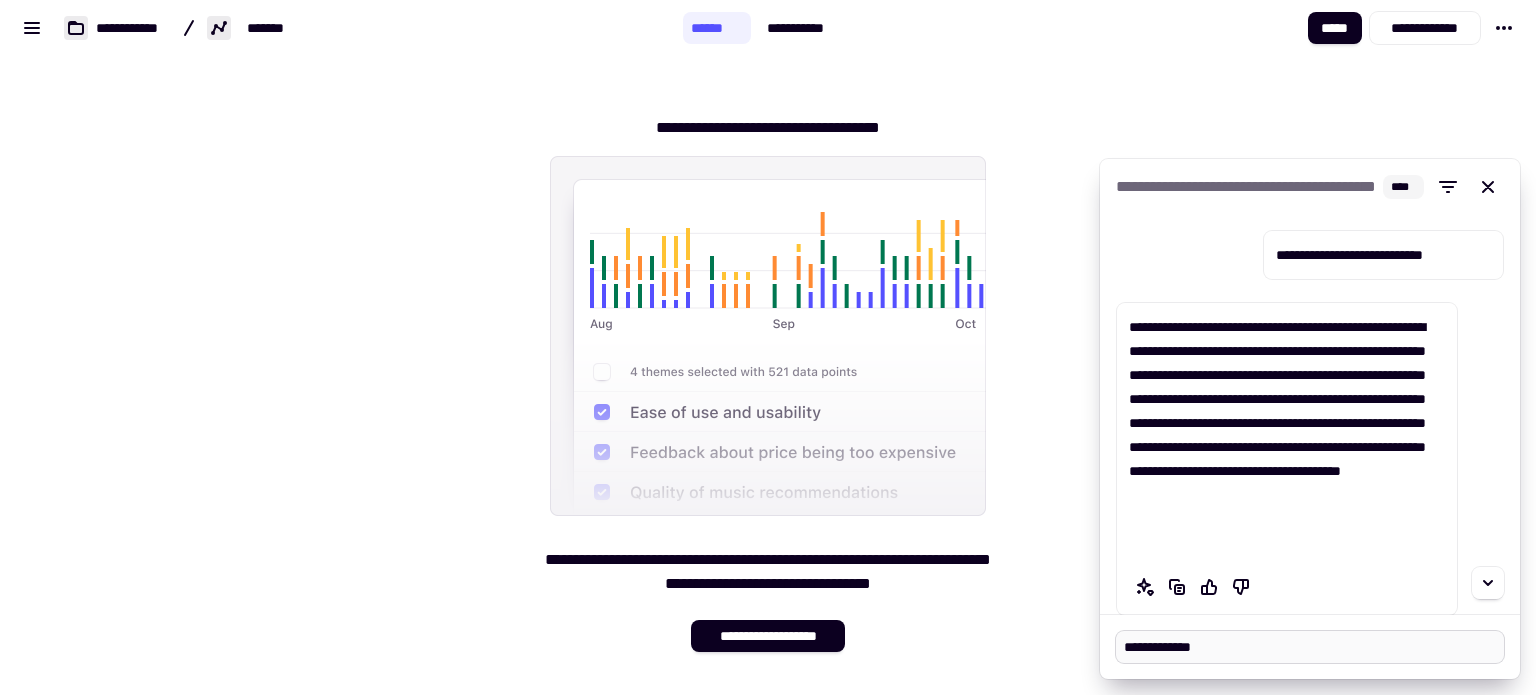 type on "*" 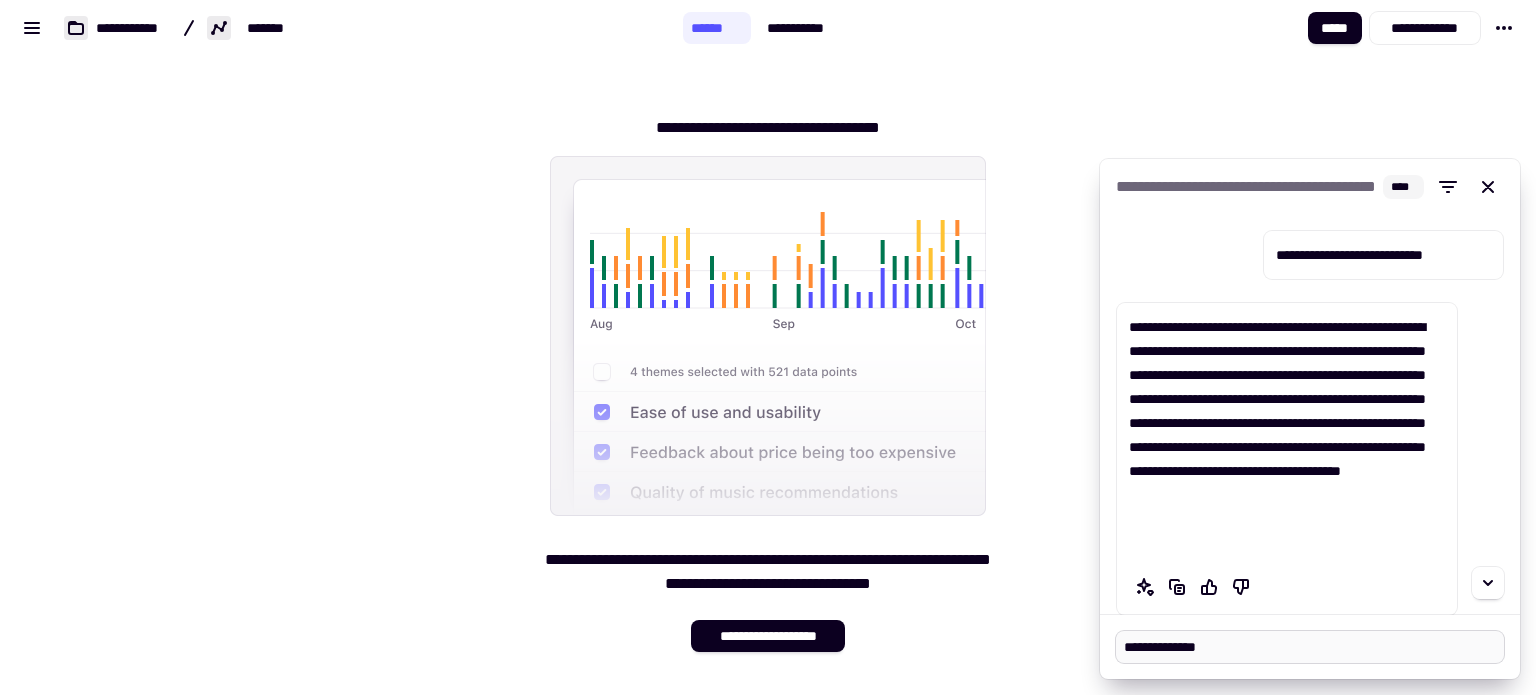 type on "*" 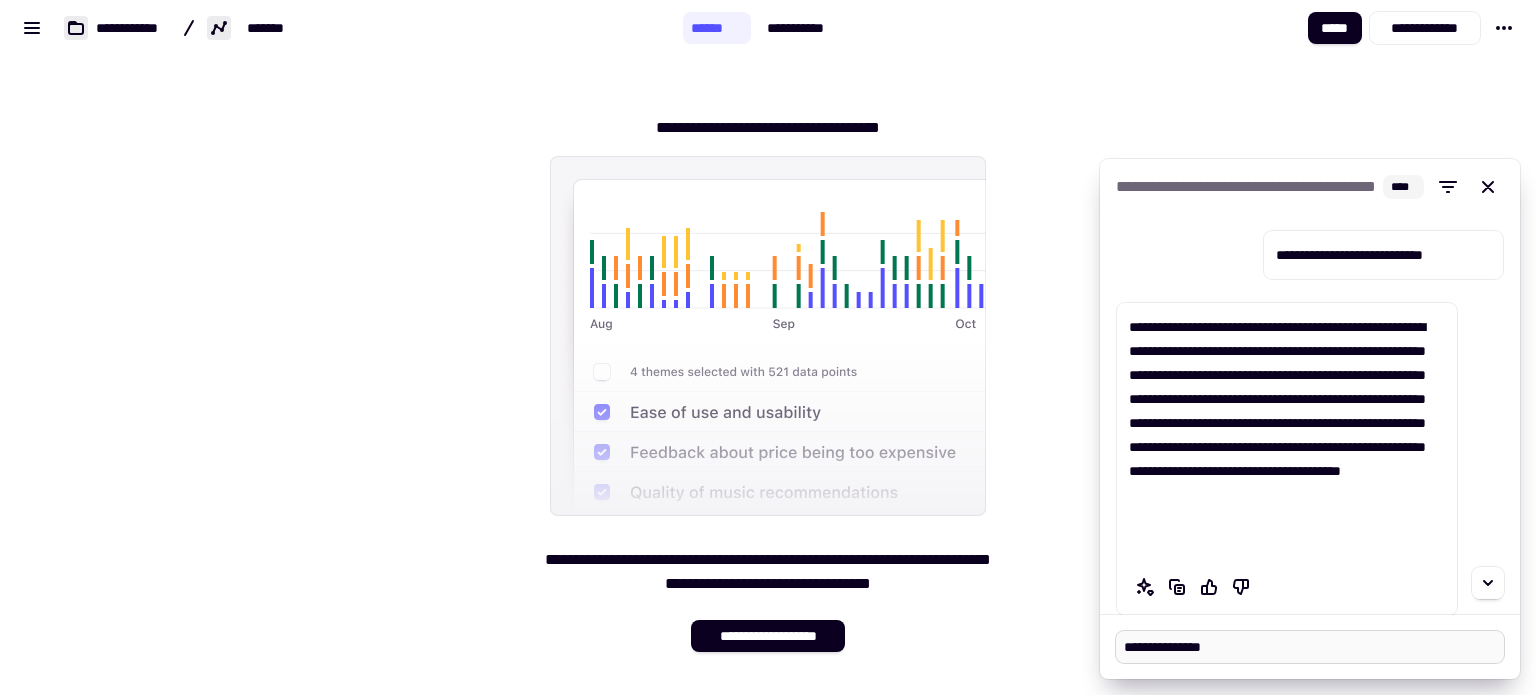 type on "*" 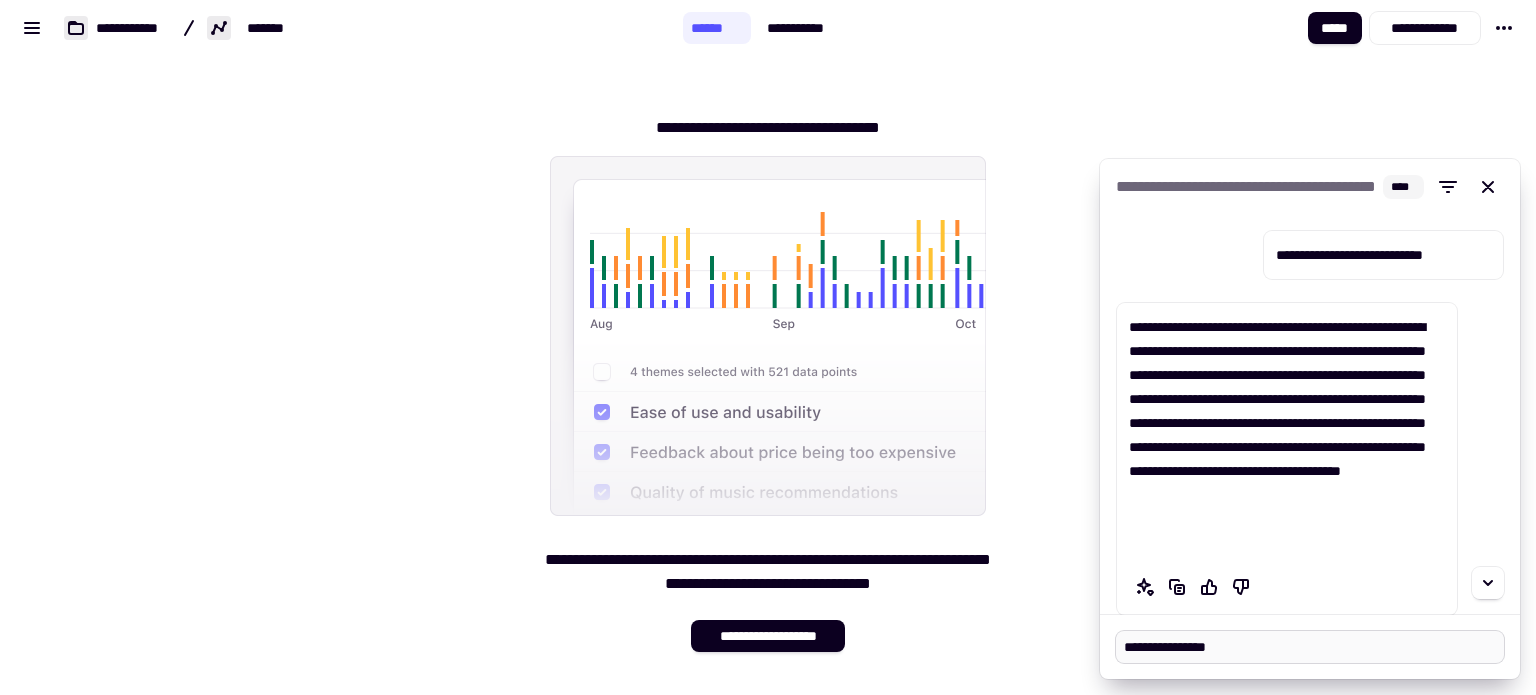 type on "*" 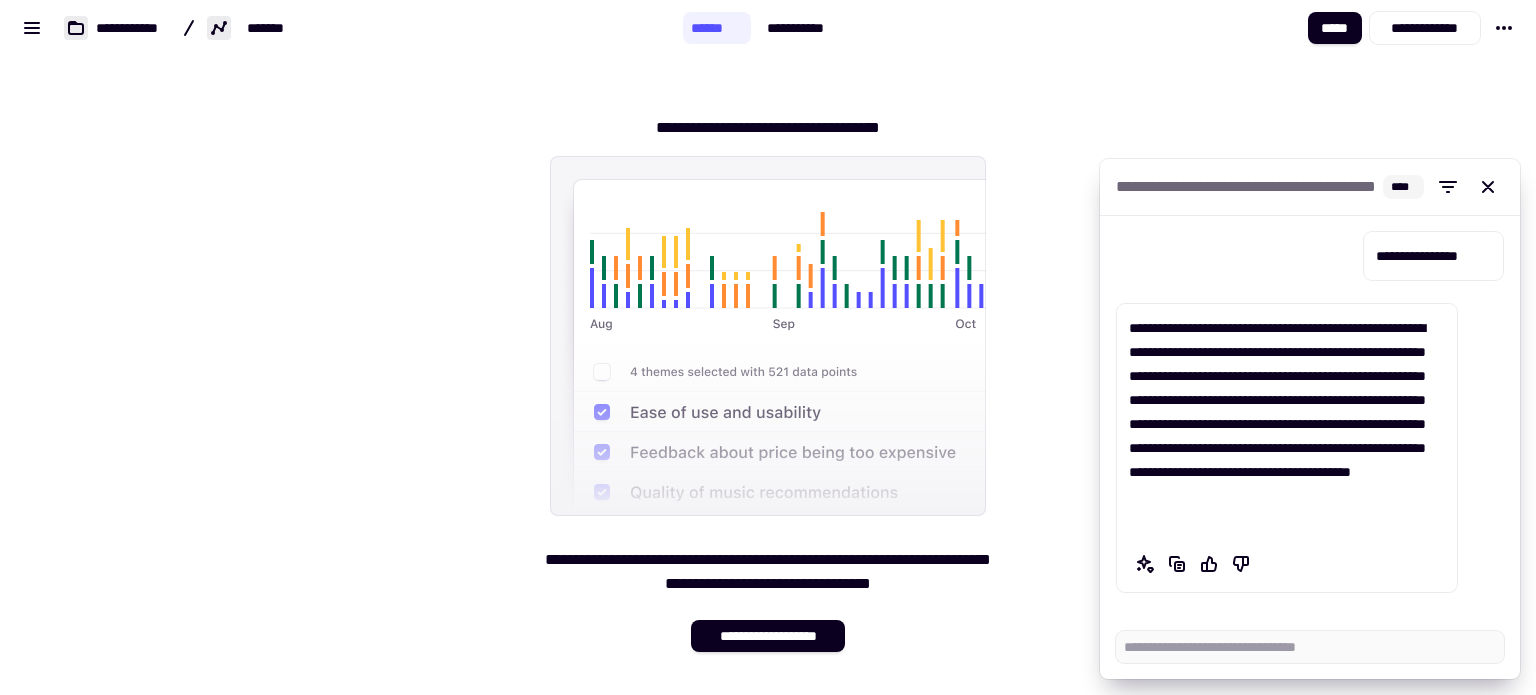 scroll, scrollTop: 408, scrollLeft: 0, axis: vertical 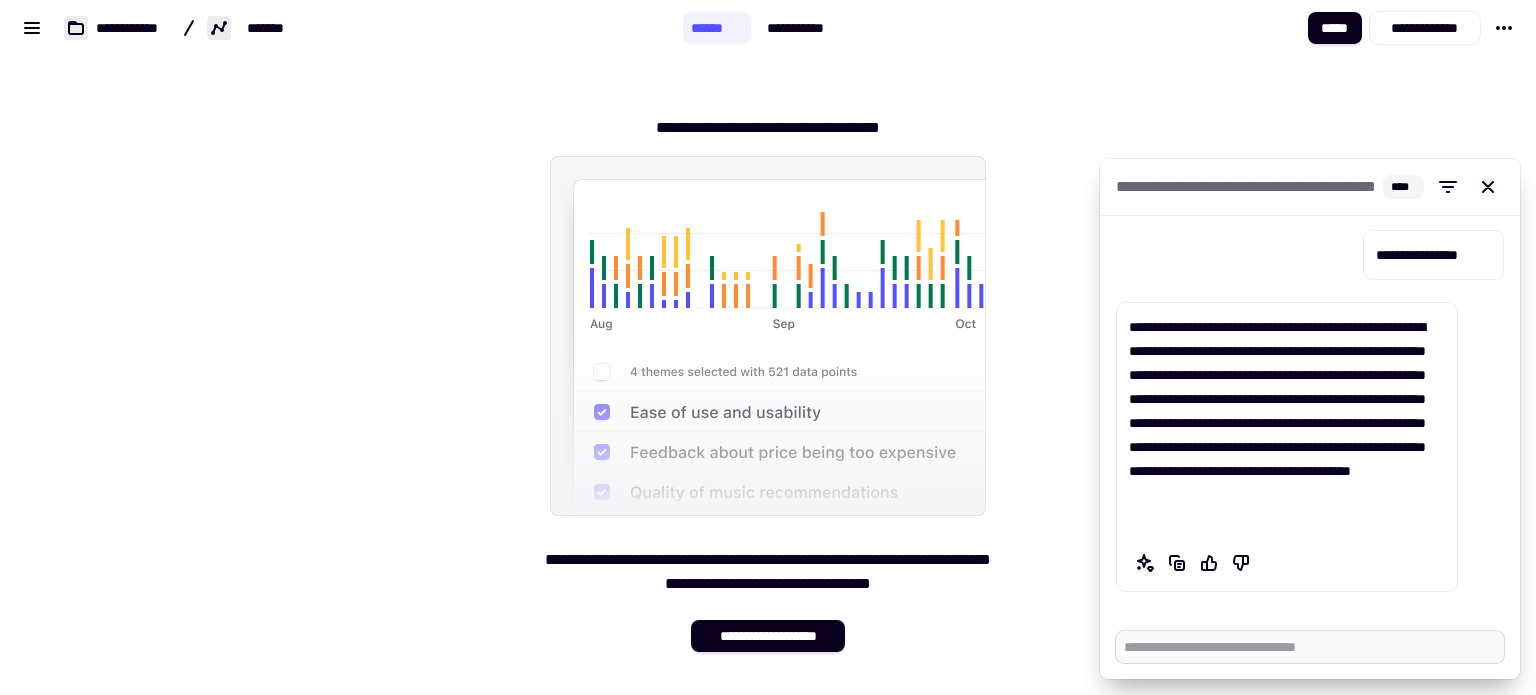 click at bounding box center (1310, 647) 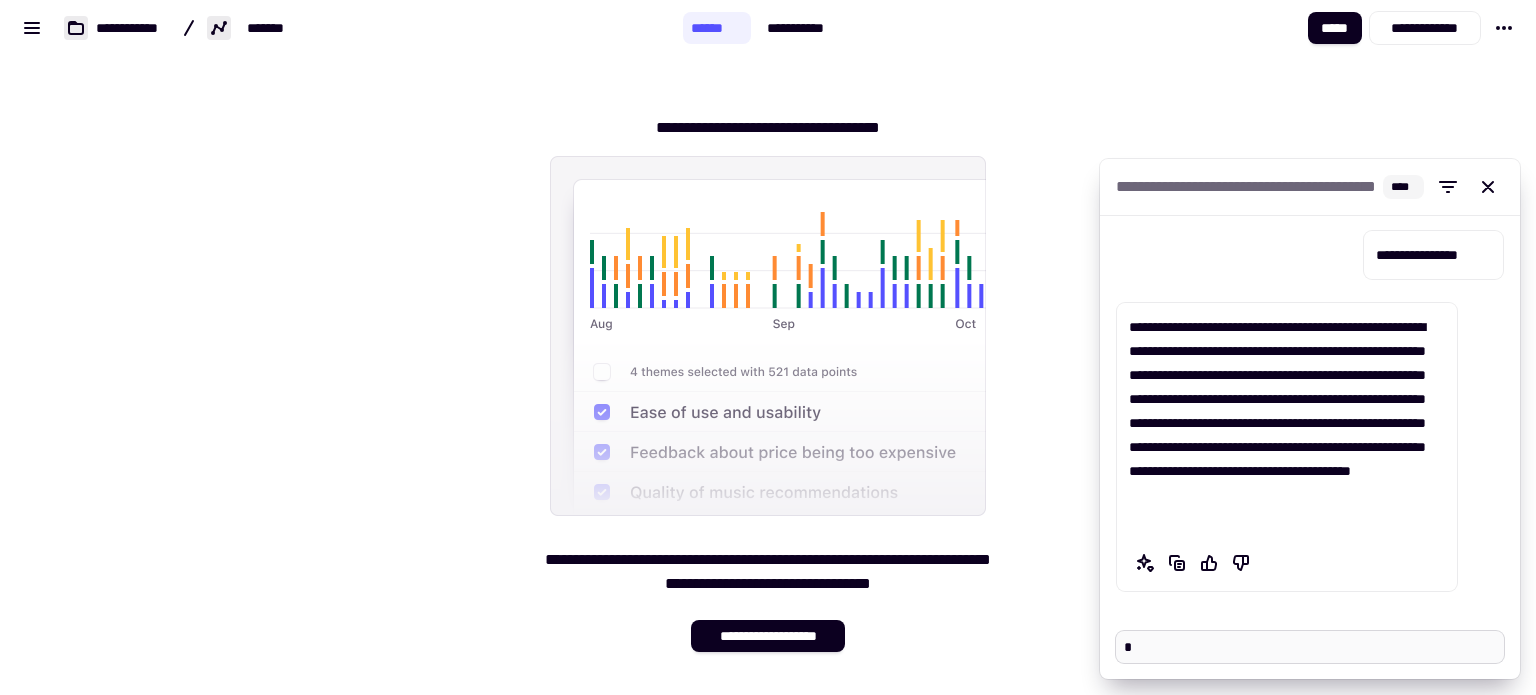 type on "*" 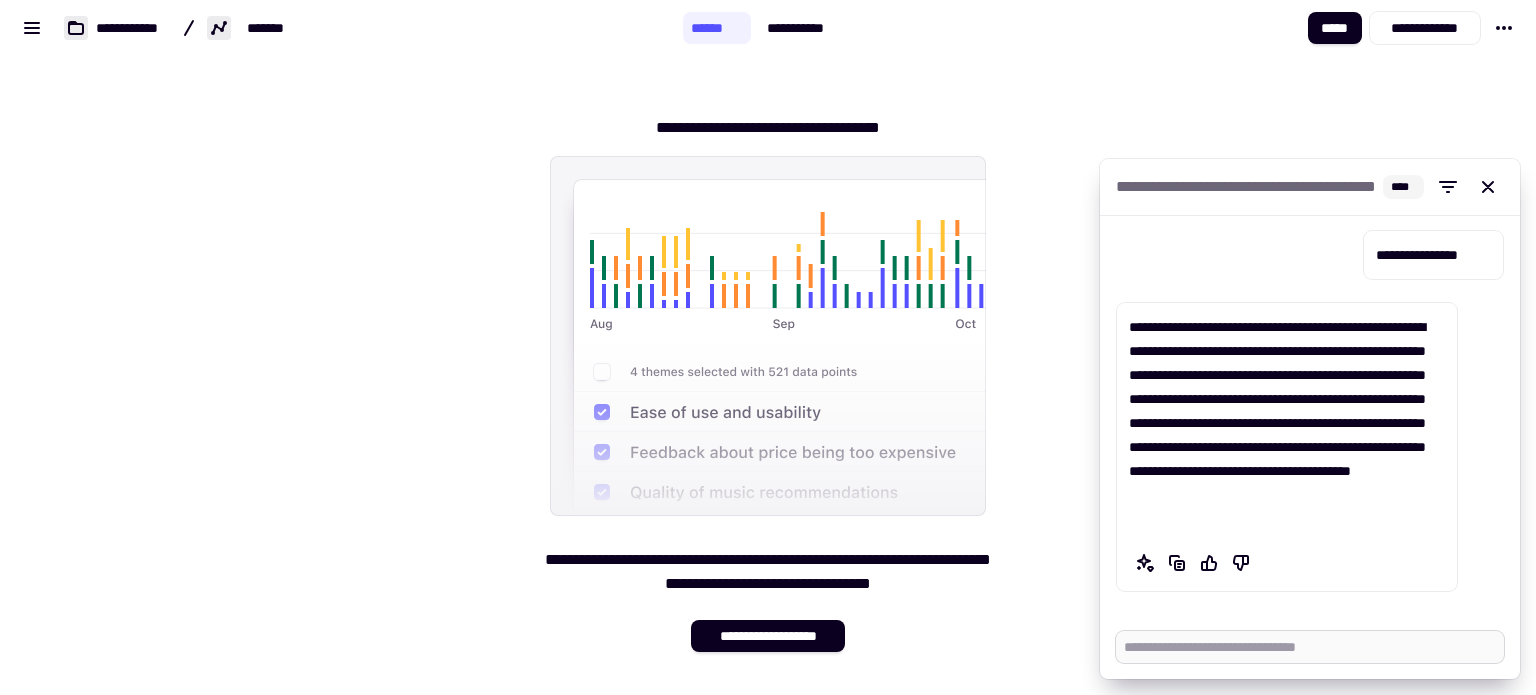 type on "*" 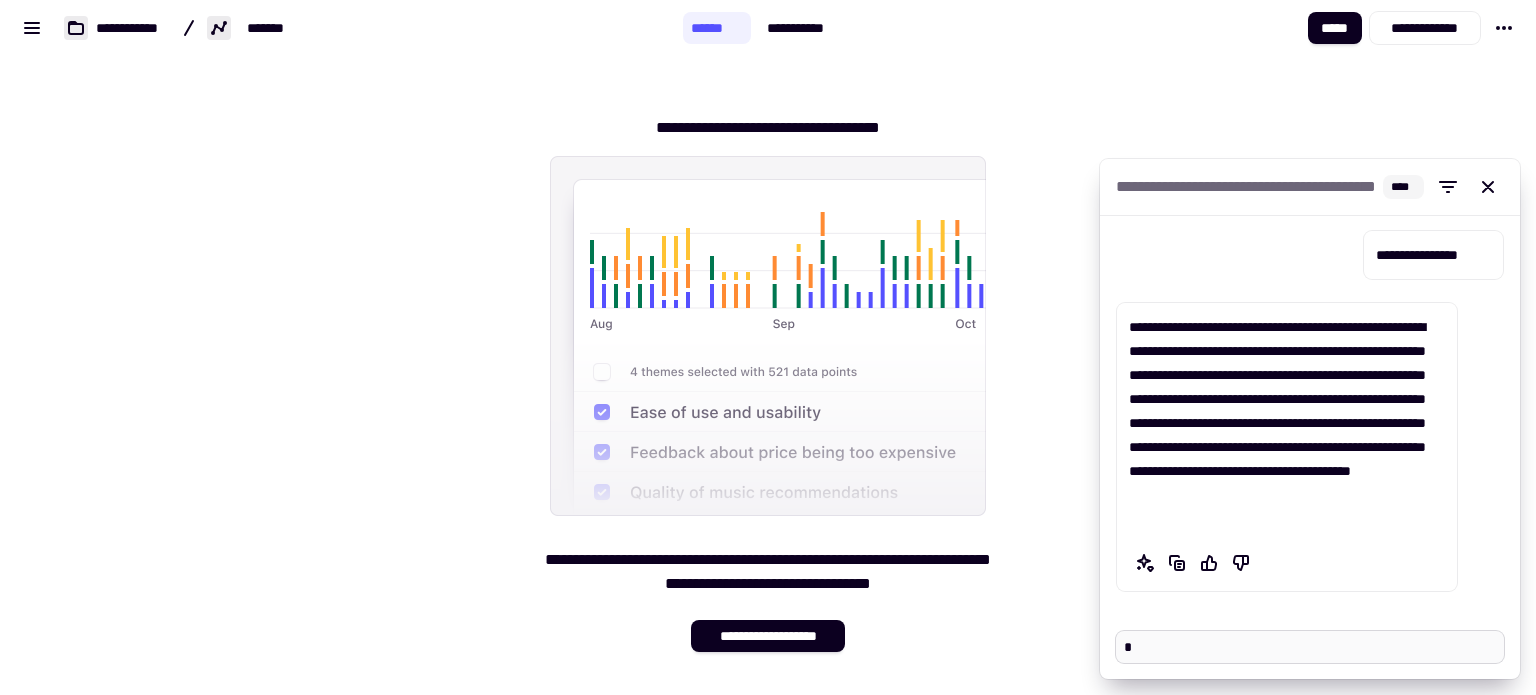 type on "*" 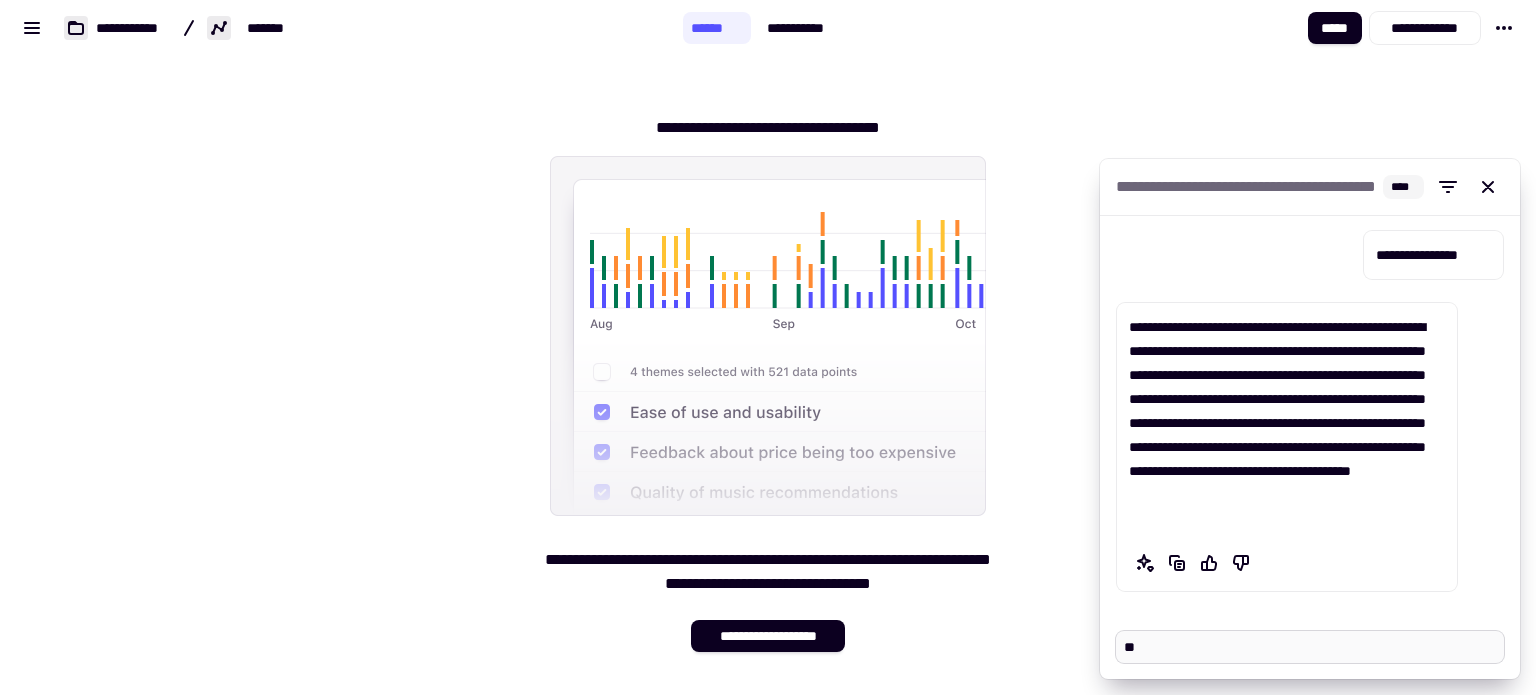 type on "*" 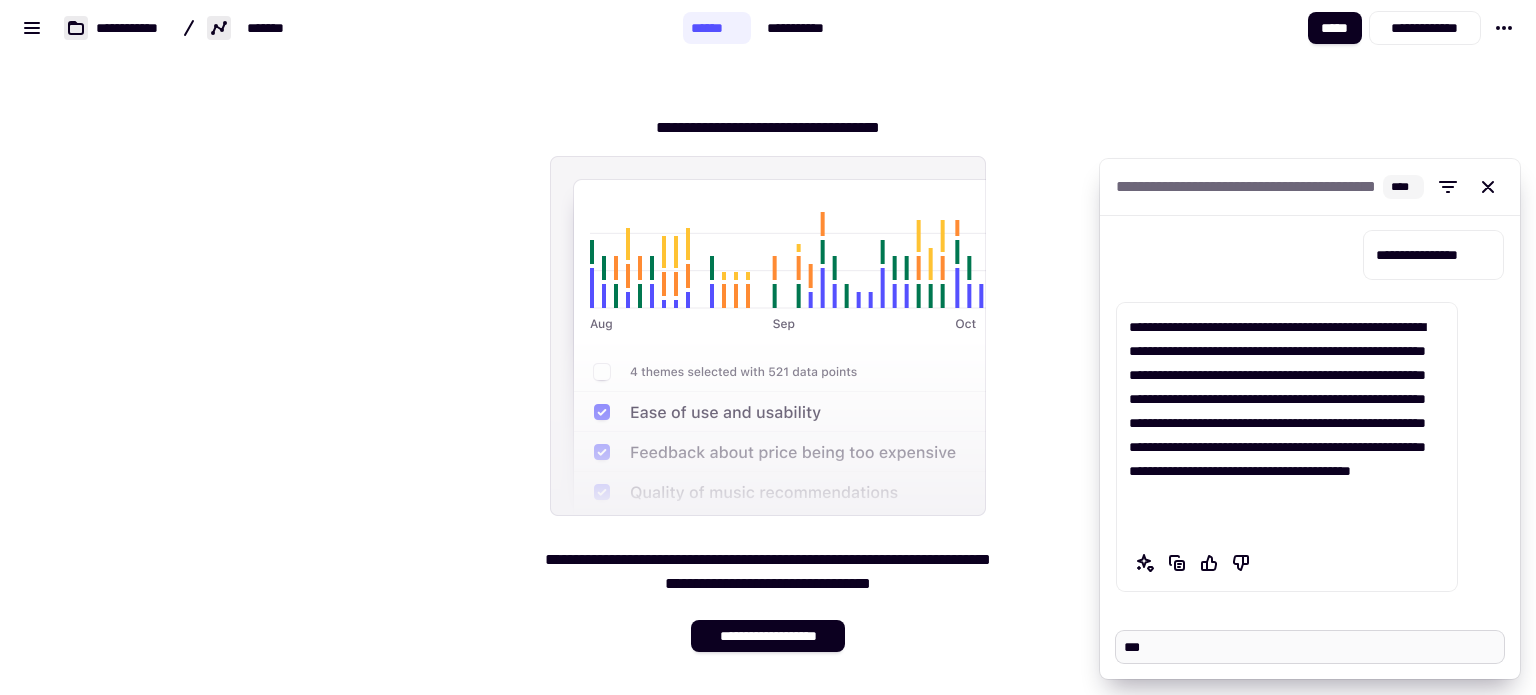 type on "*" 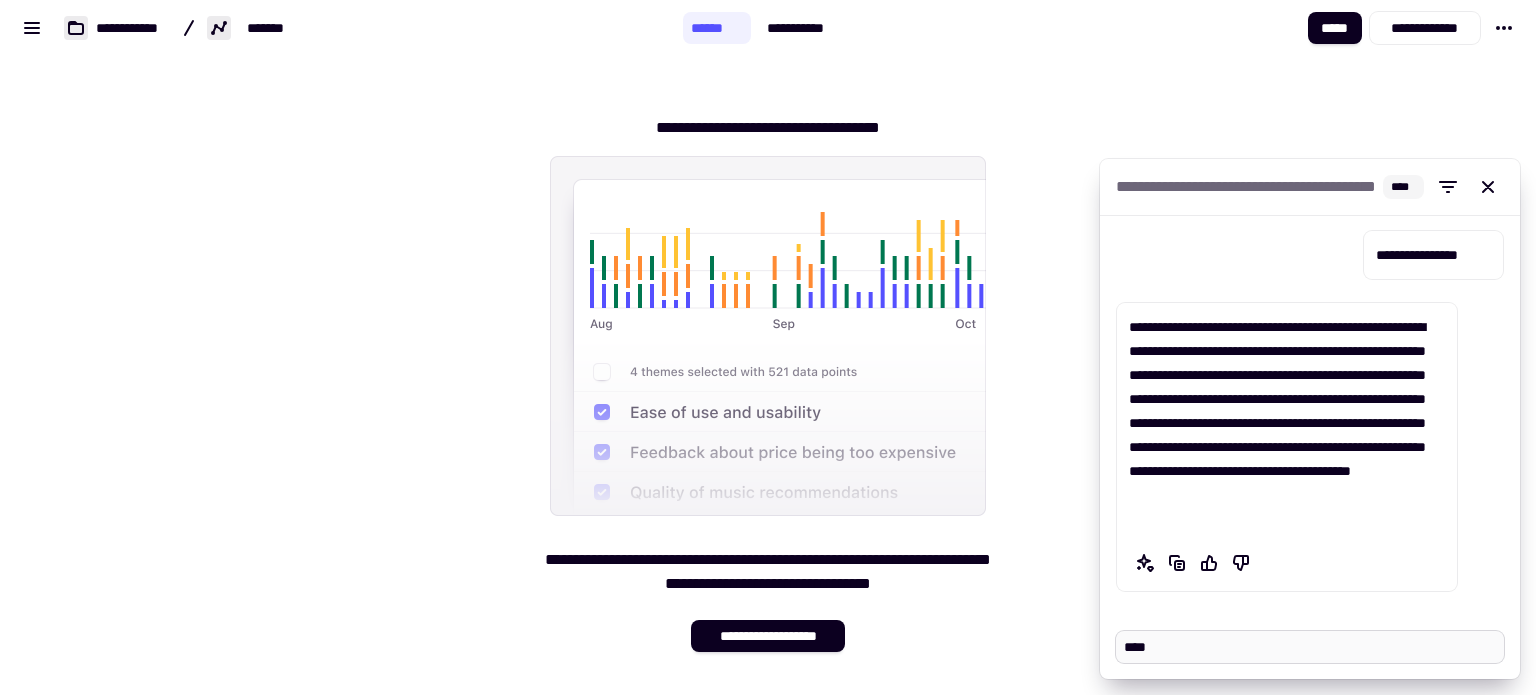 type on "*" 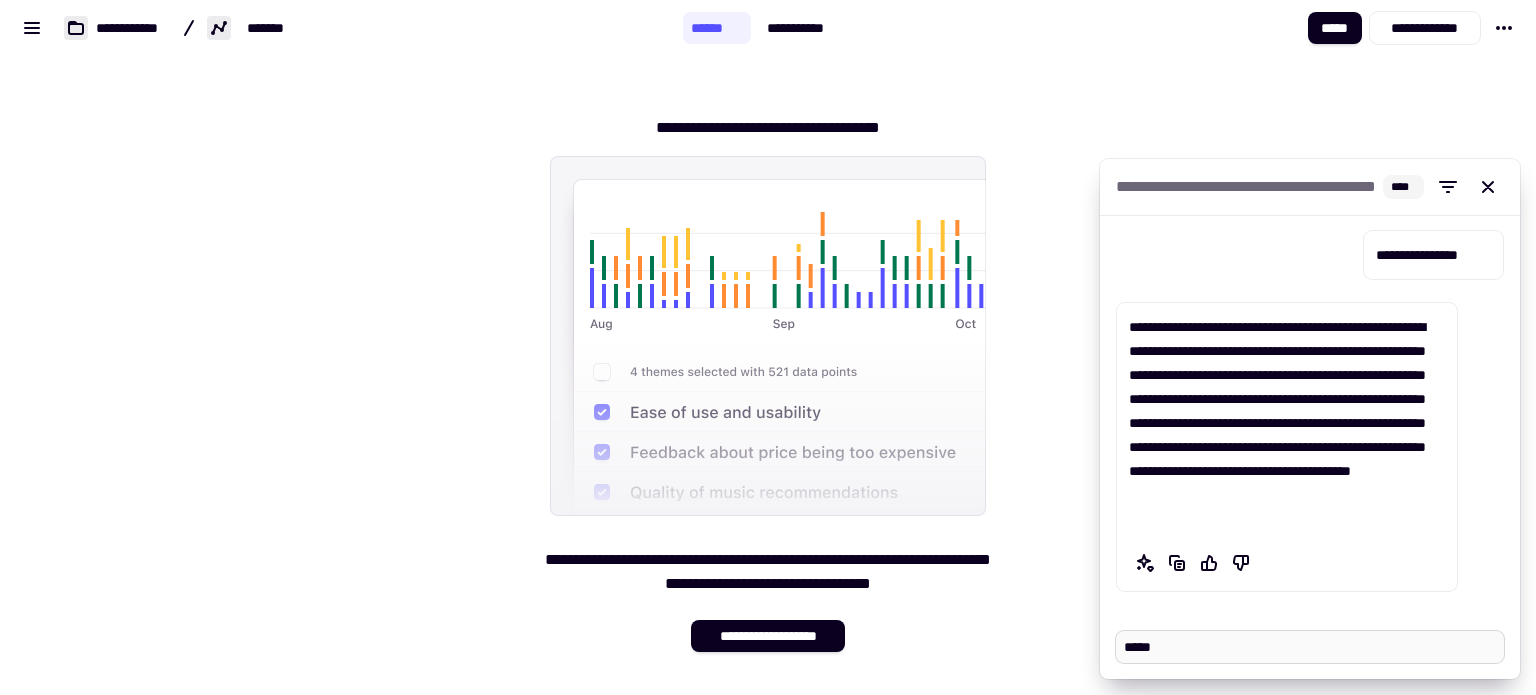 type on "*" 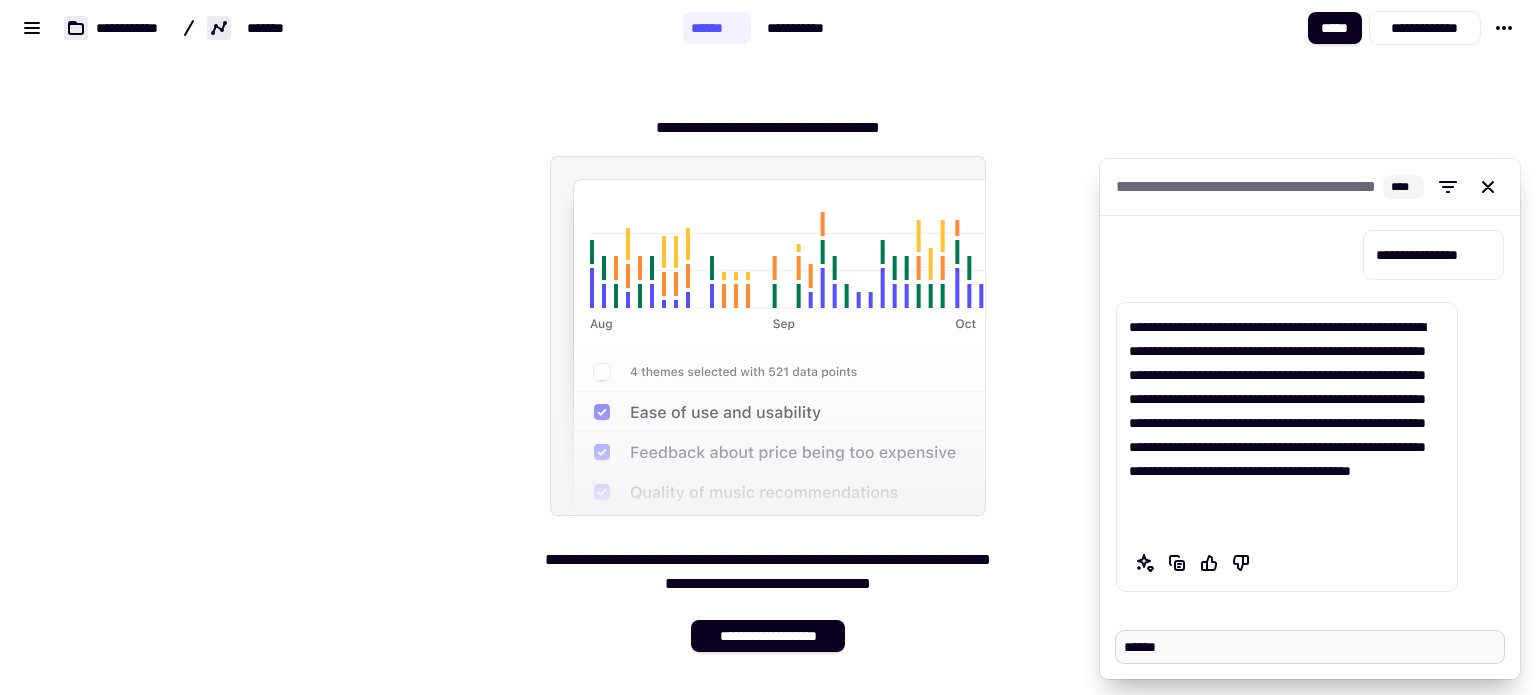 type on "*" 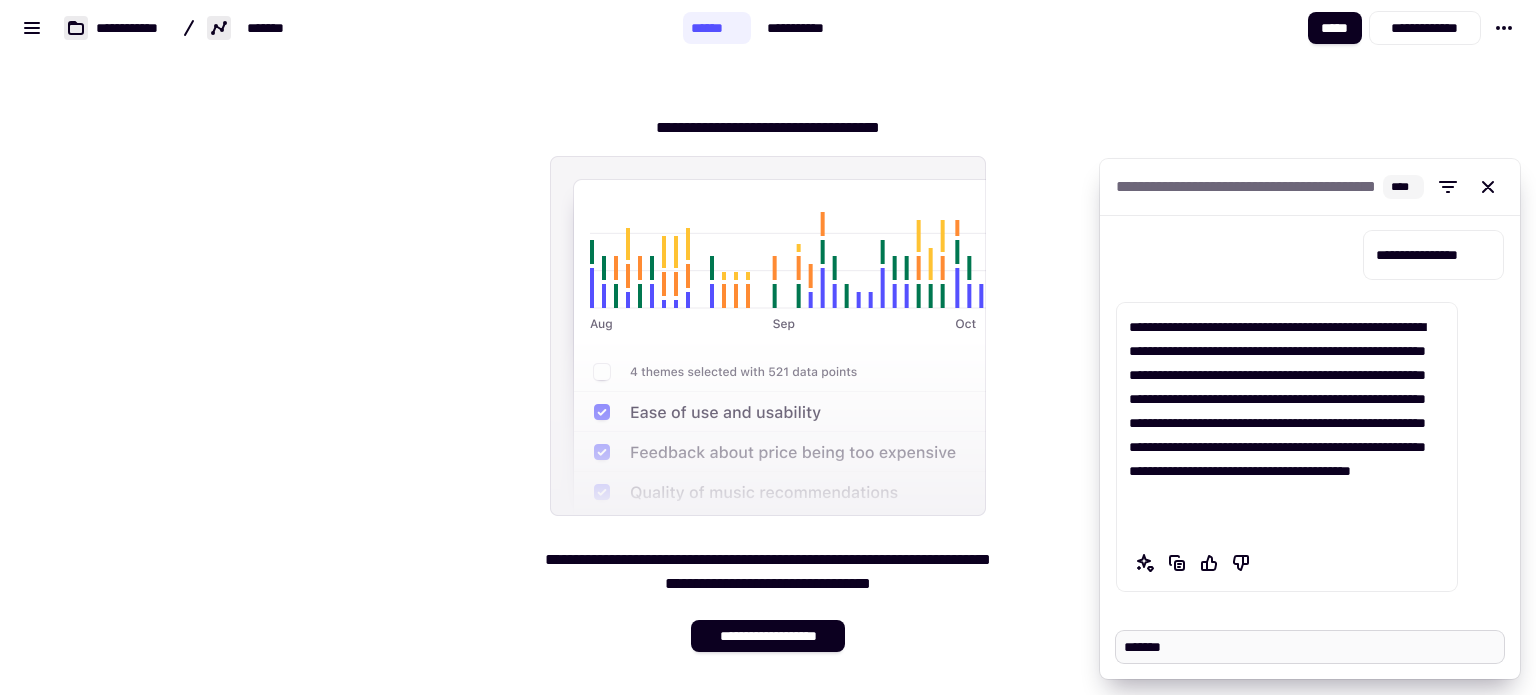 type on "*" 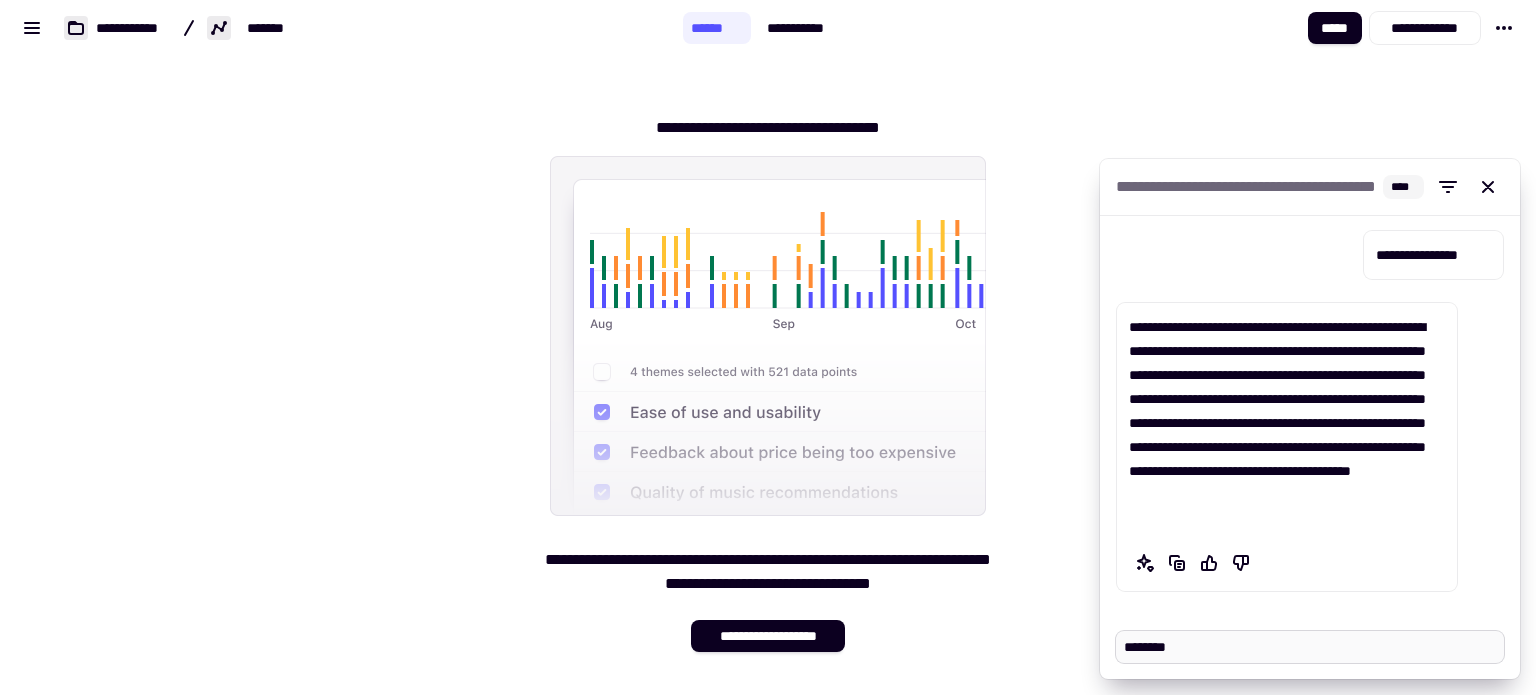 type on "*" 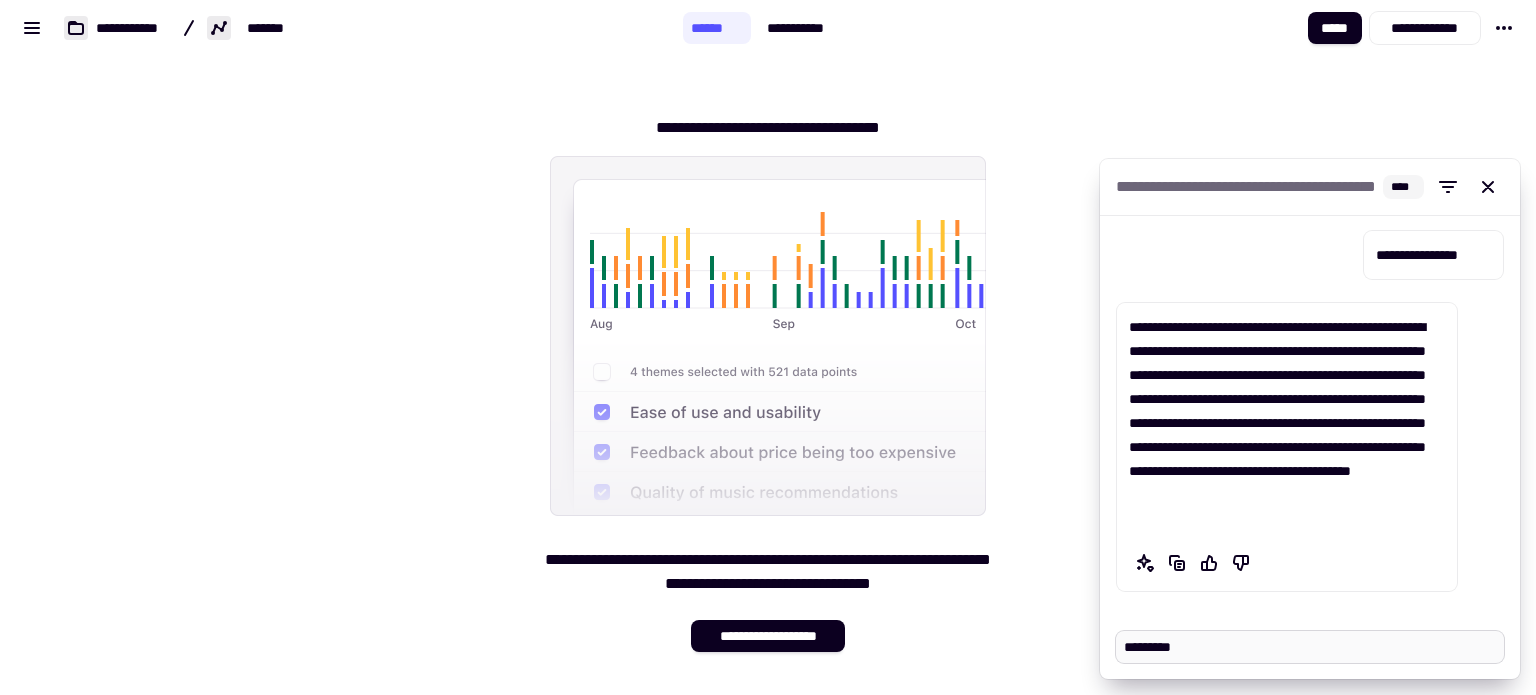 type on "*" 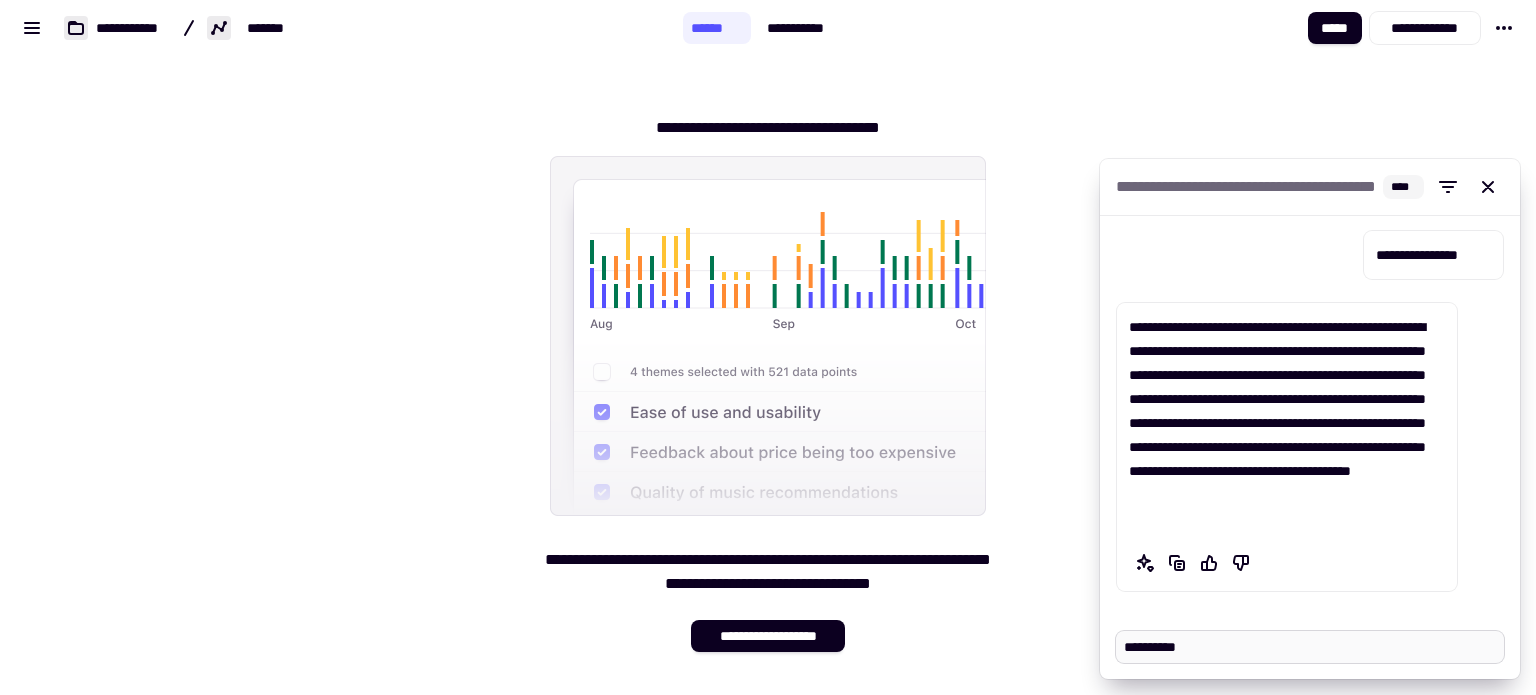 type on "*" 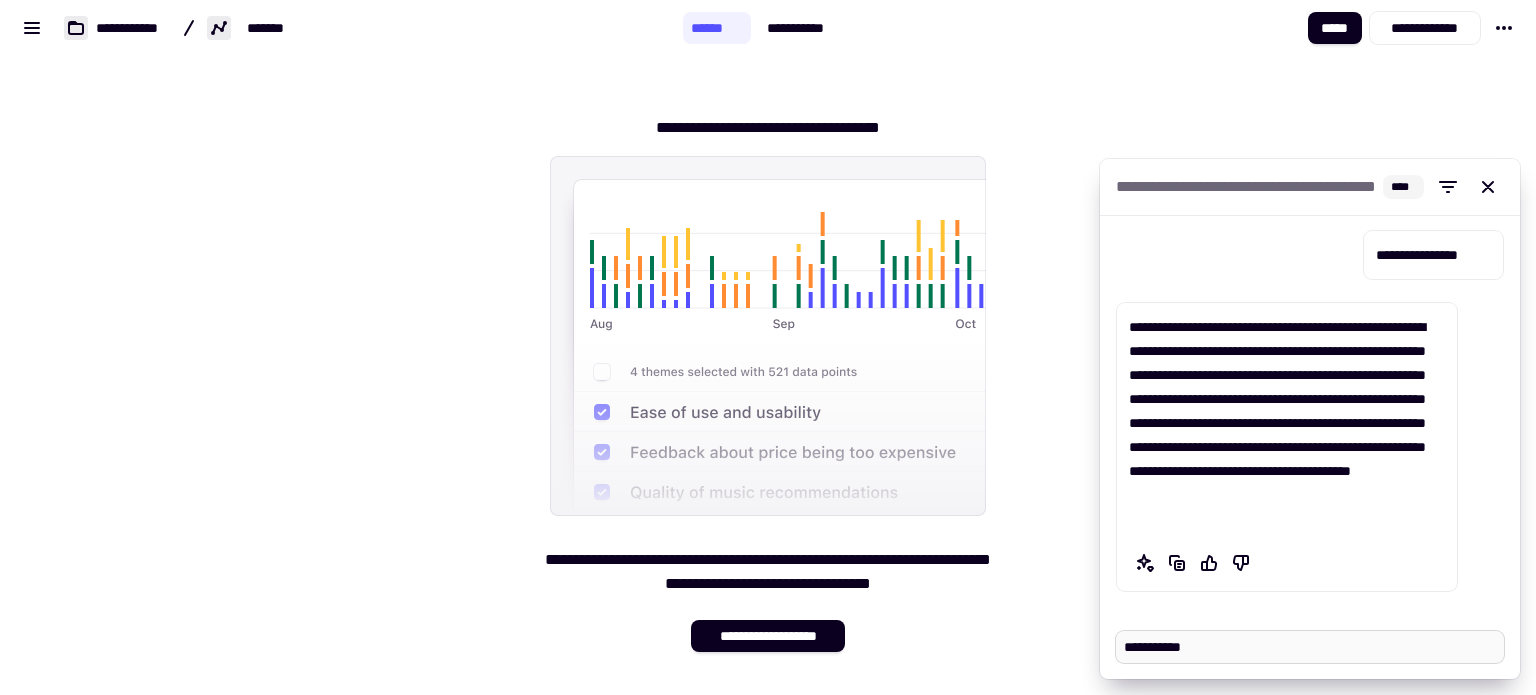 type on "*" 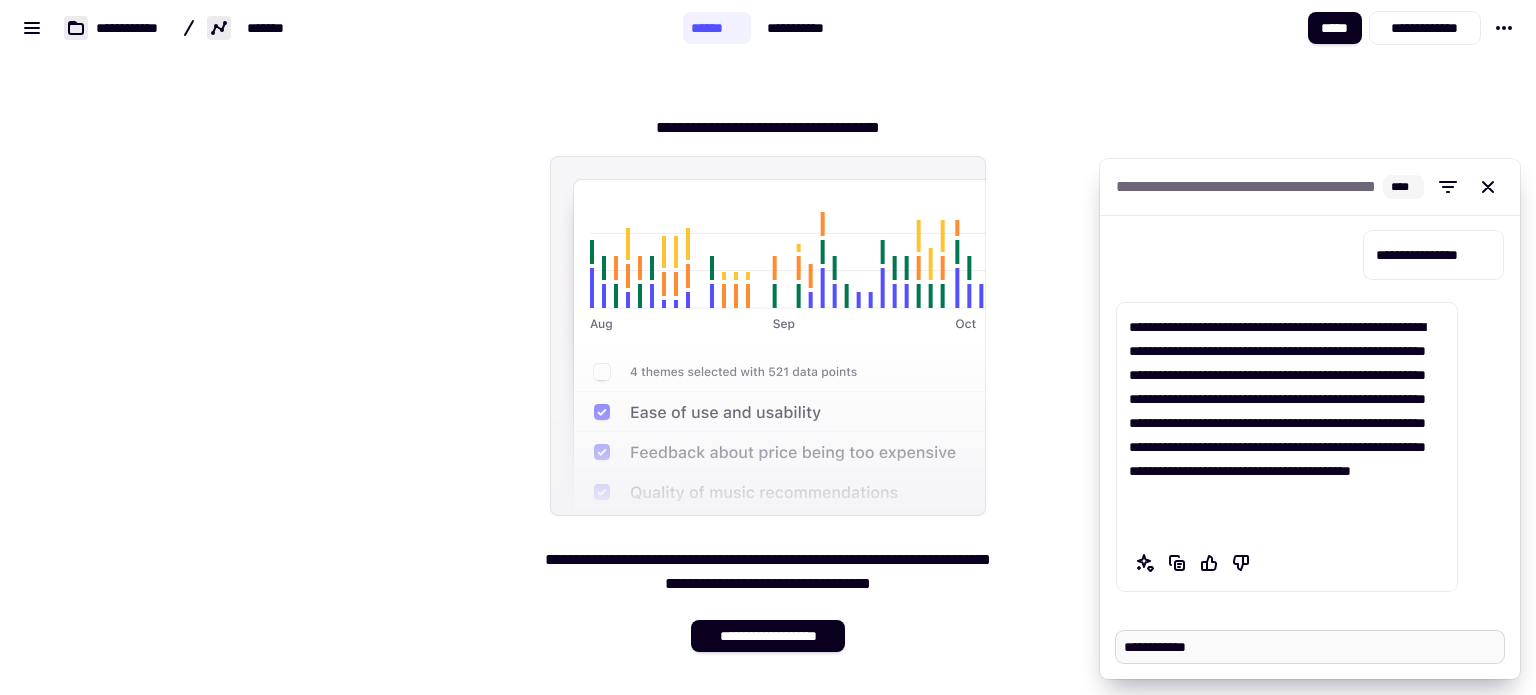 type on "*" 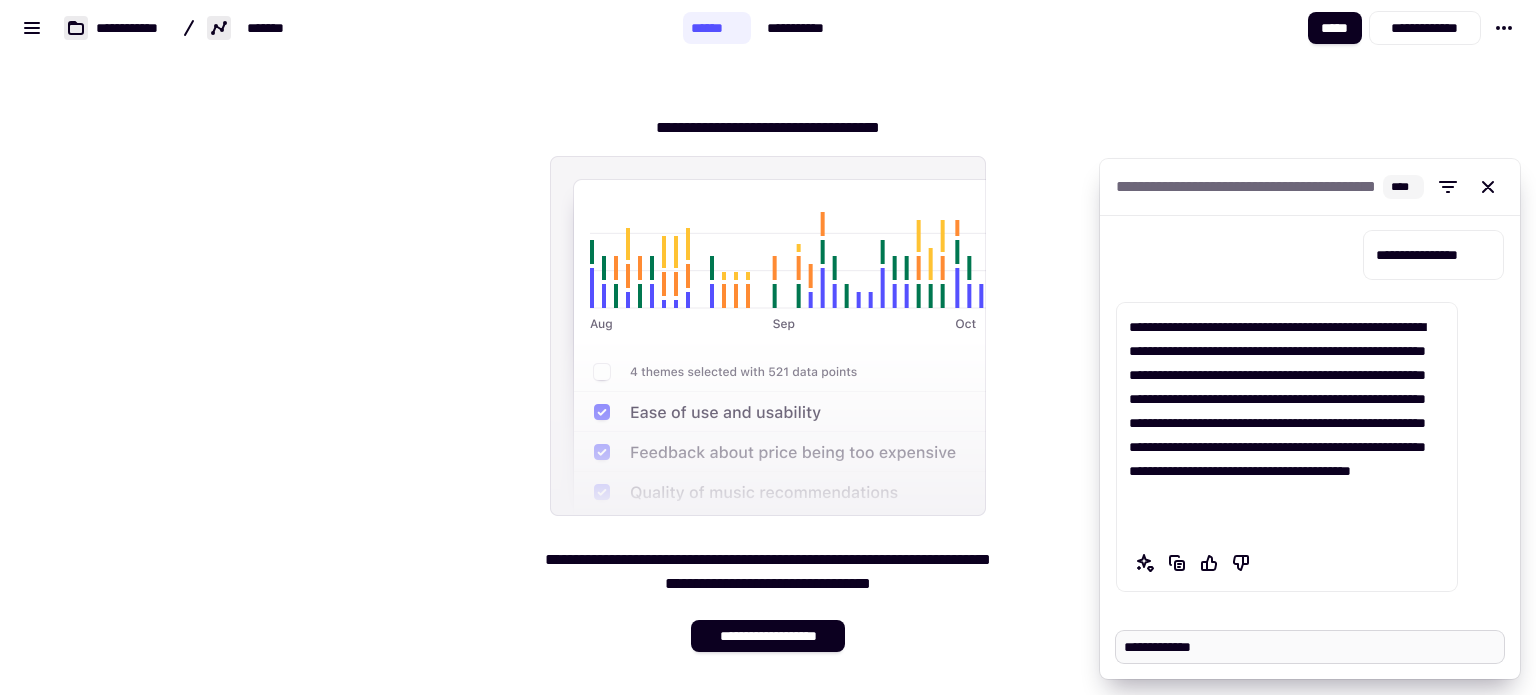 type on "*" 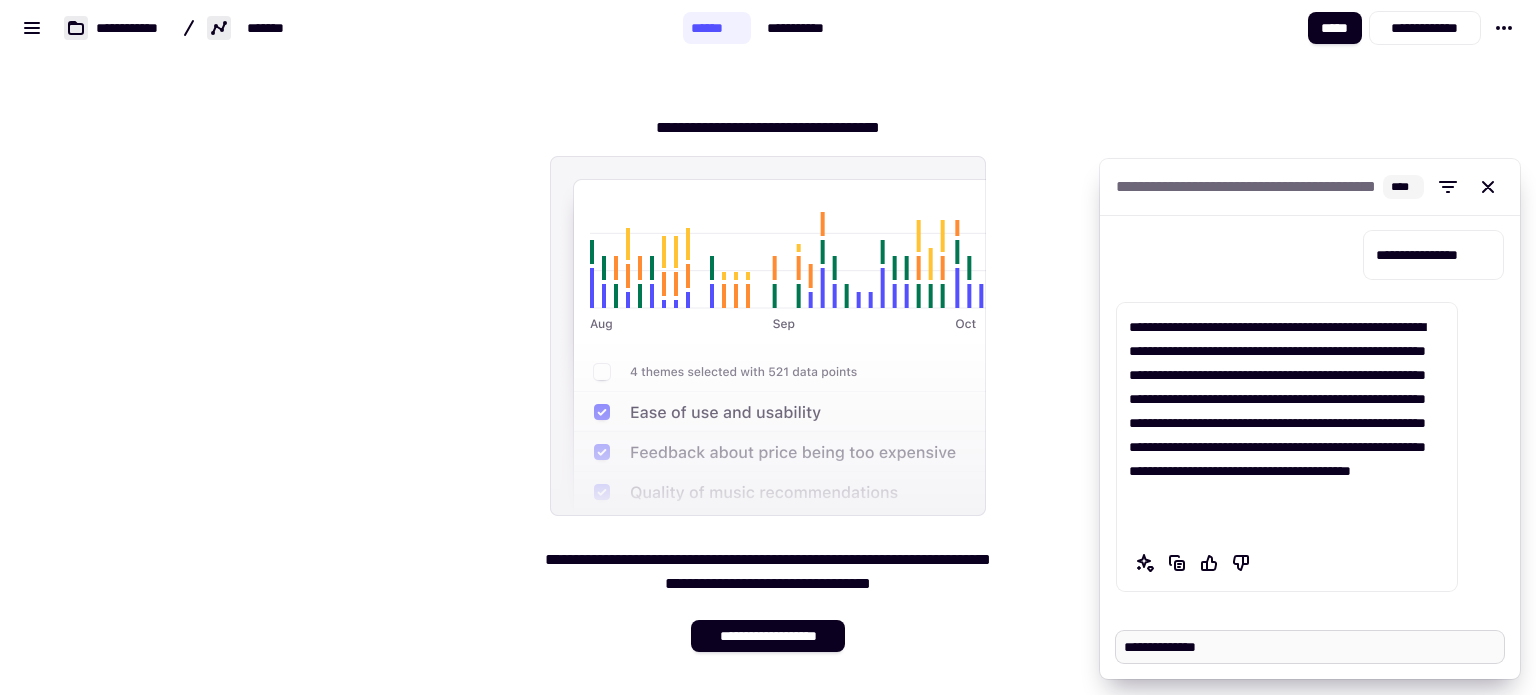 type on "*" 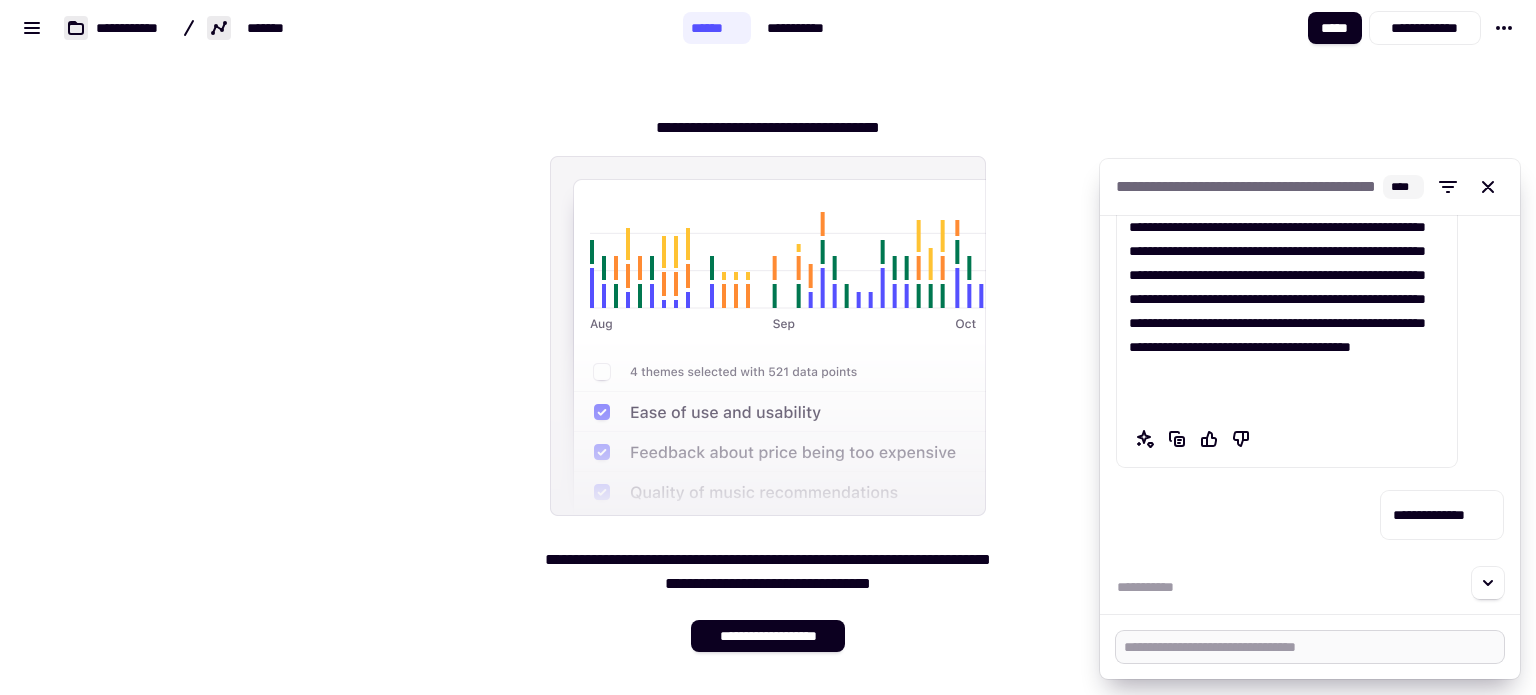 scroll, scrollTop: 552, scrollLeft: 0, axis: vertical 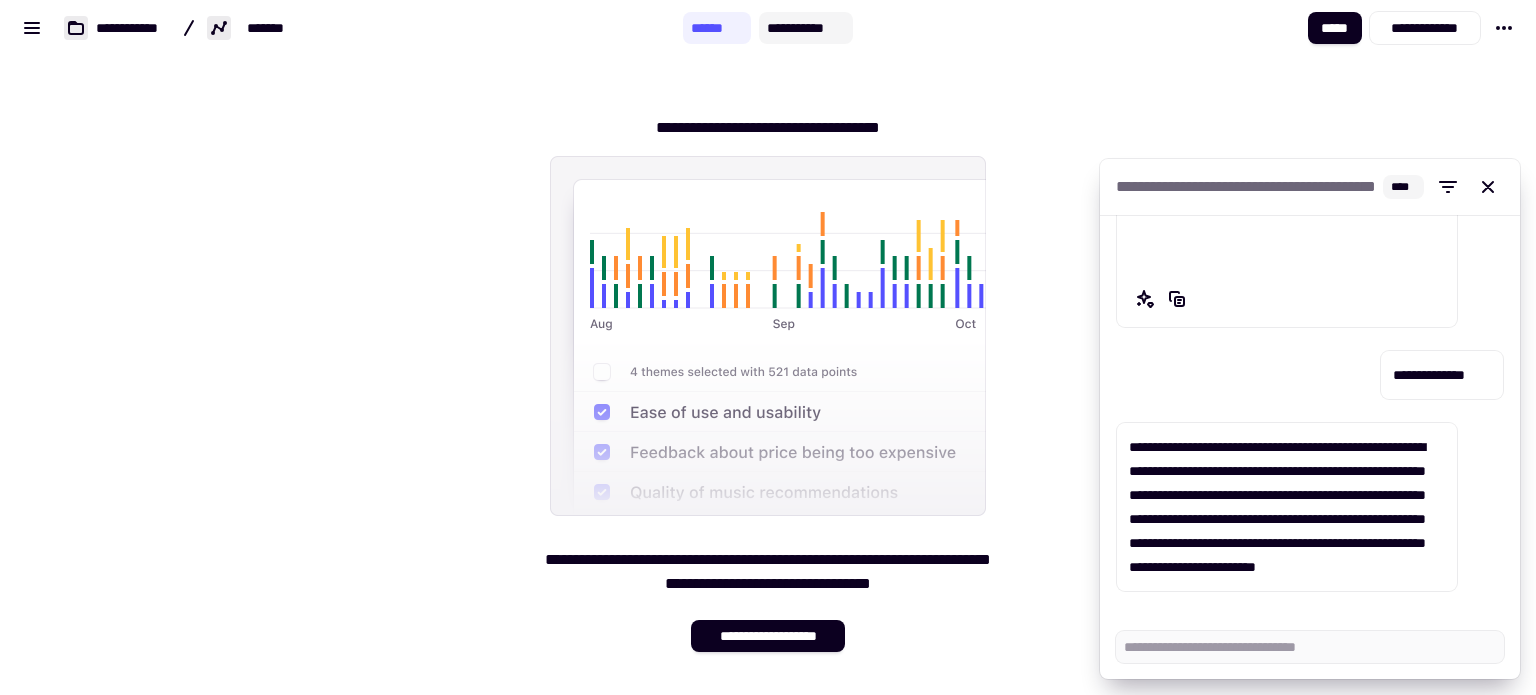 click on "**********" 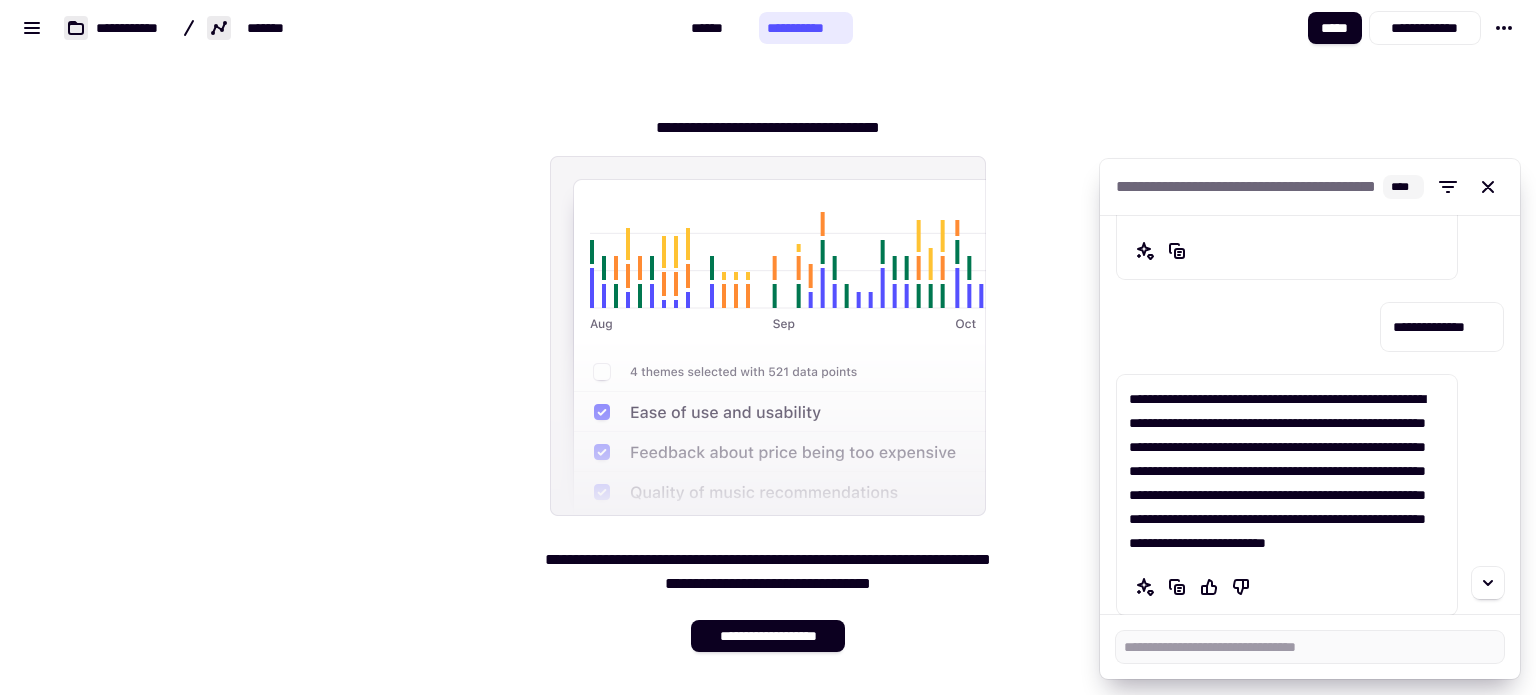 scroll, scrollTop: 792, scrollLeft: 0, axis: vertical 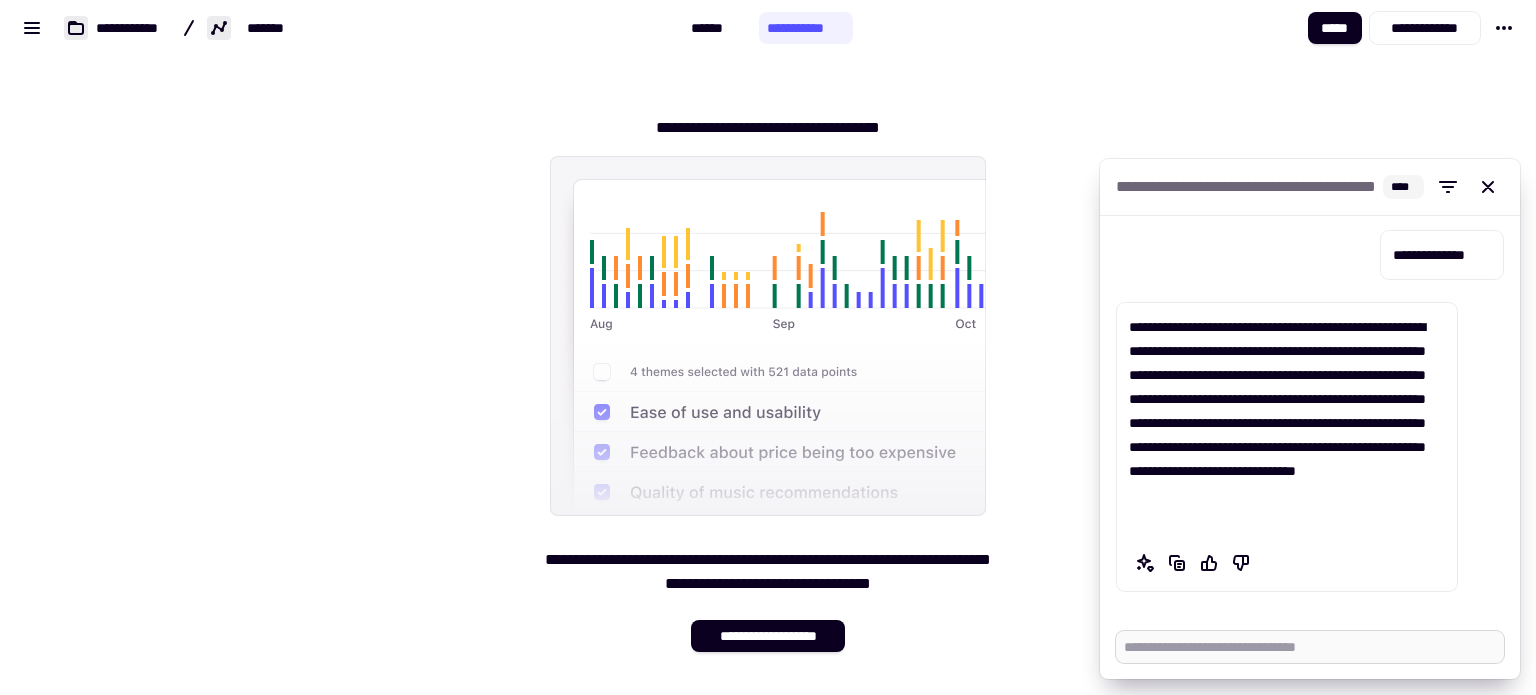 click at bounding box center [1310, 647] 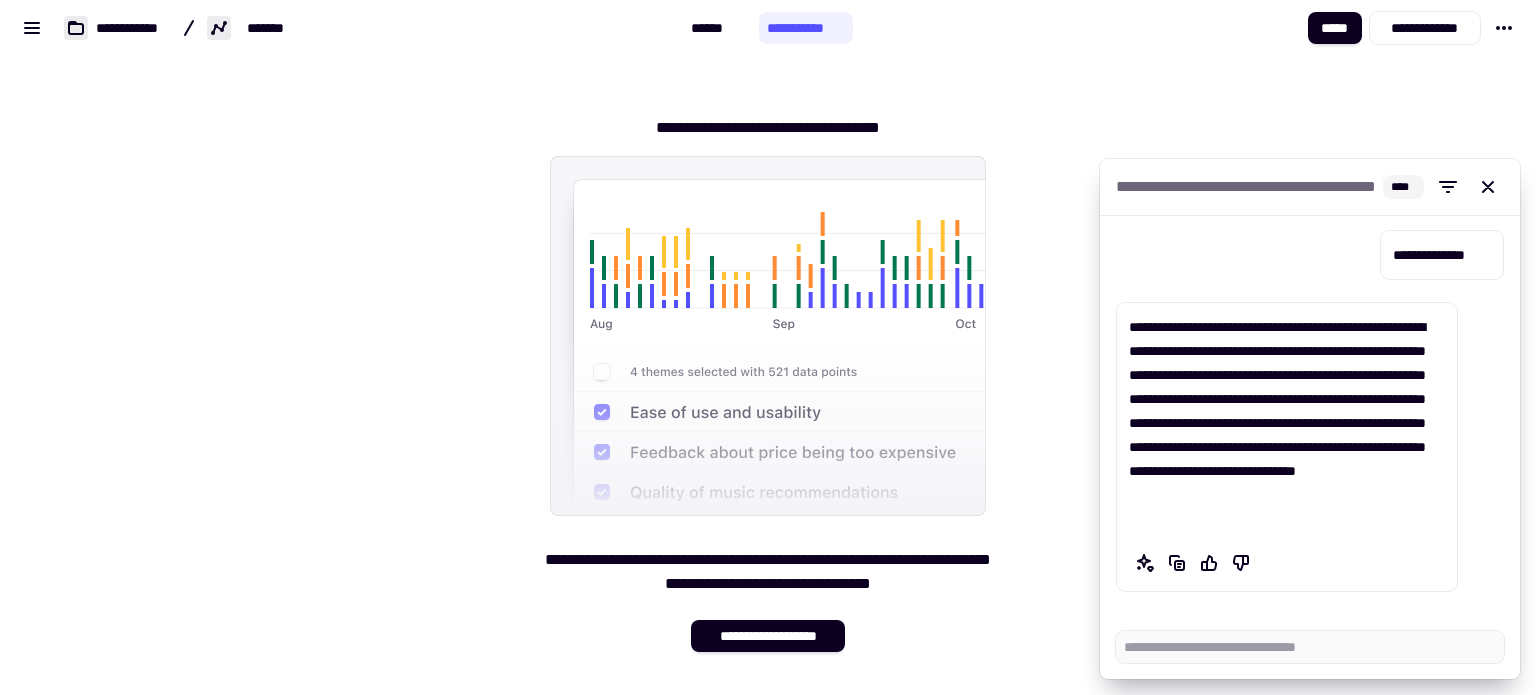click on "**********" at bounding box center [1287, 423] 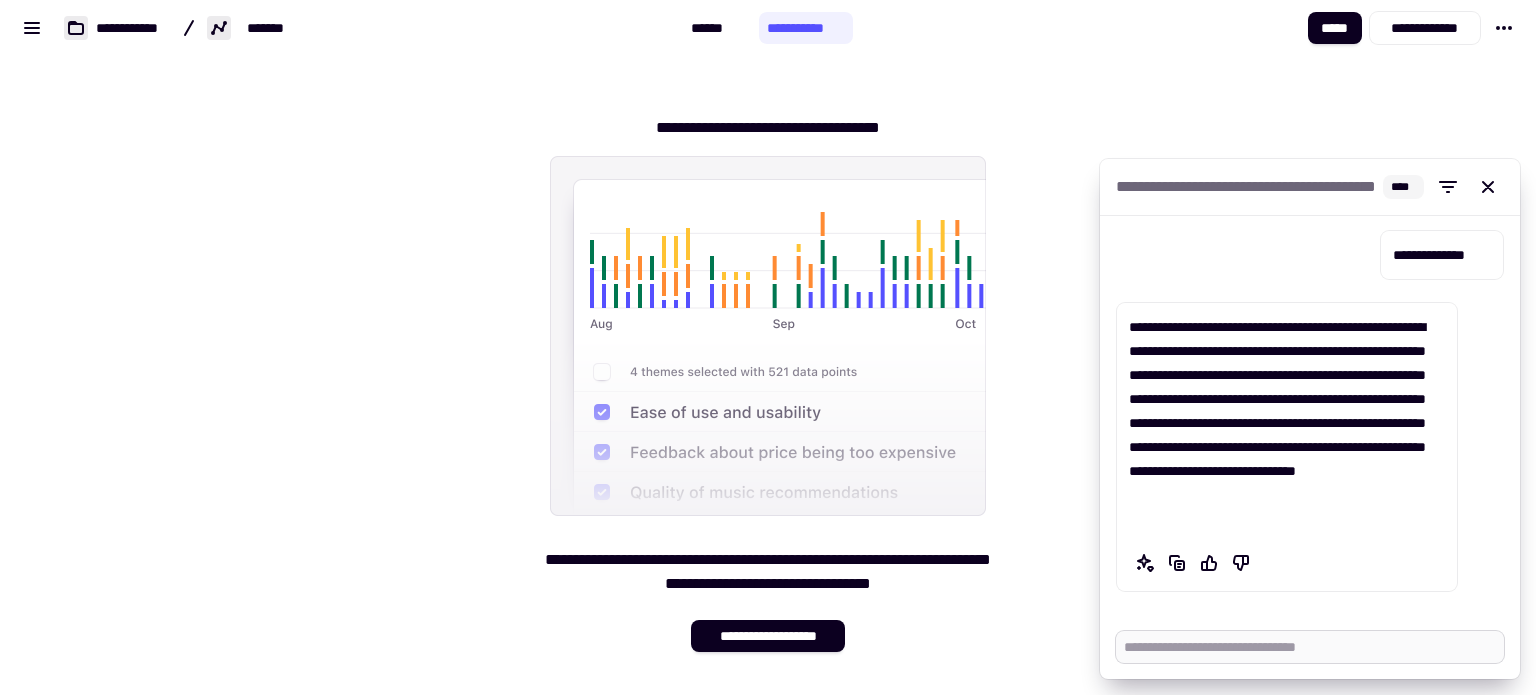 click at bounding box center (1310, 647) 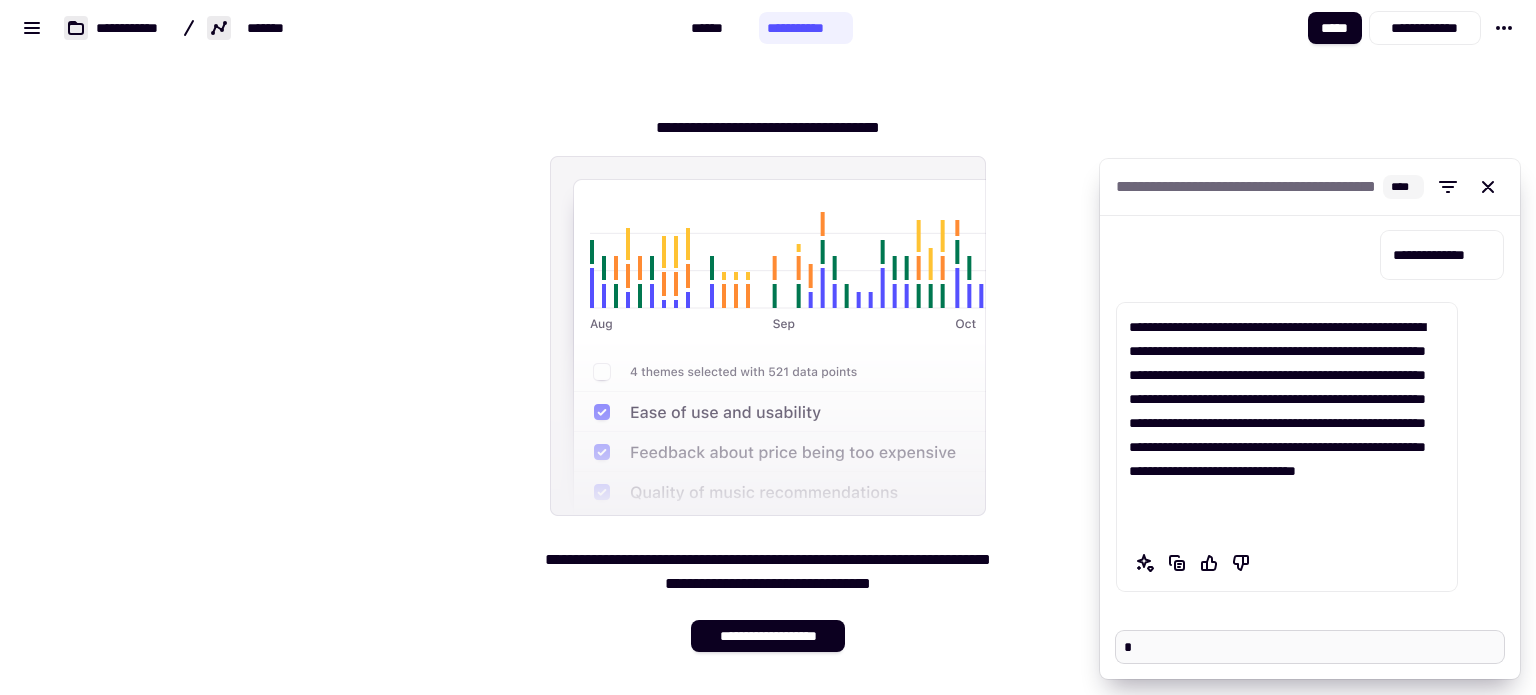 type on "*" 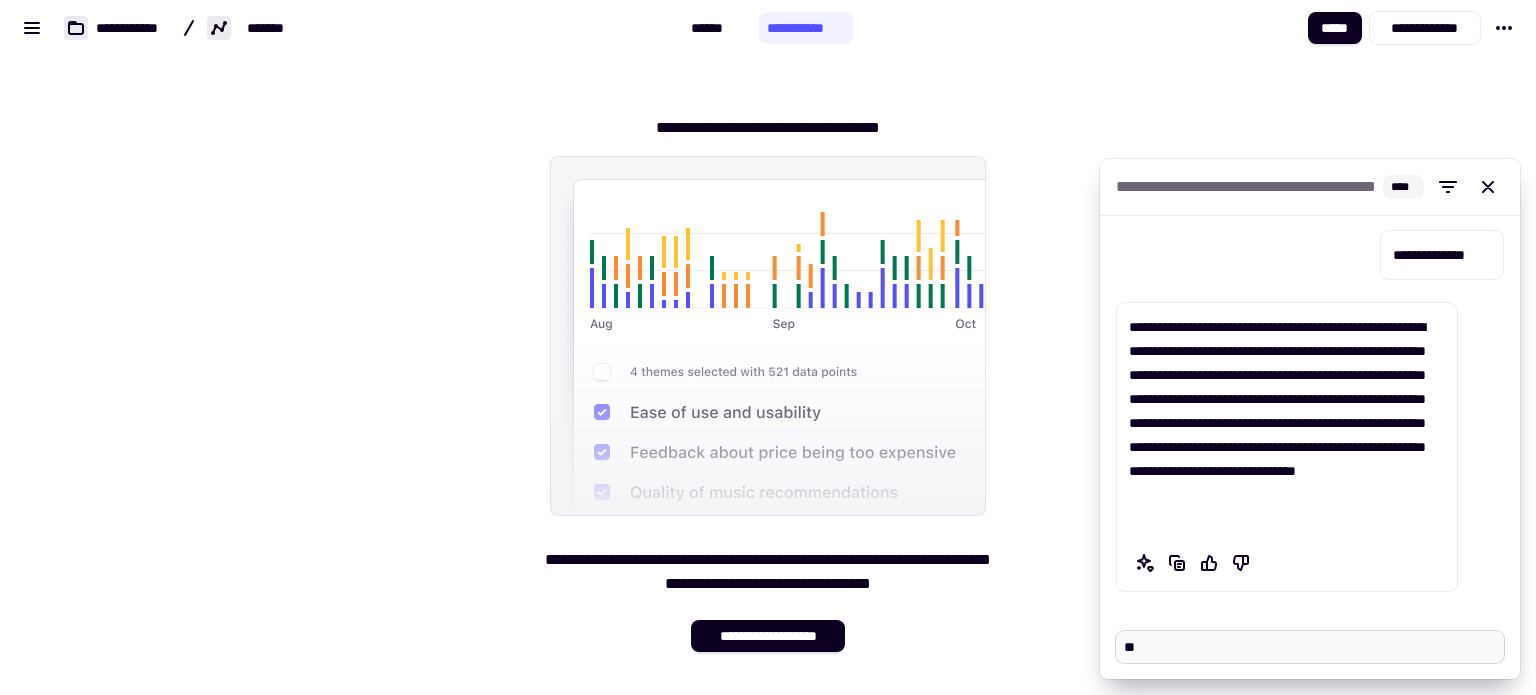 type on "*" 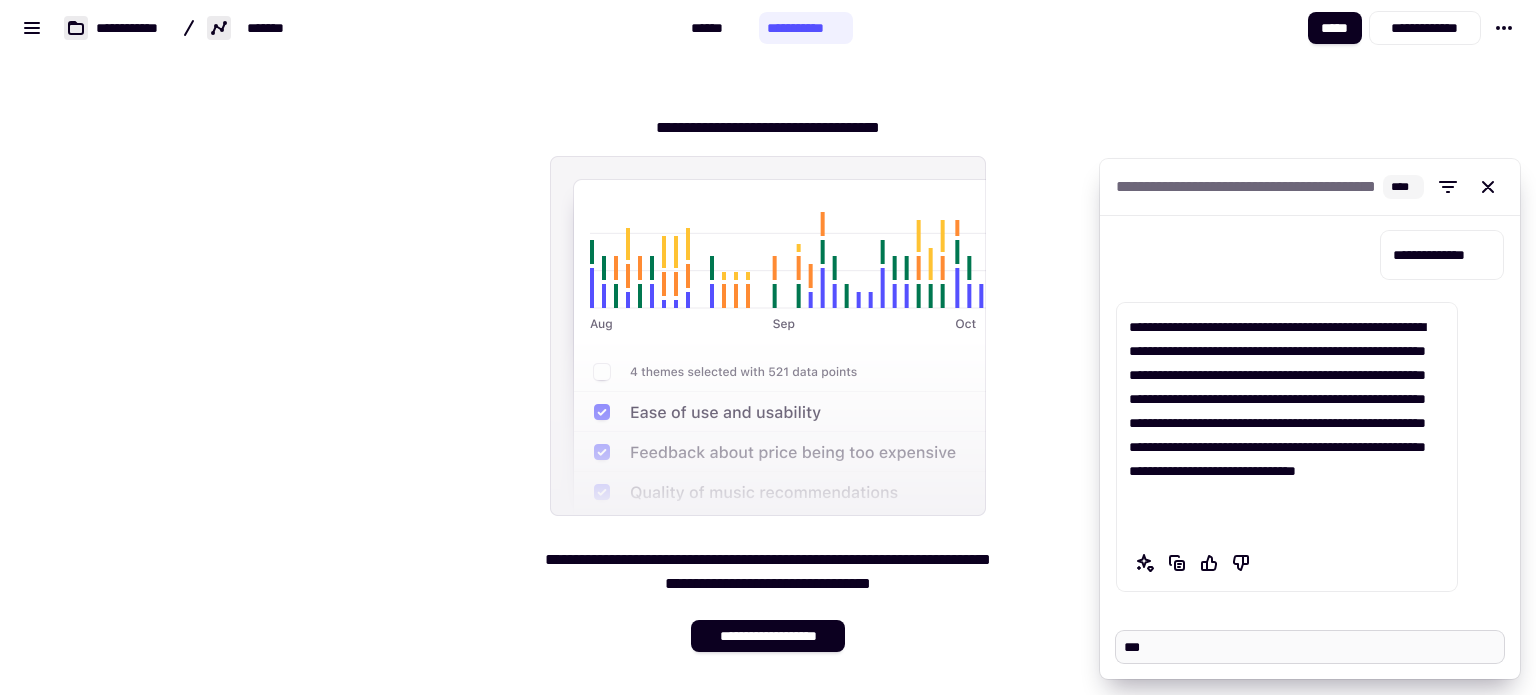 type on "*" 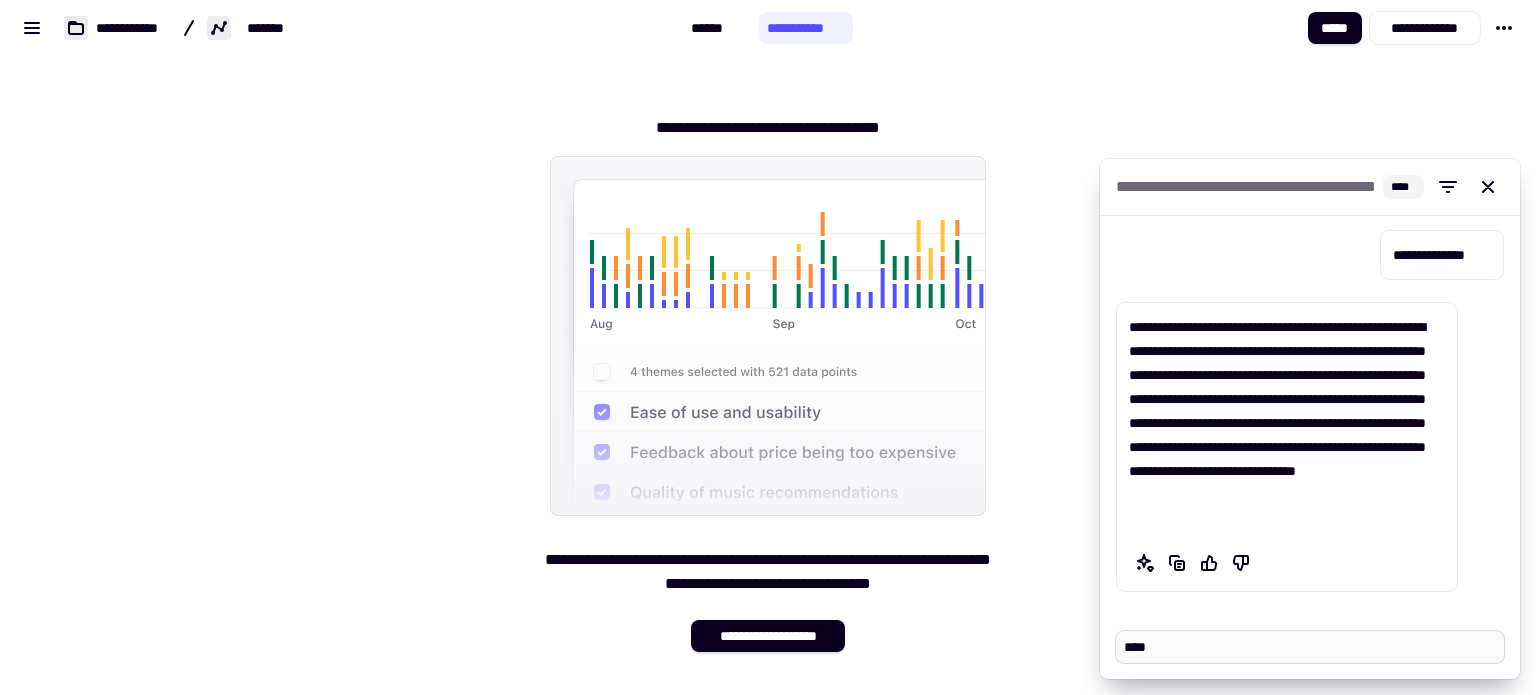 type on "*" 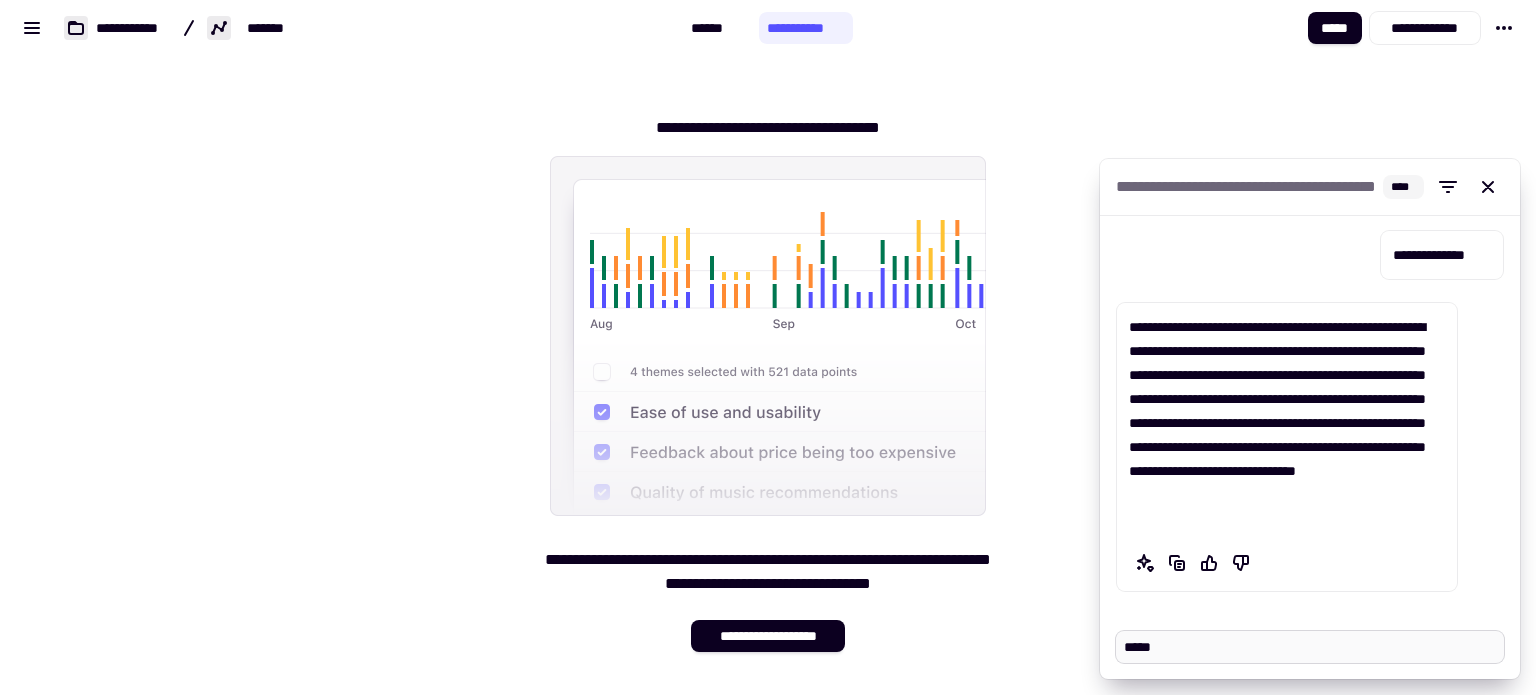 type on "*" 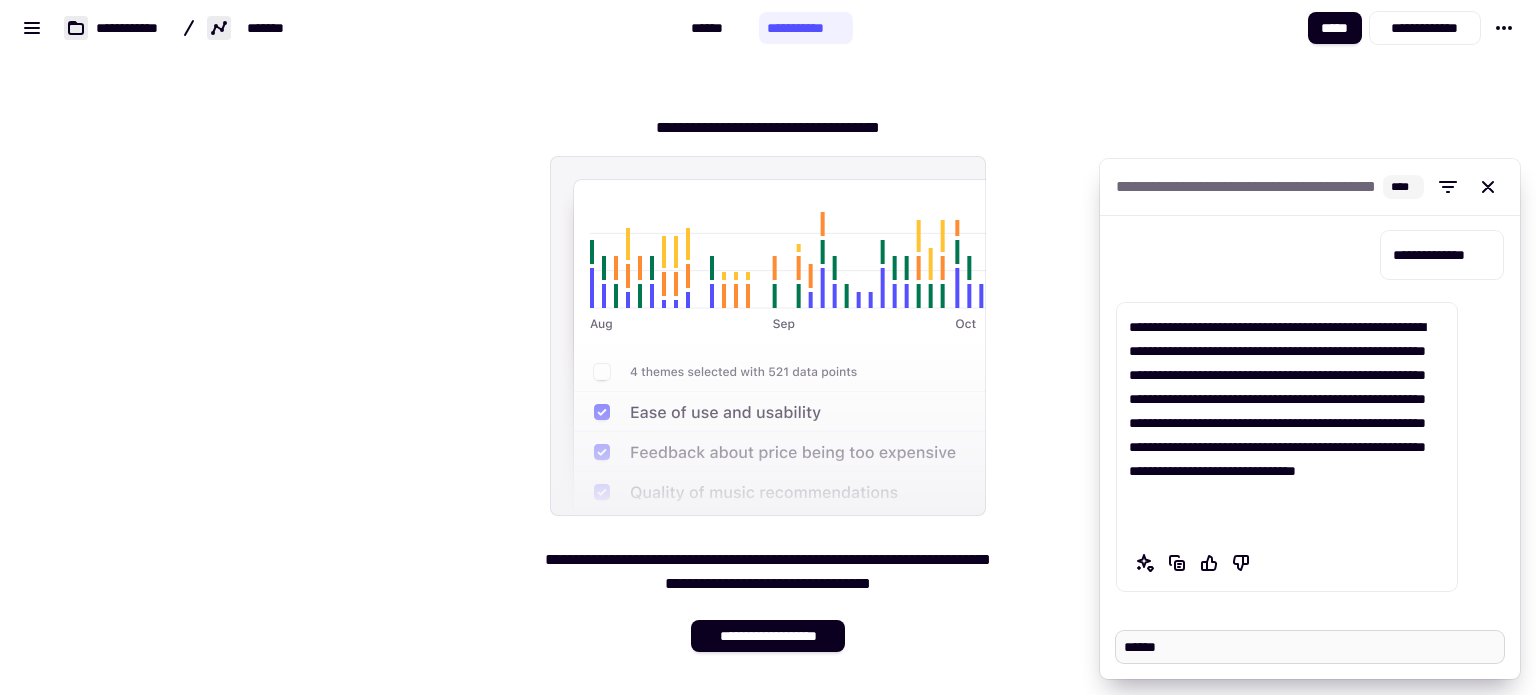type on "*" 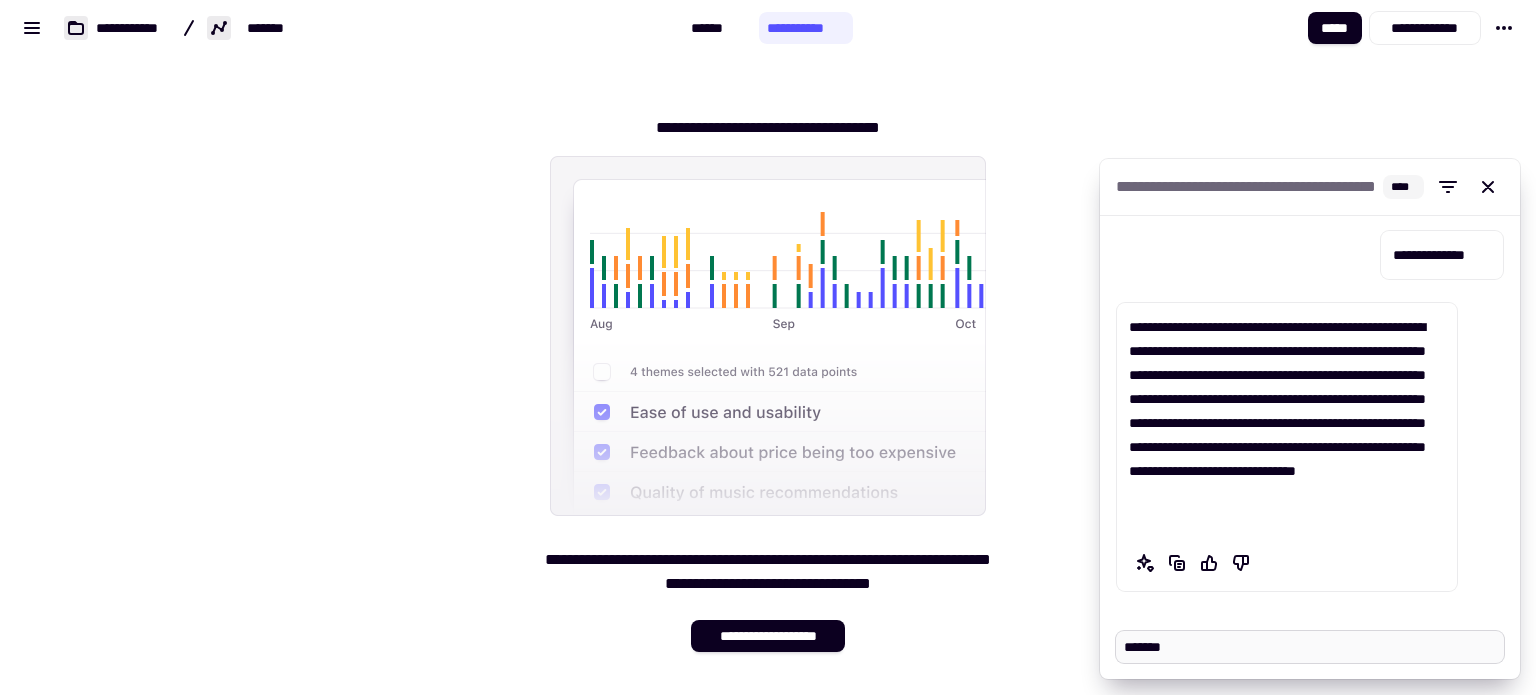 type on "*" 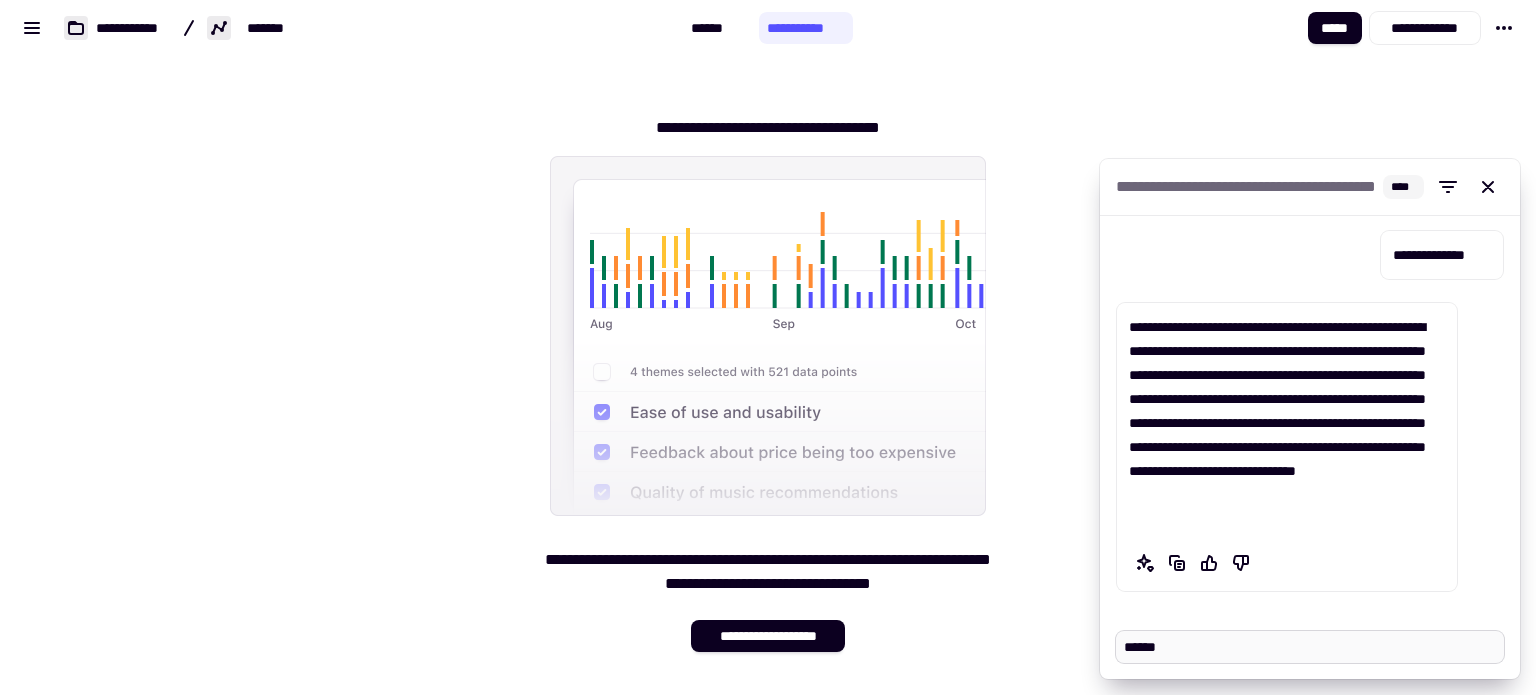 type on "*" 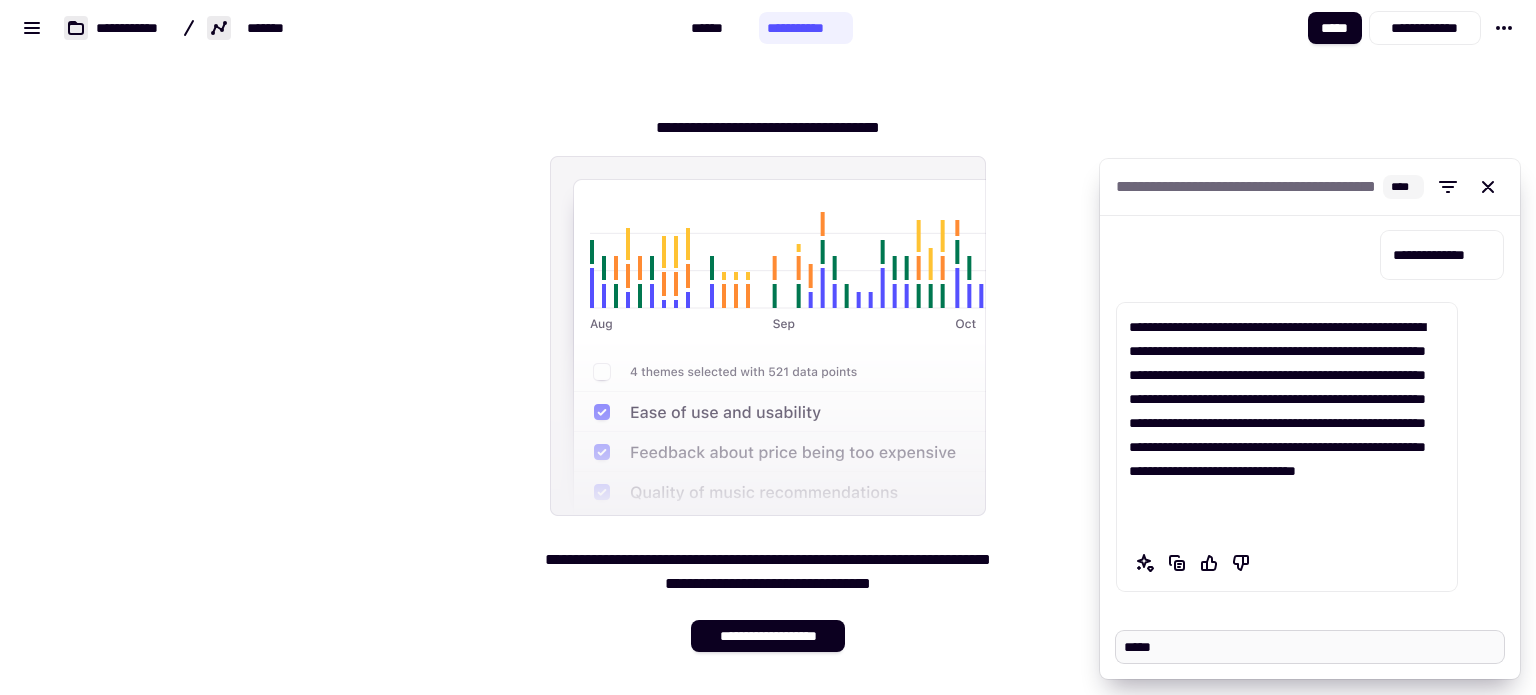 type on "*" 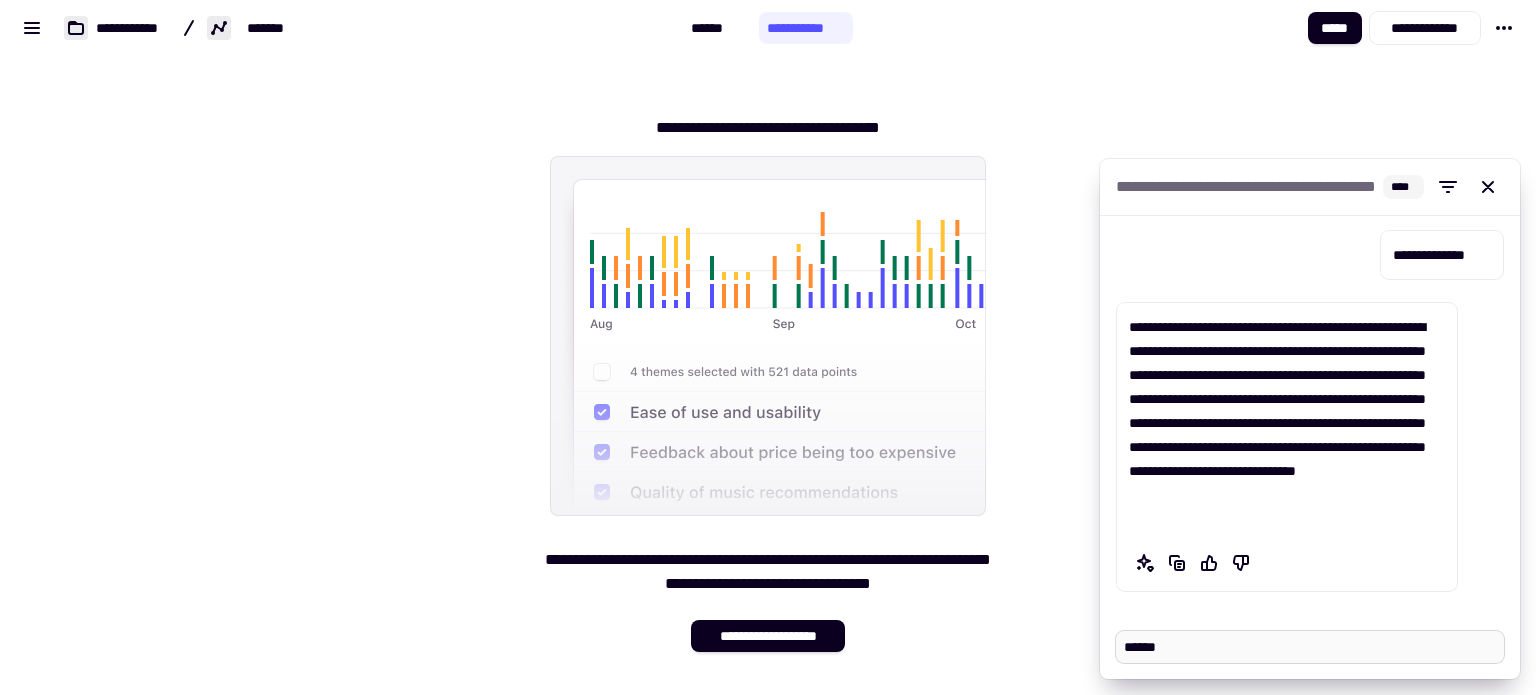 type on "*" 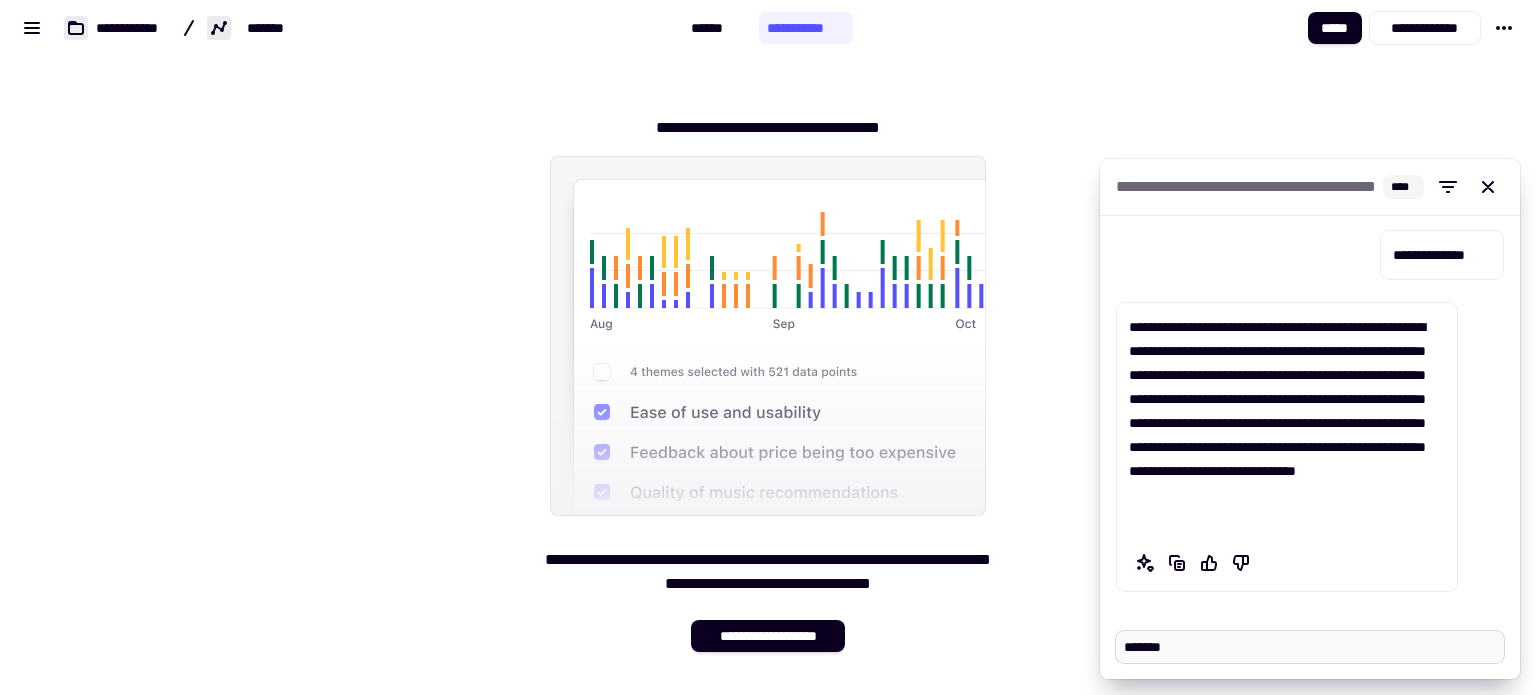 type on "*" 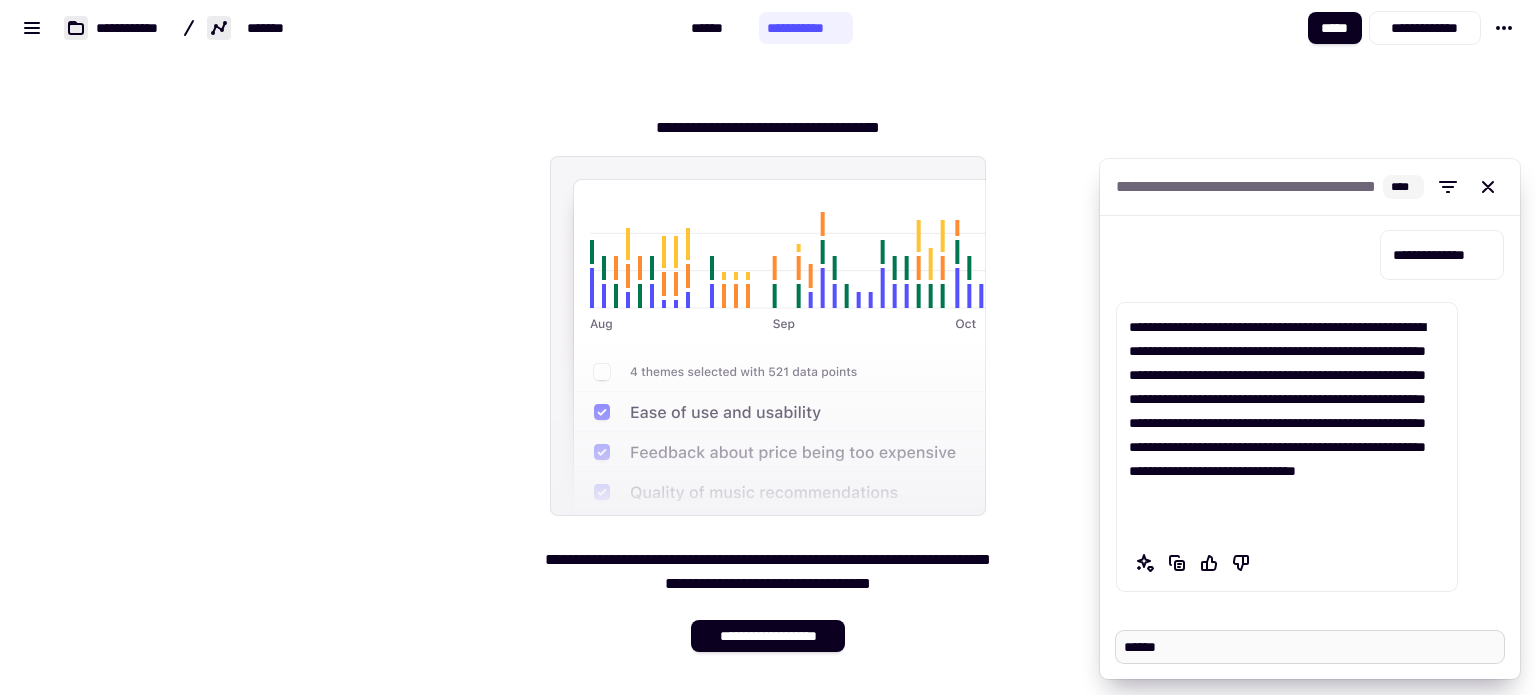 type on "*" 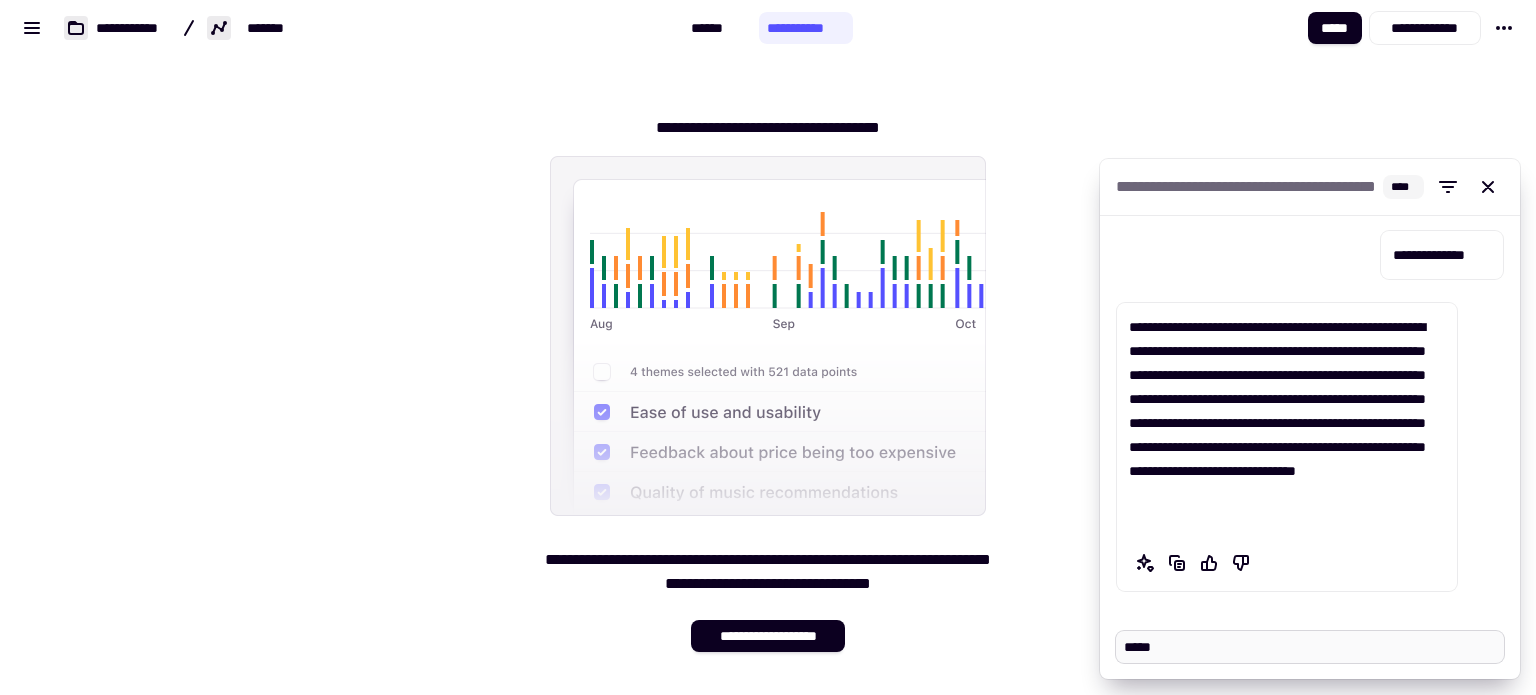 type on "*" 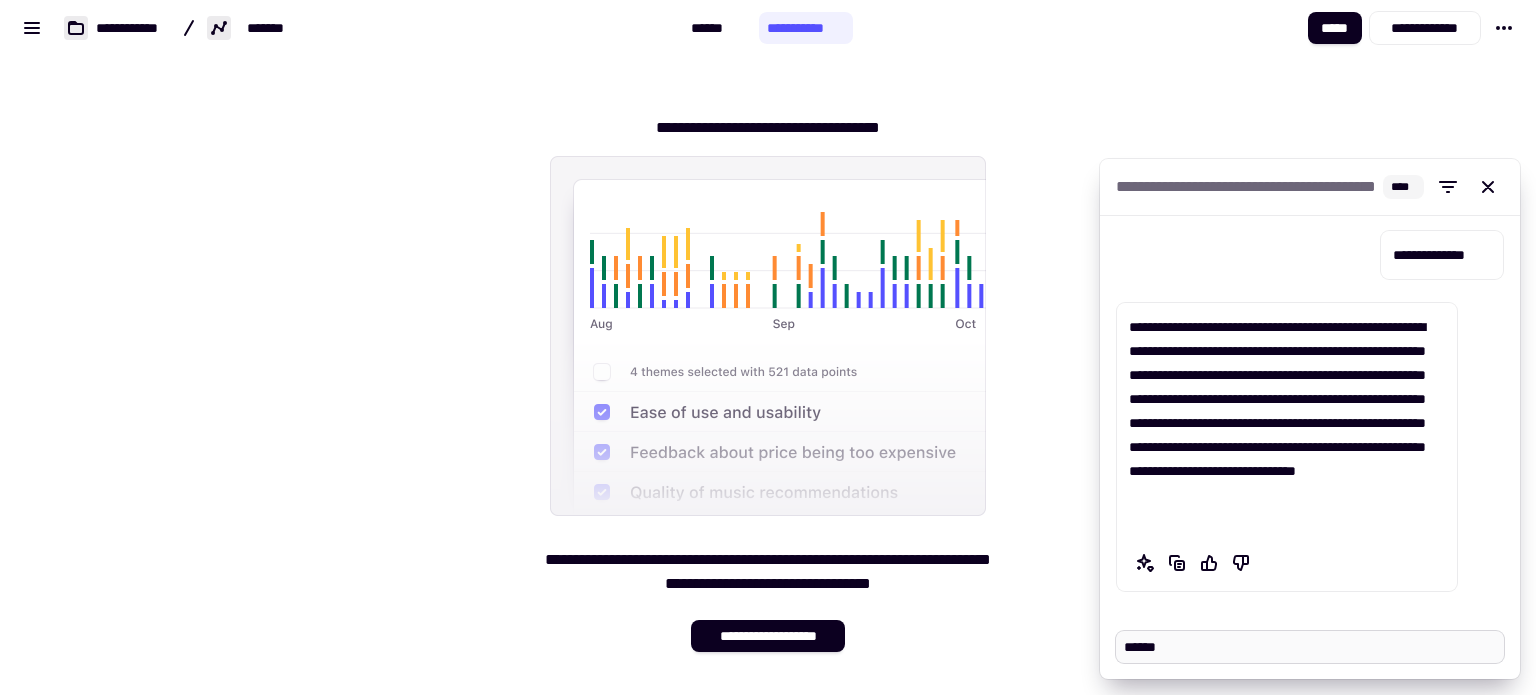 type on "*" 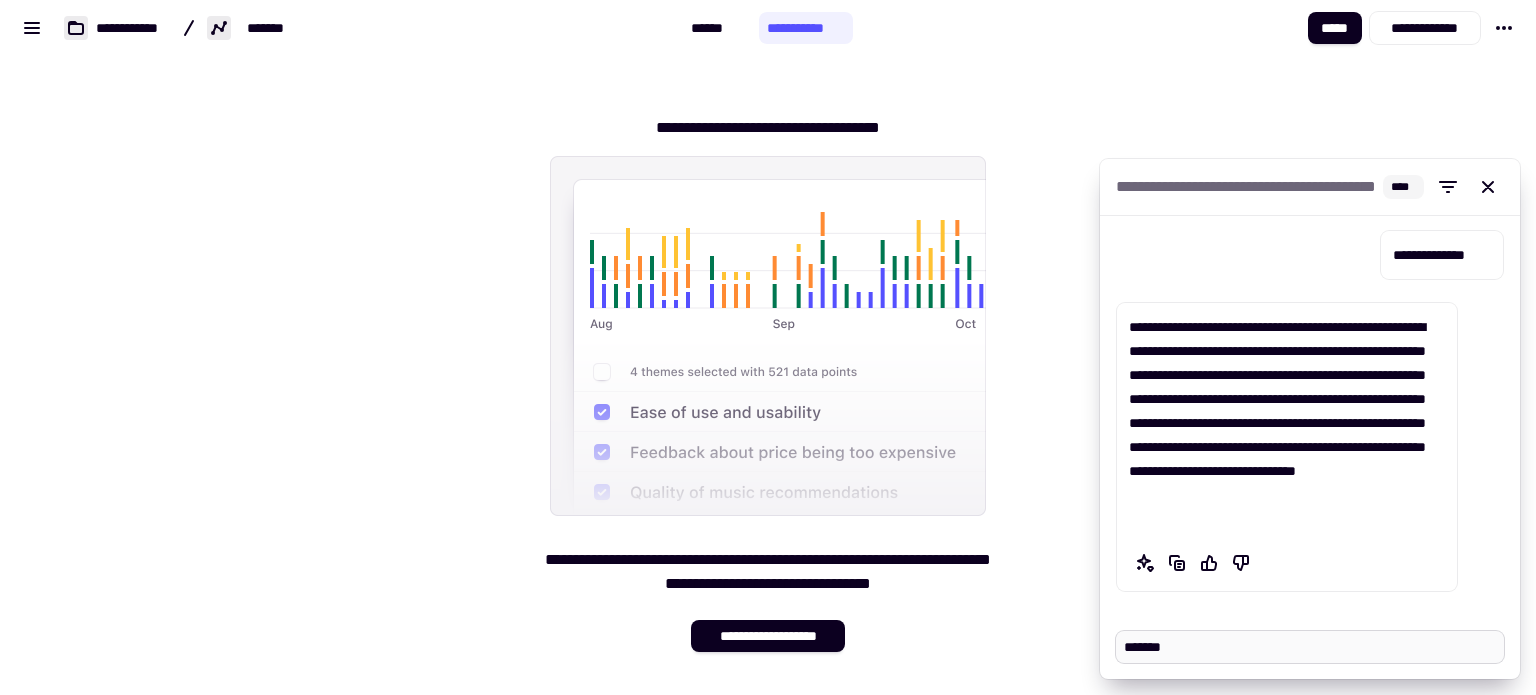 type on "*" 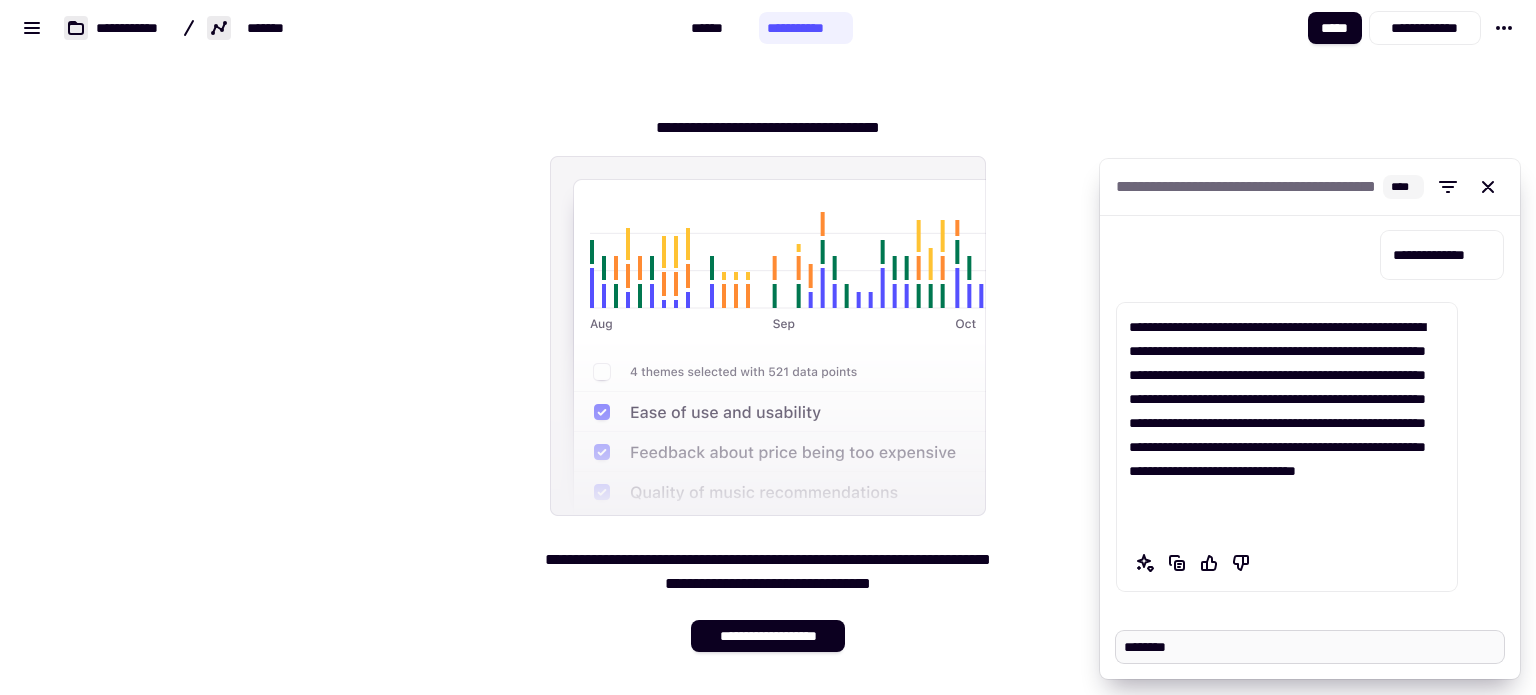 type on "*" 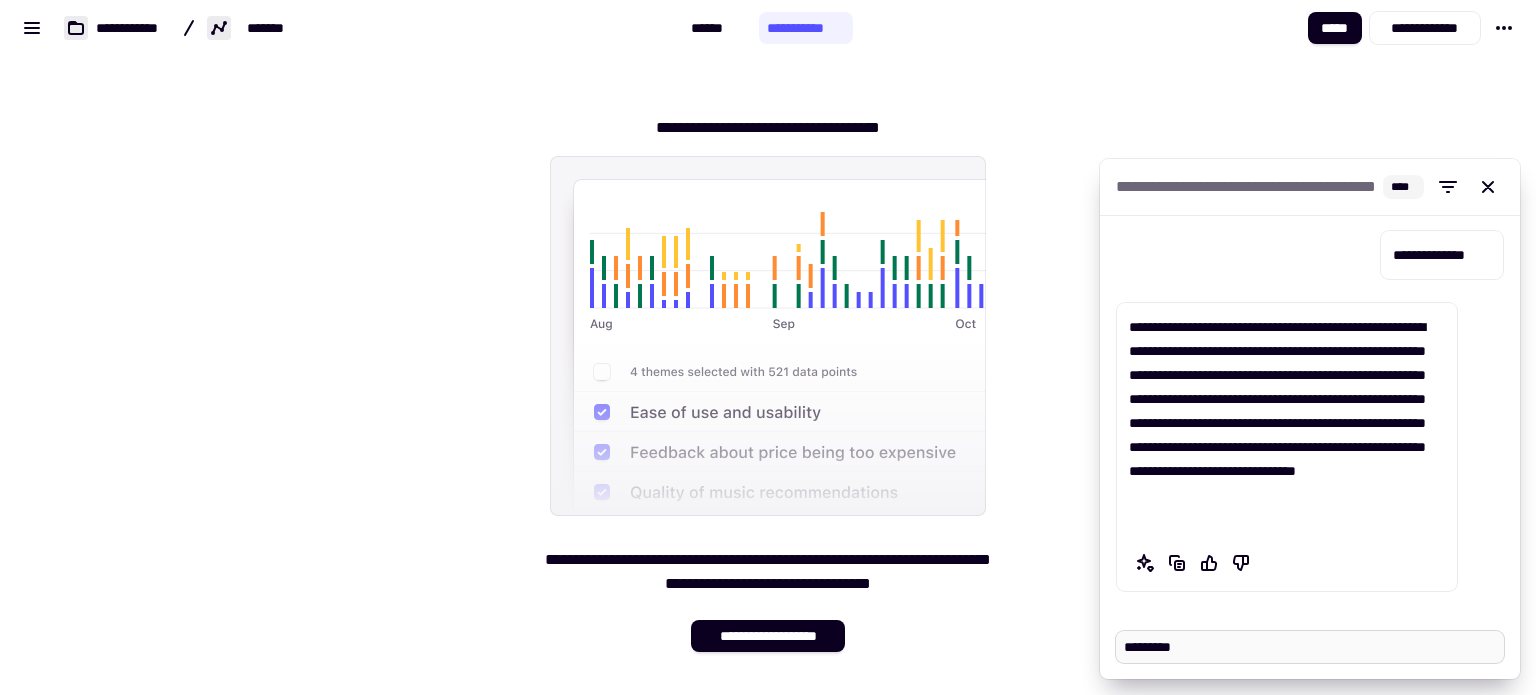 type on "*" 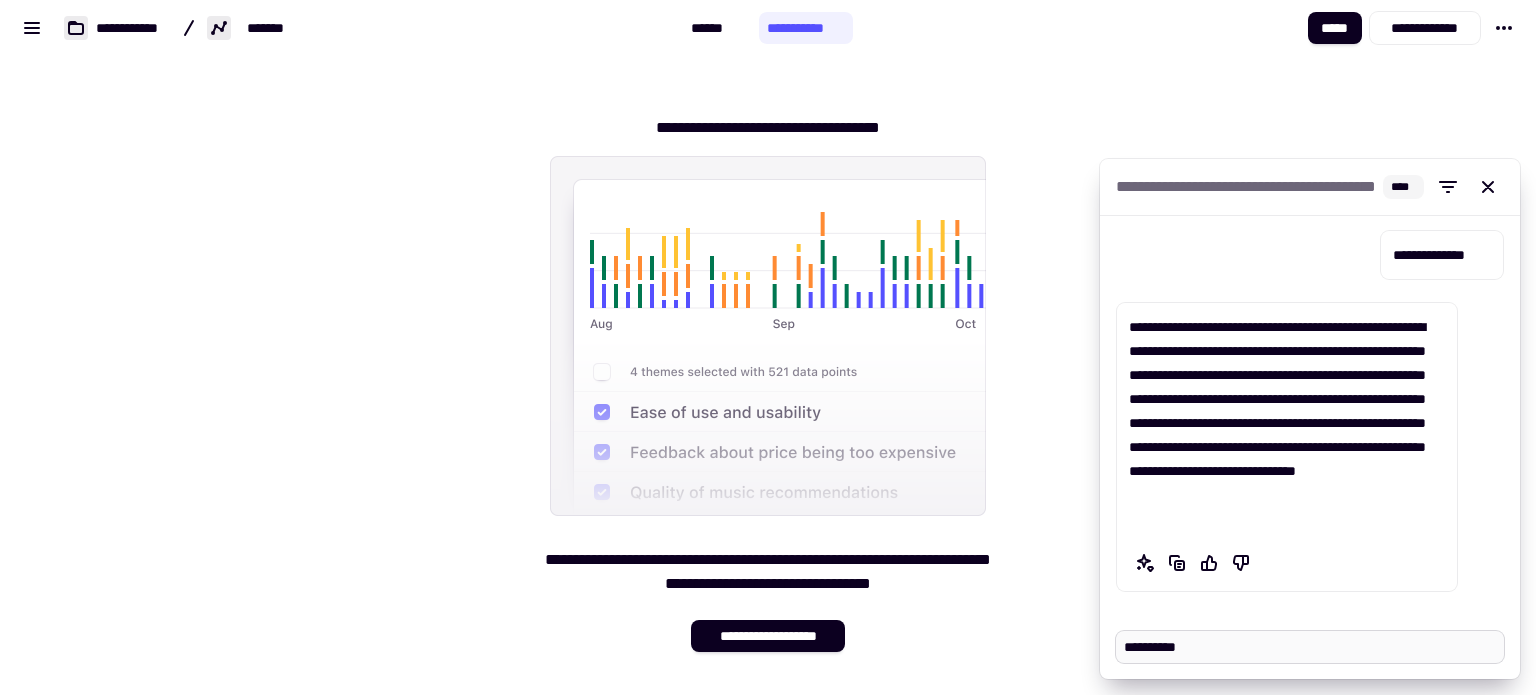 type on "*" 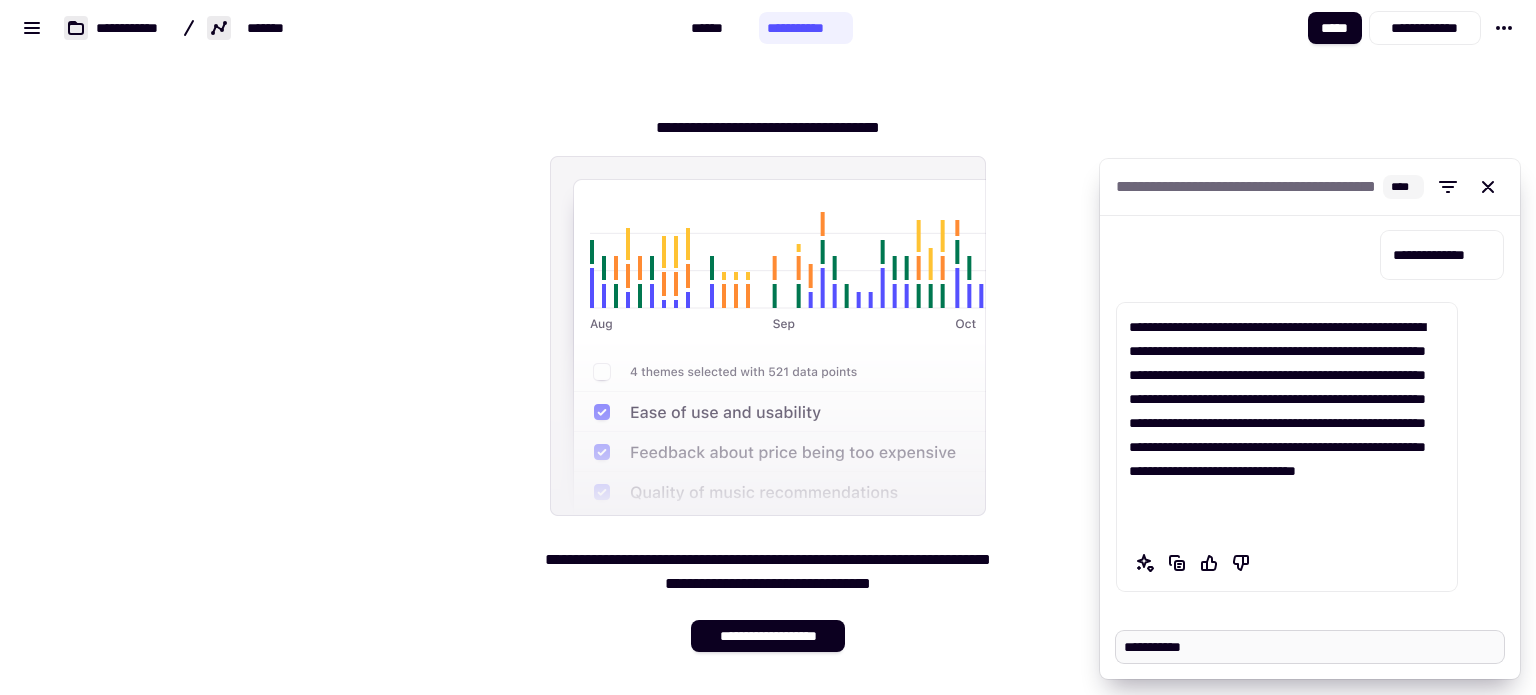 type on "*" 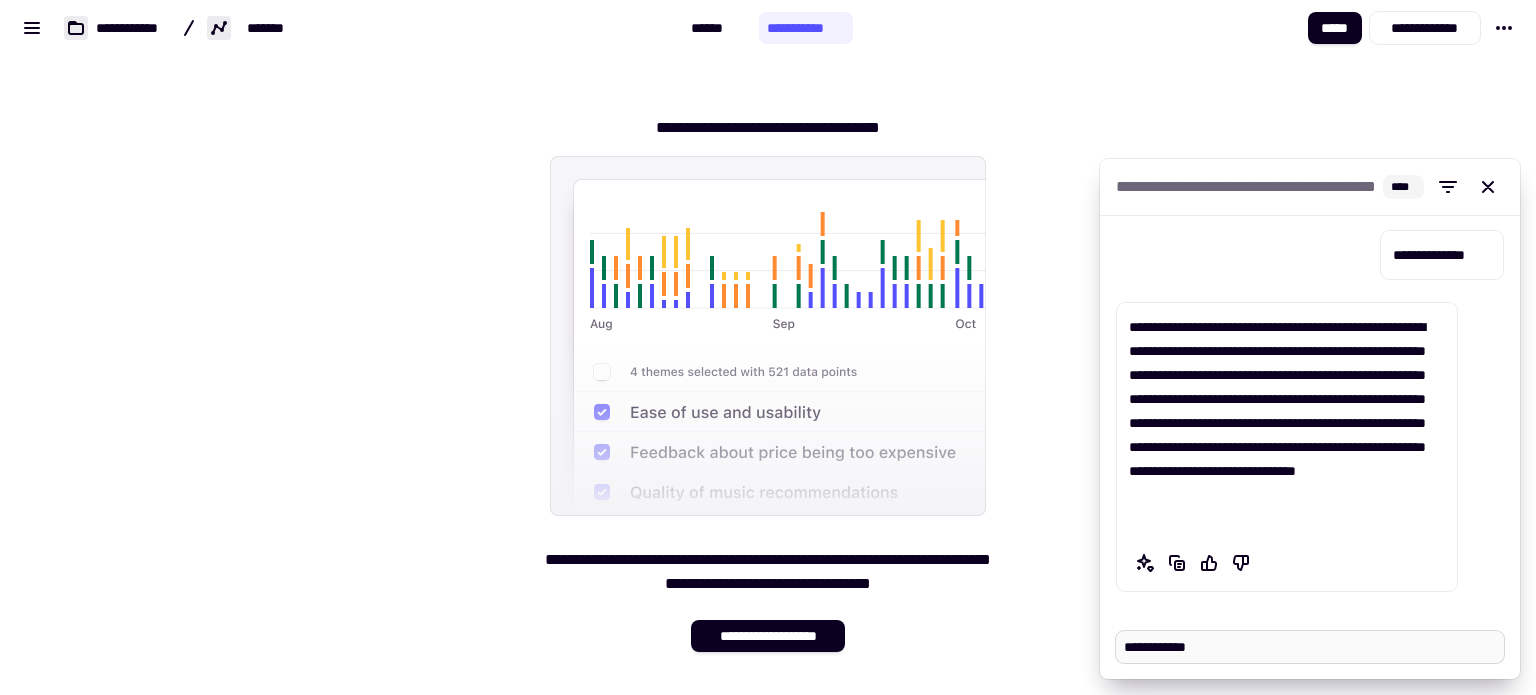 type on "*" 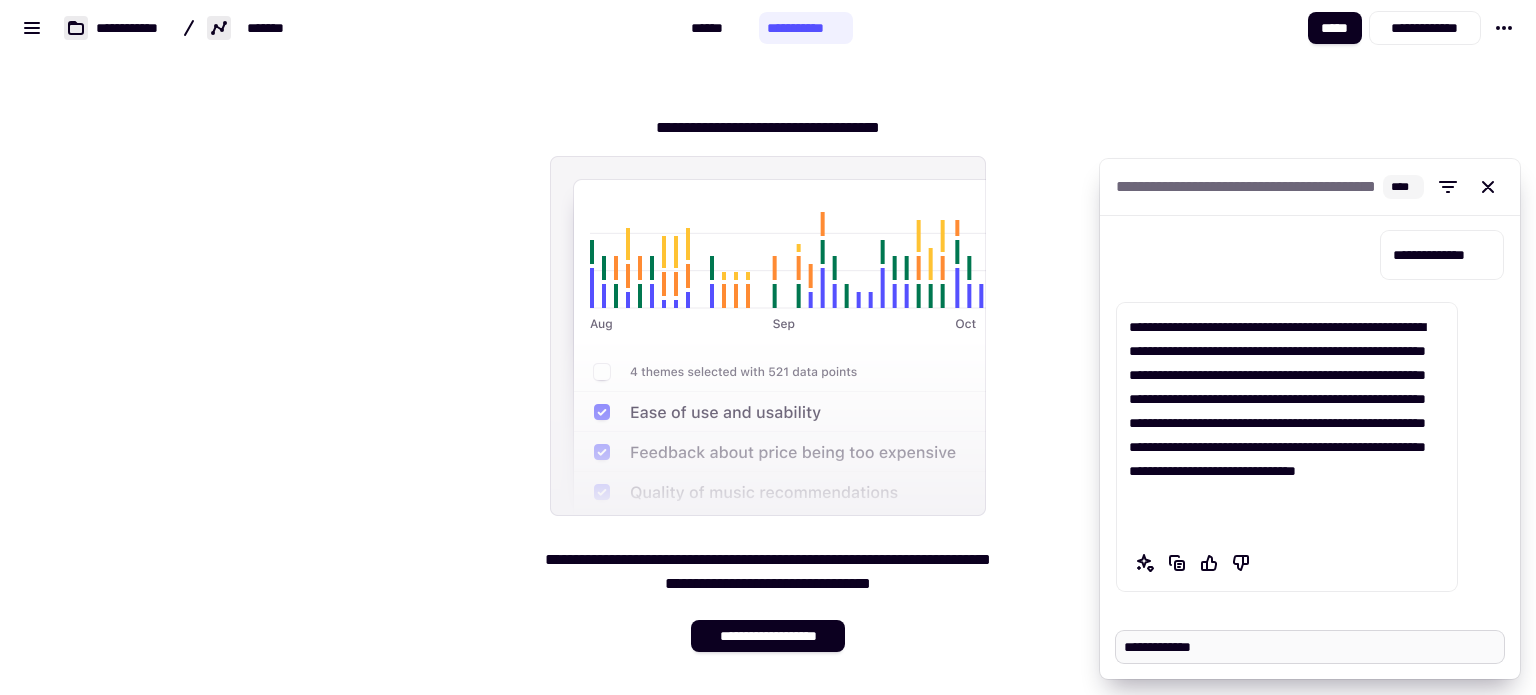 type on "*" 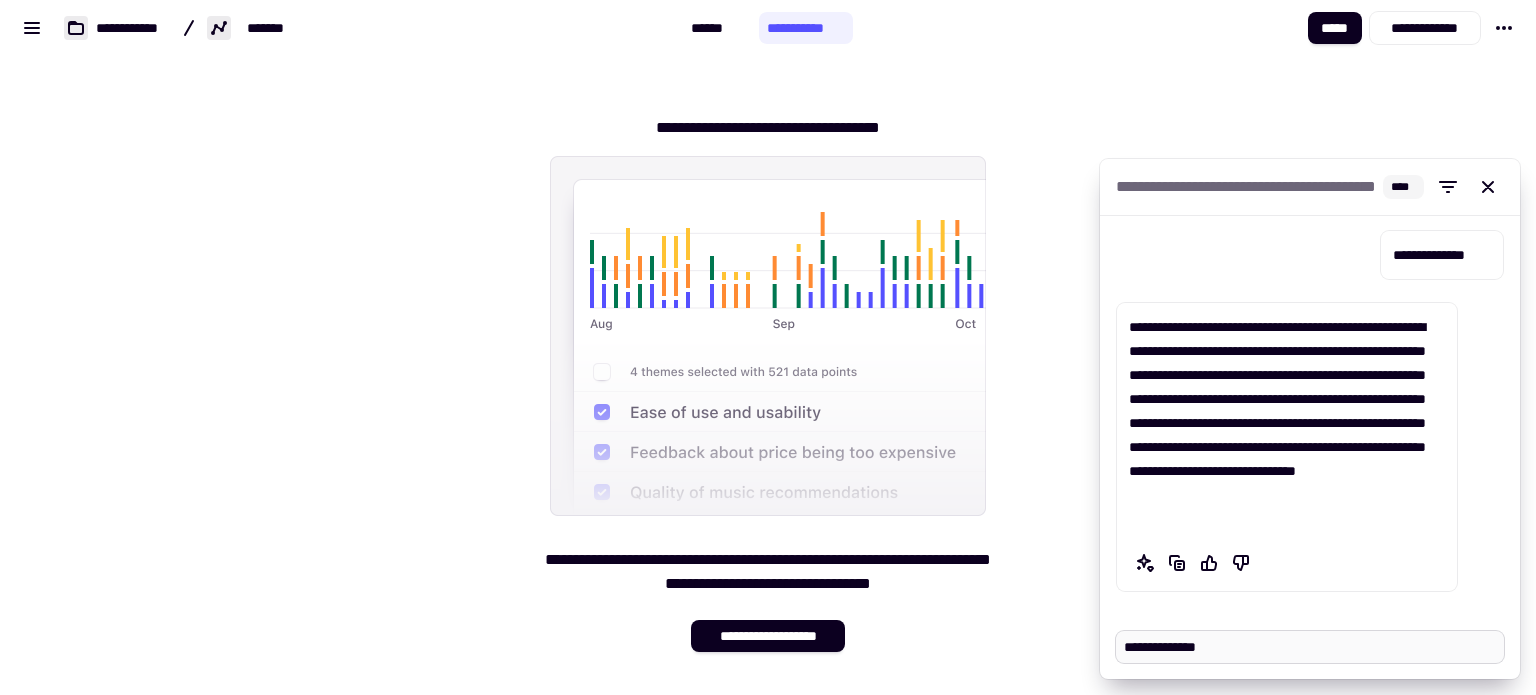 type on "*" 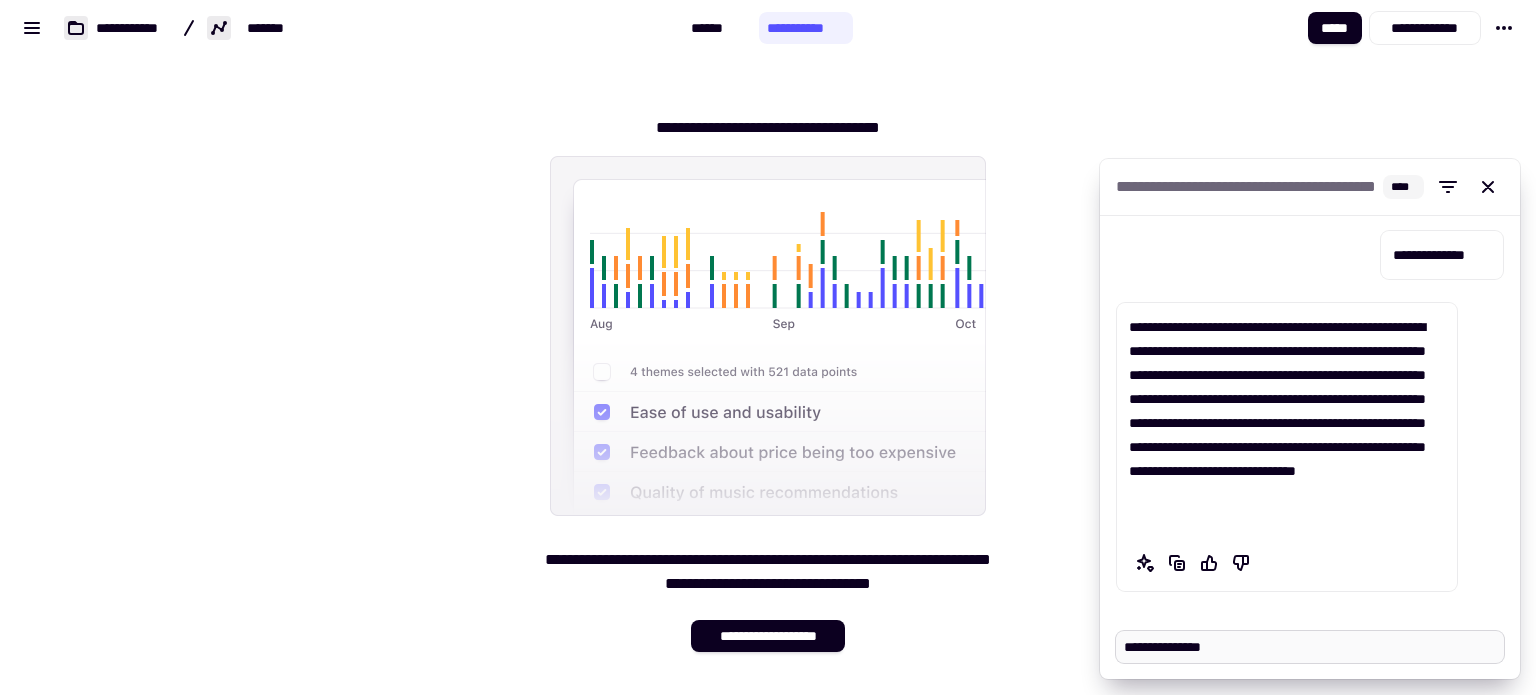 type on "*" 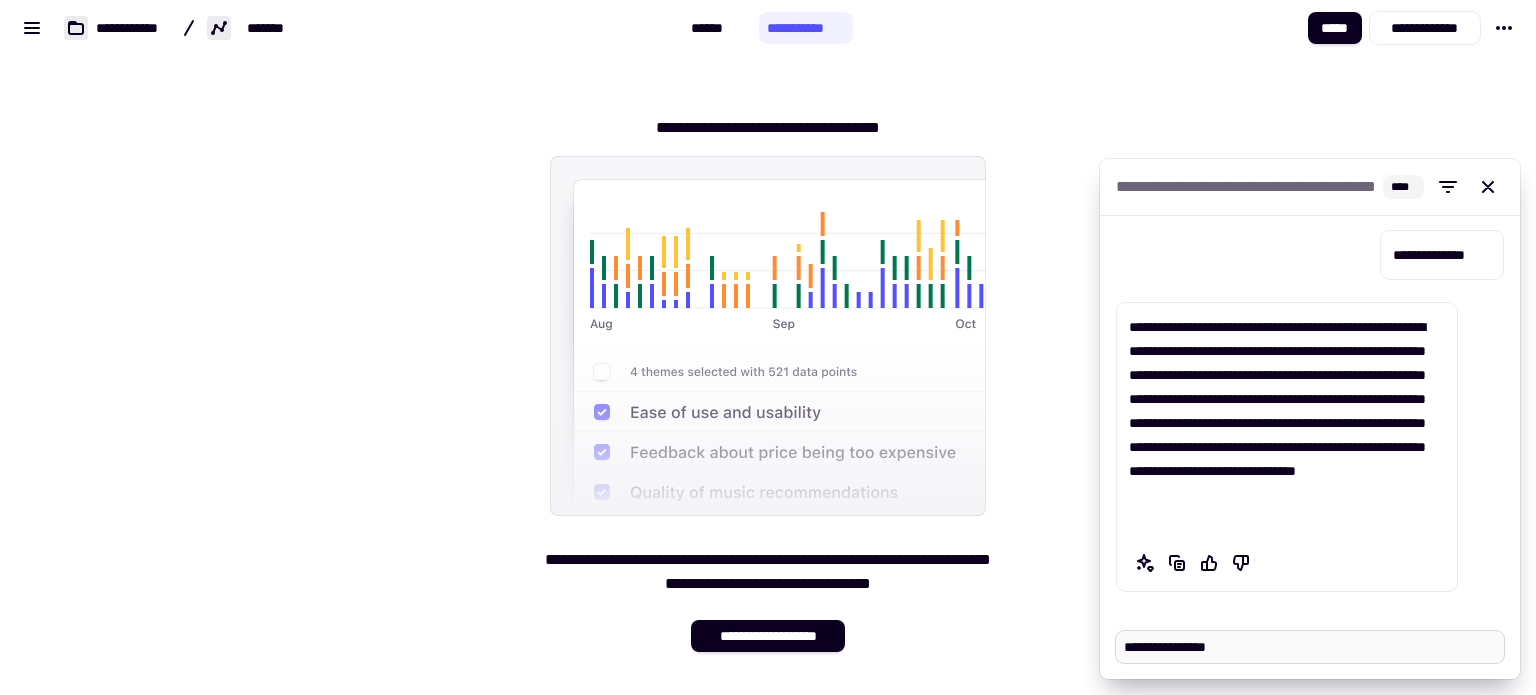 type on "*" 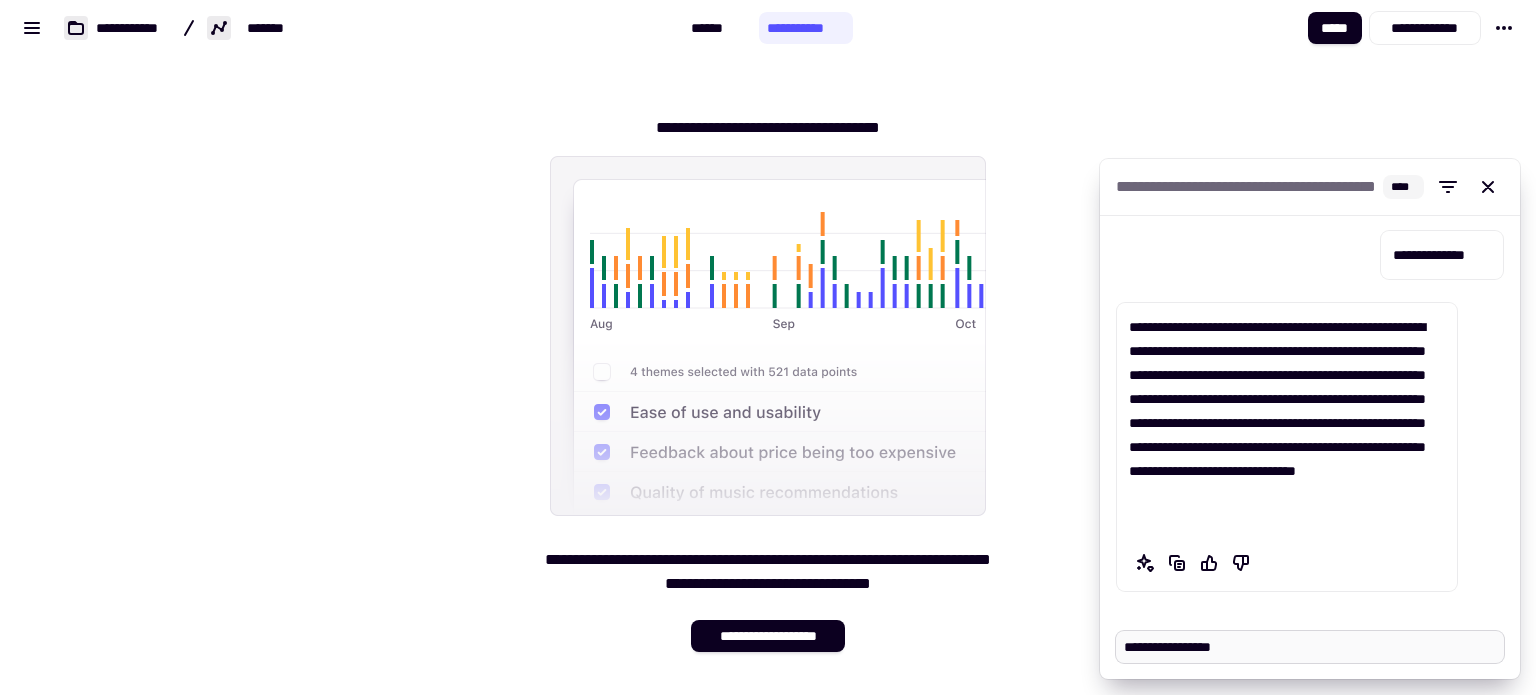 type on "*" 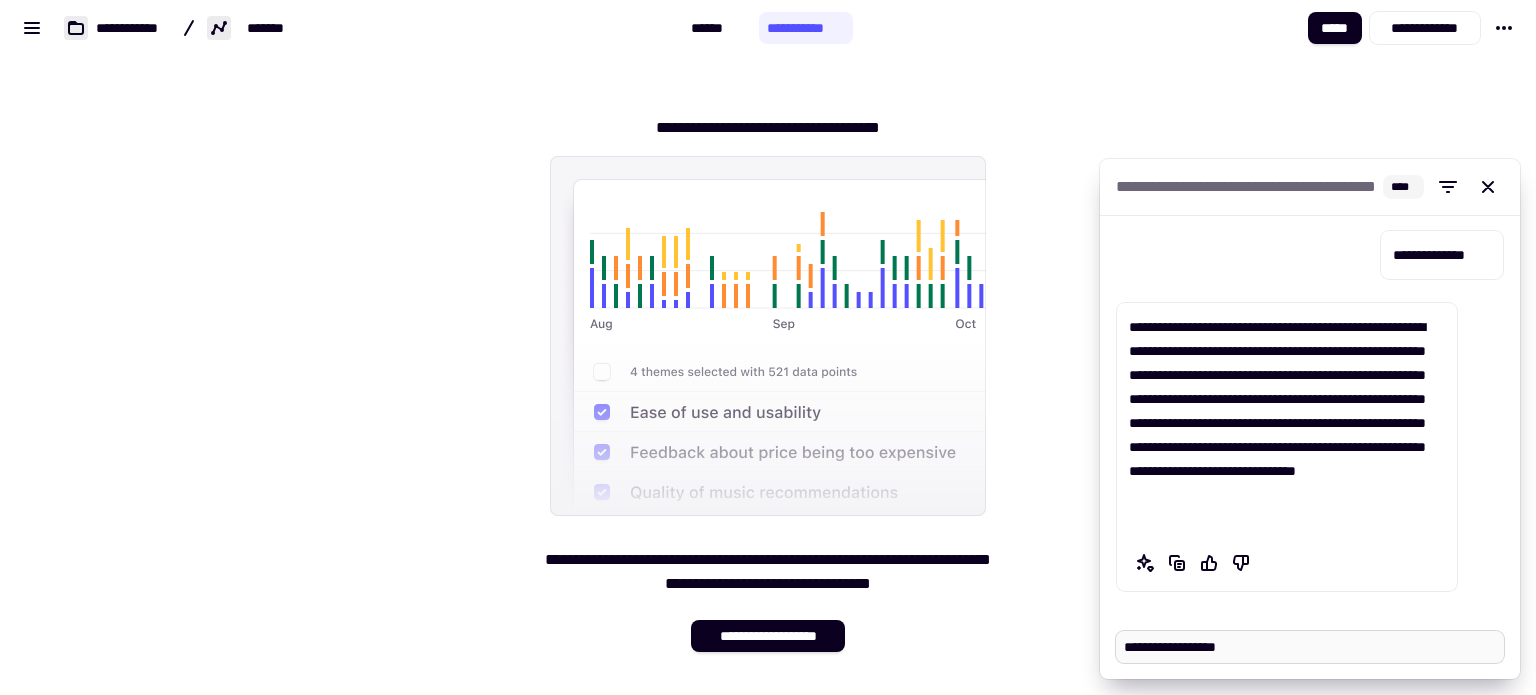 type on "*" 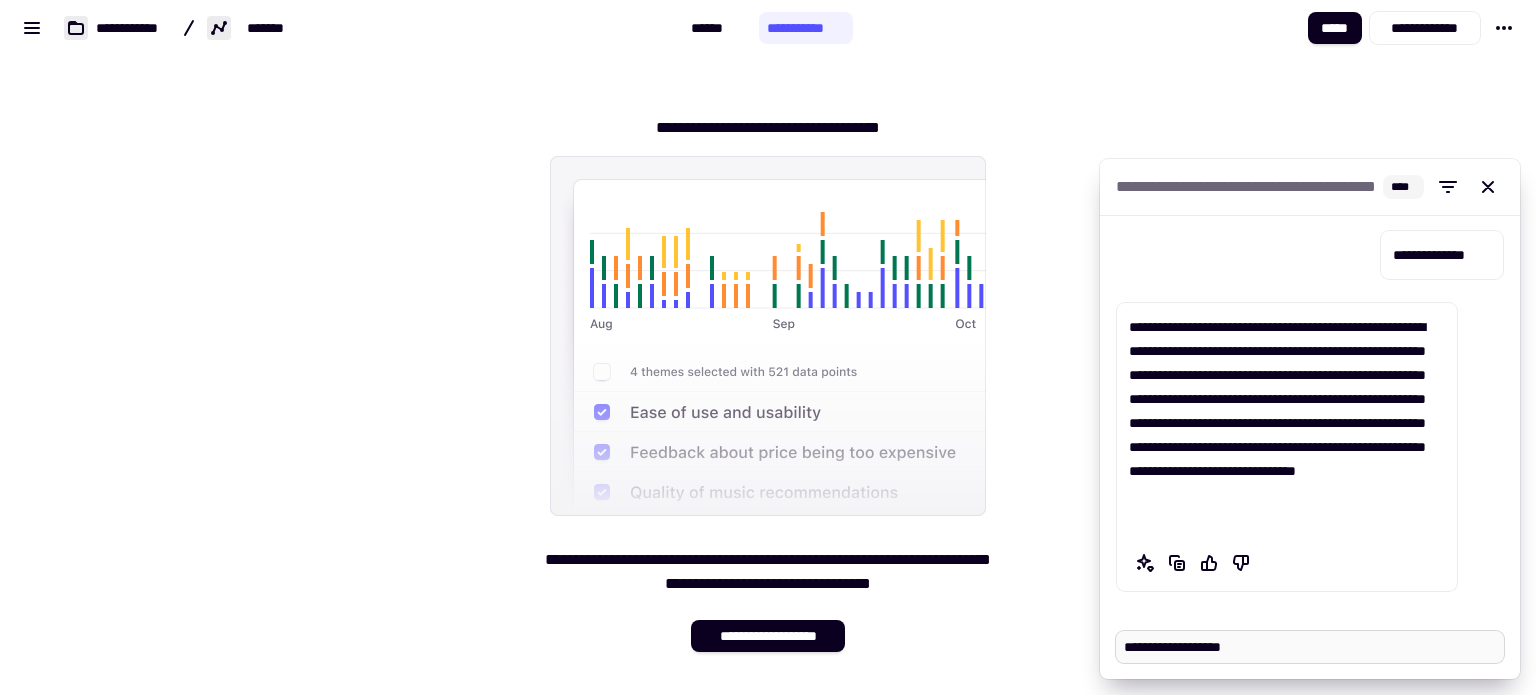 type on "*" 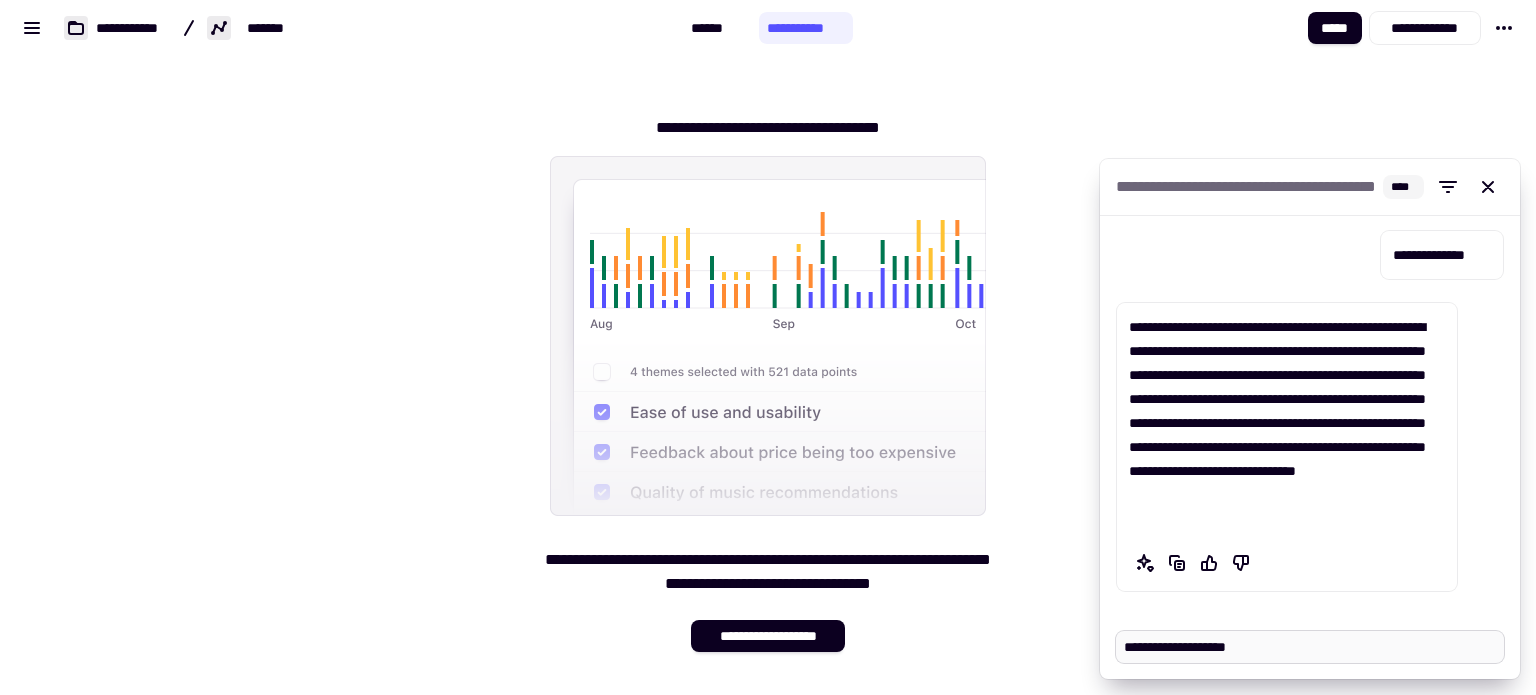 type on "*" 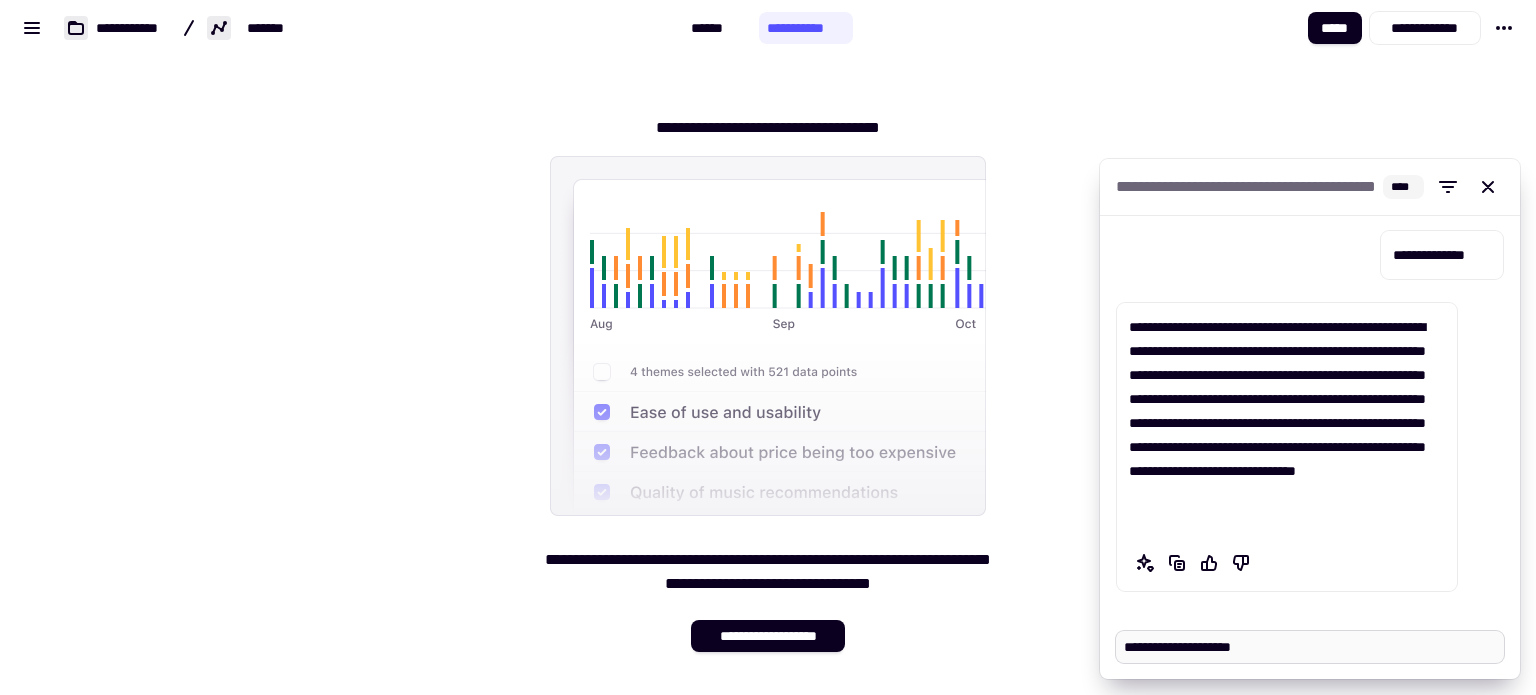 type on "*" 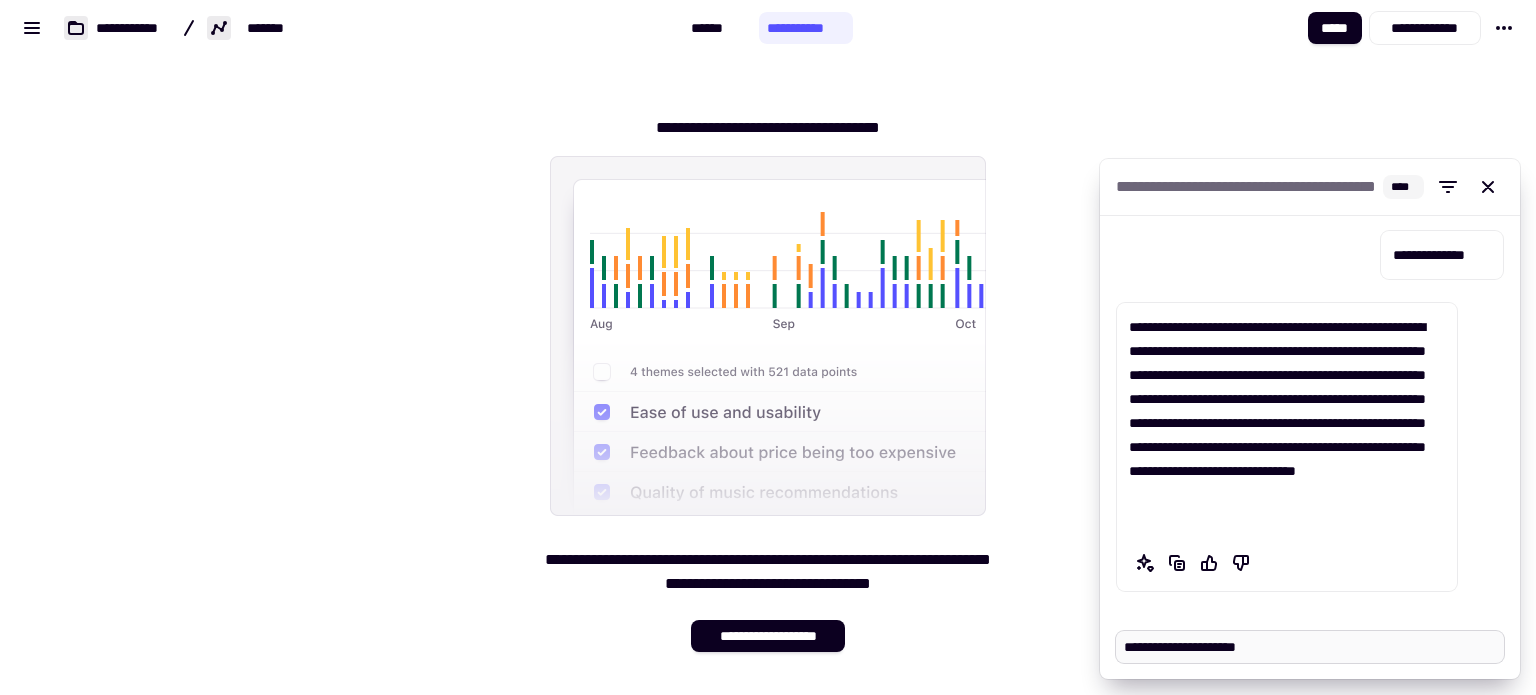 type on "*" 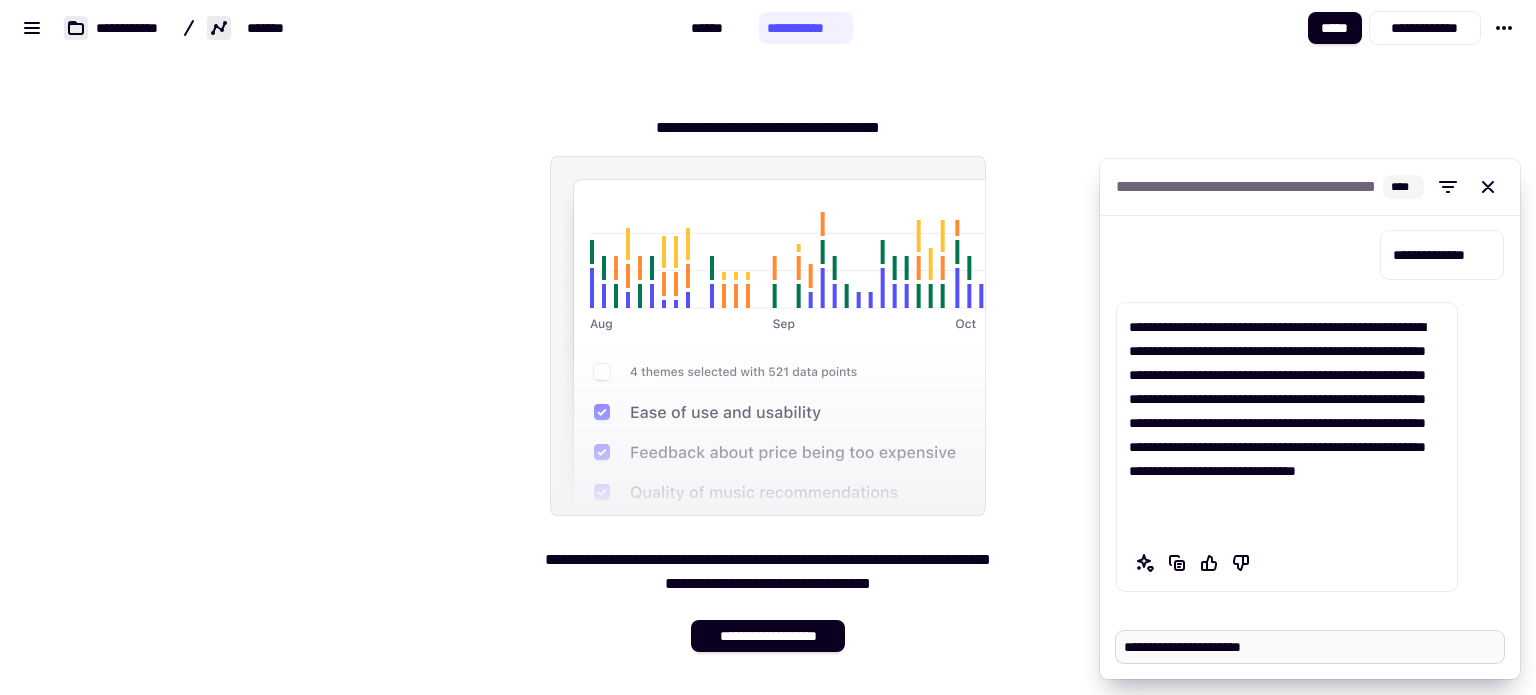 type on "*" 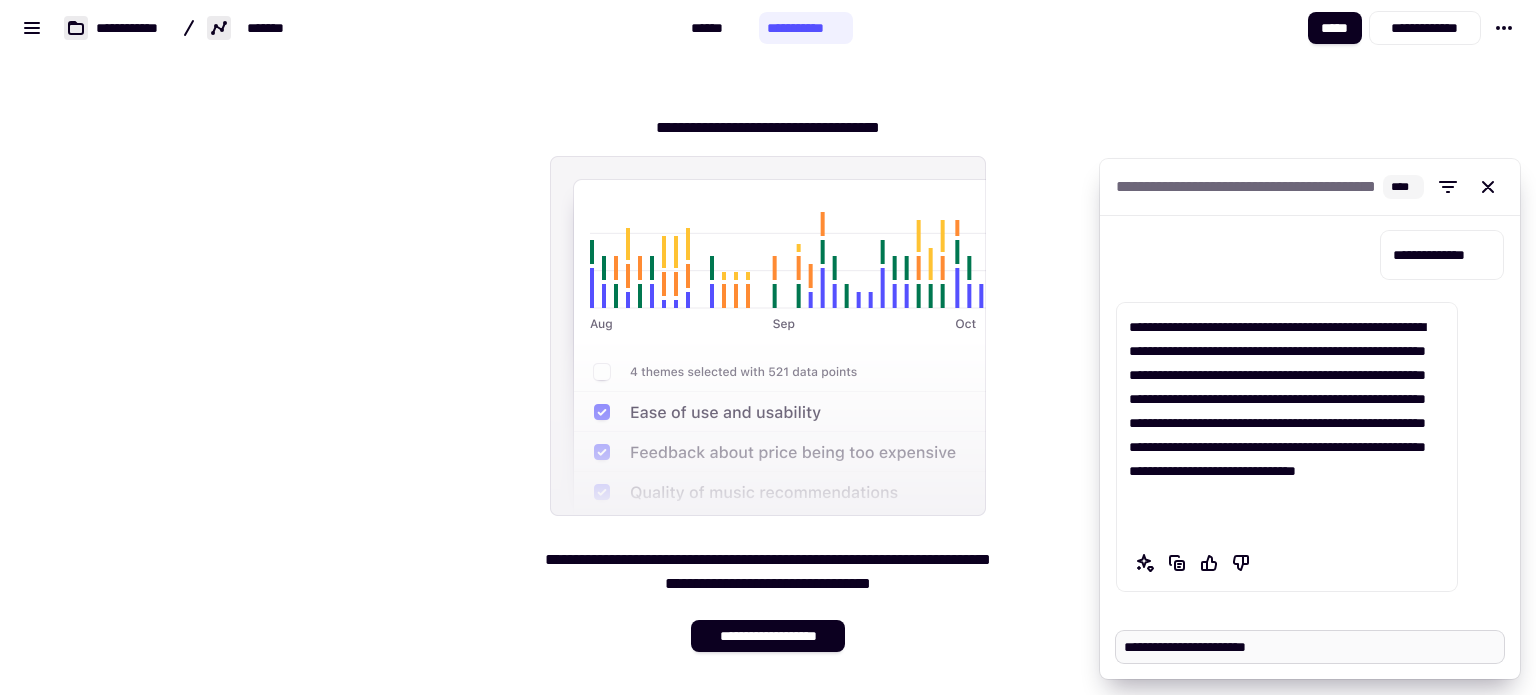 type on "*" 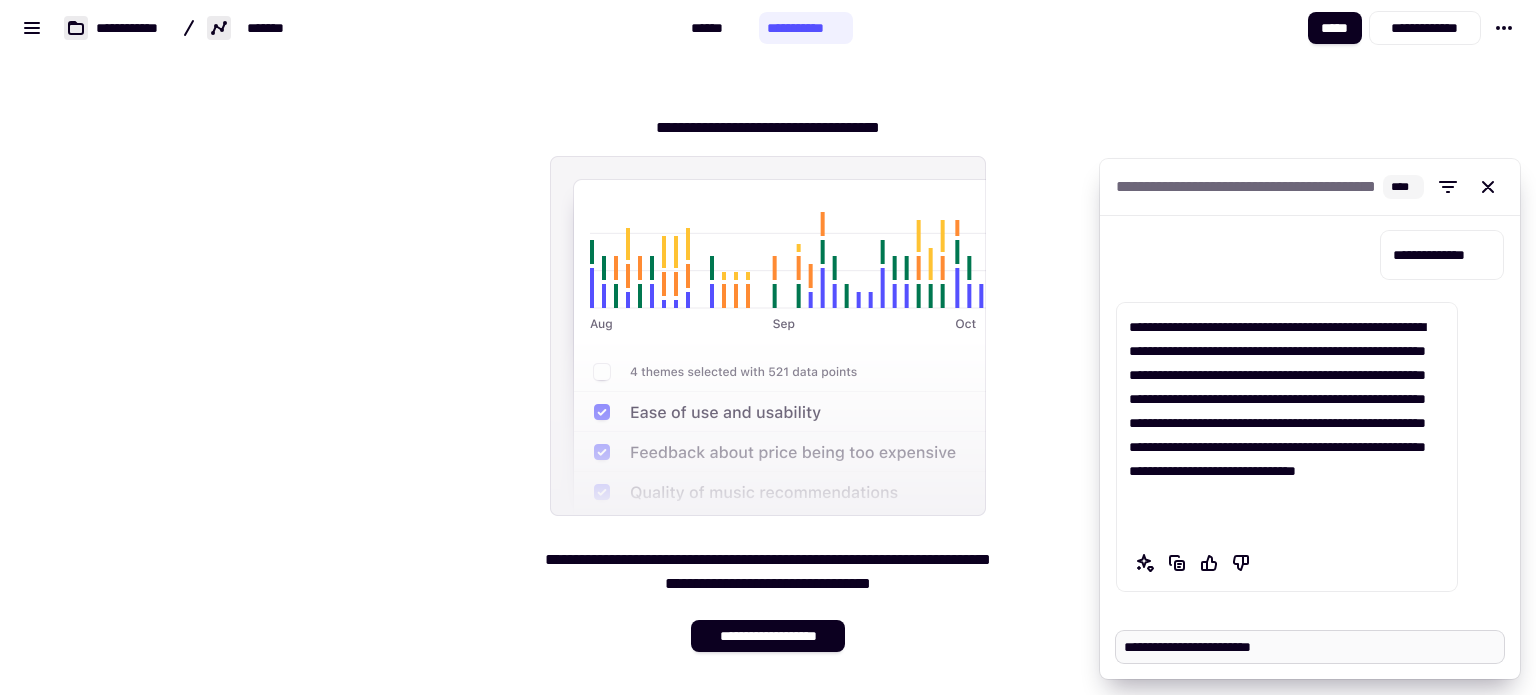 type on "*" 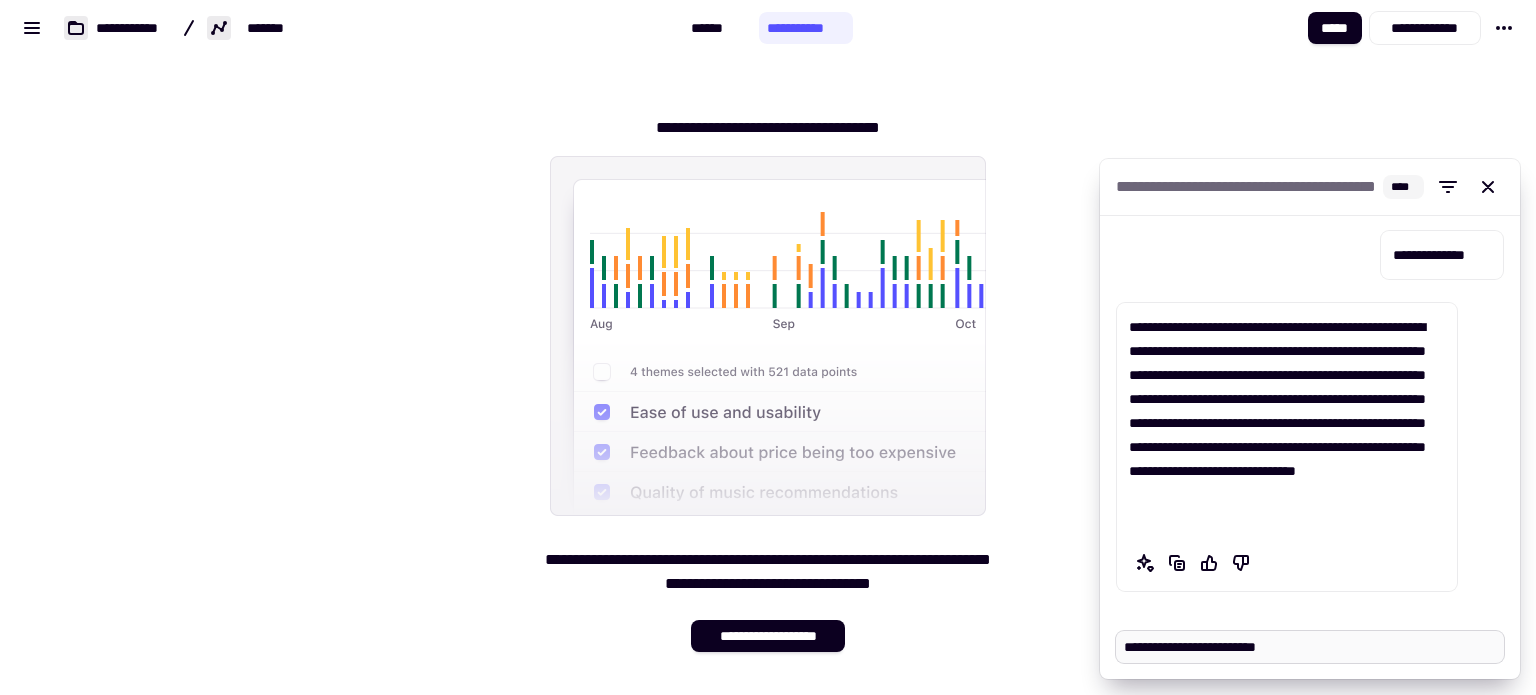 type on "*" 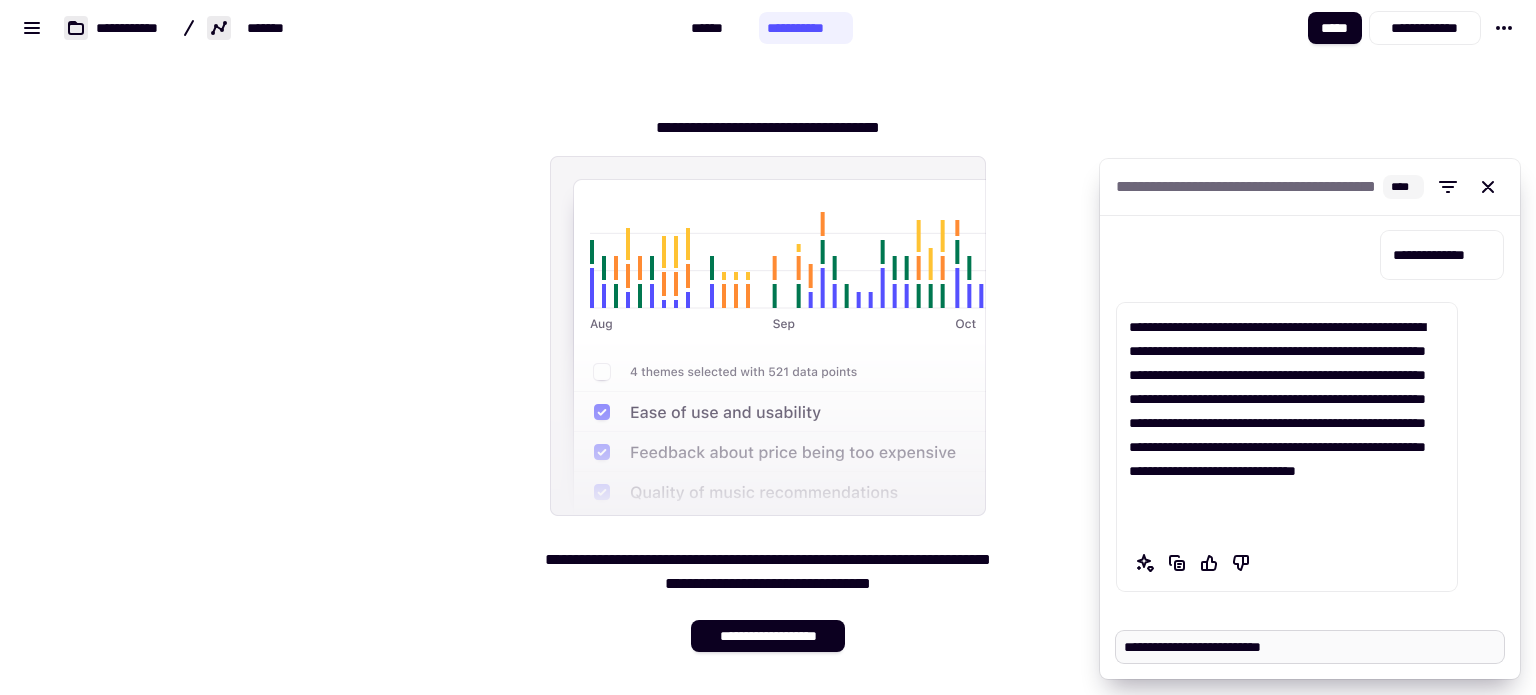 type on "*" 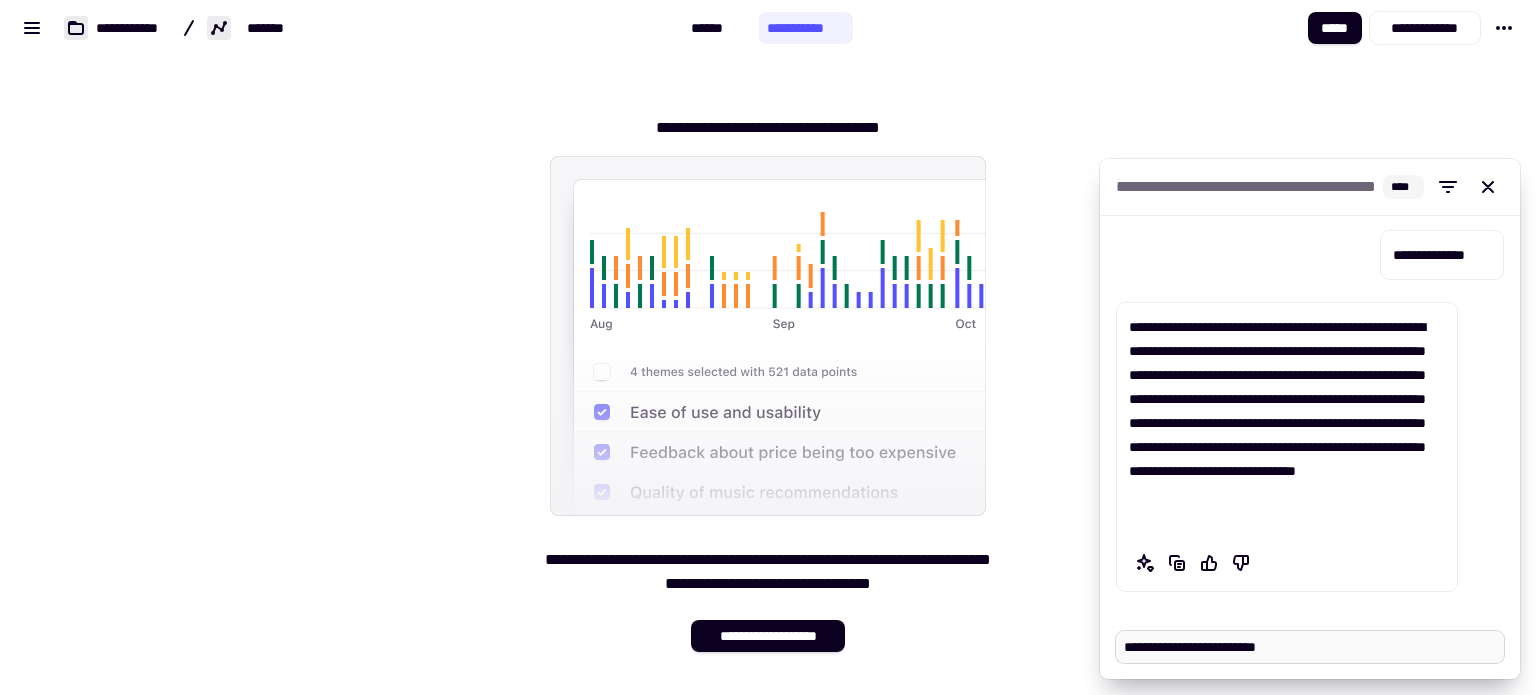 type on "*" 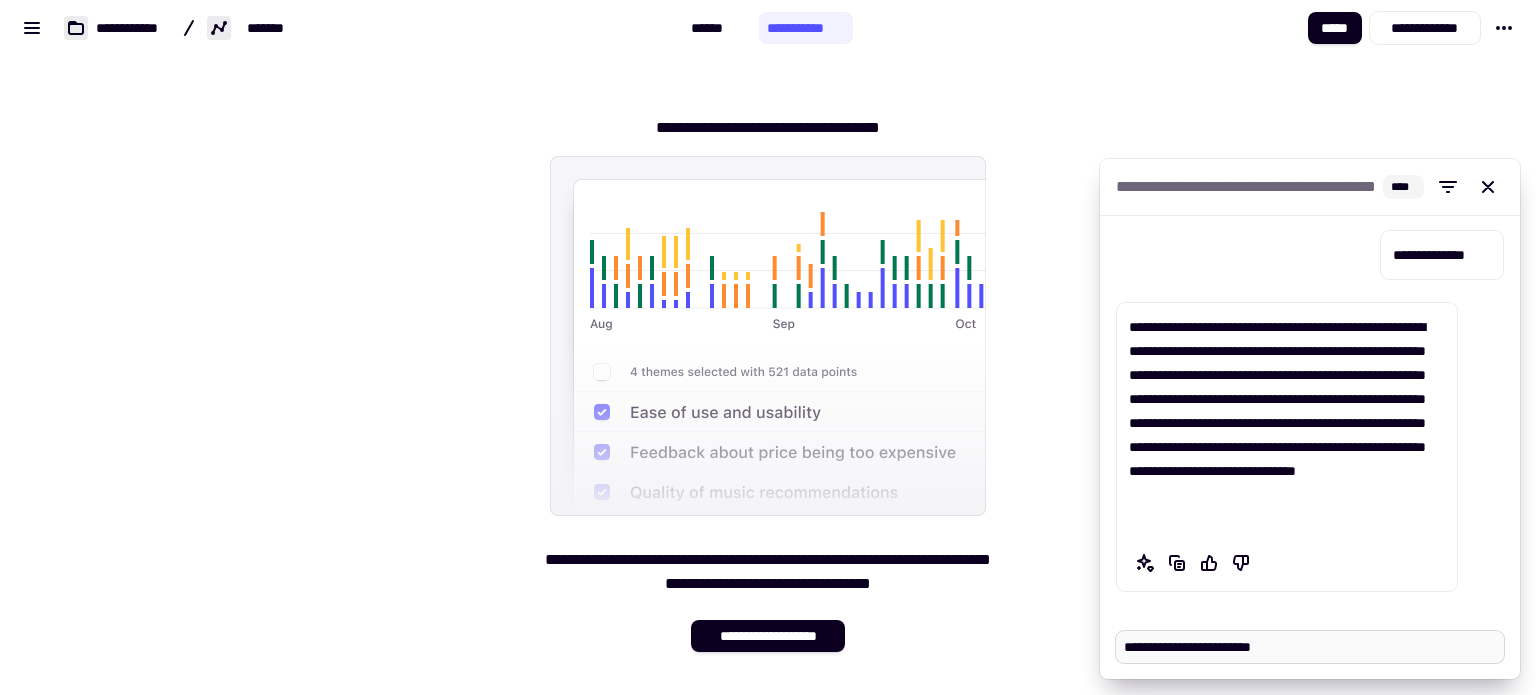 type on "*" 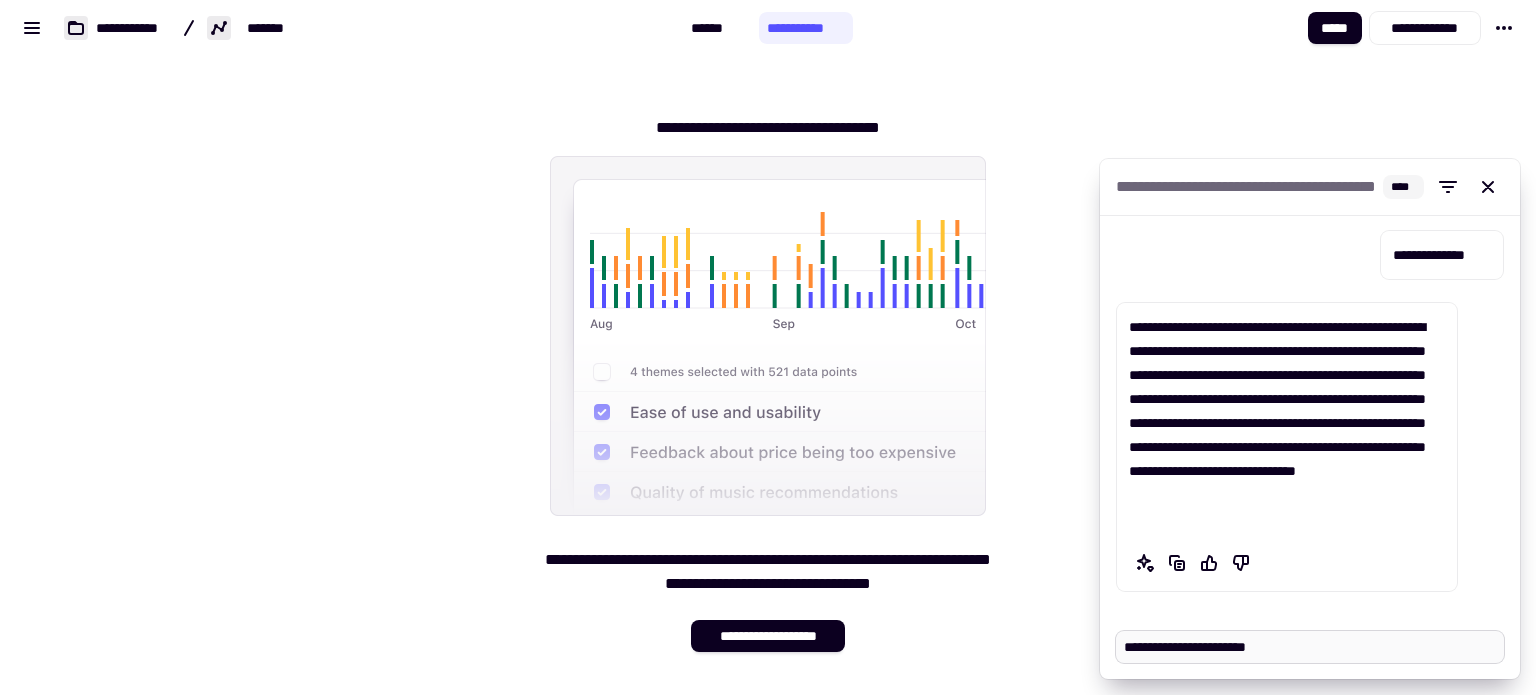 type on "*" 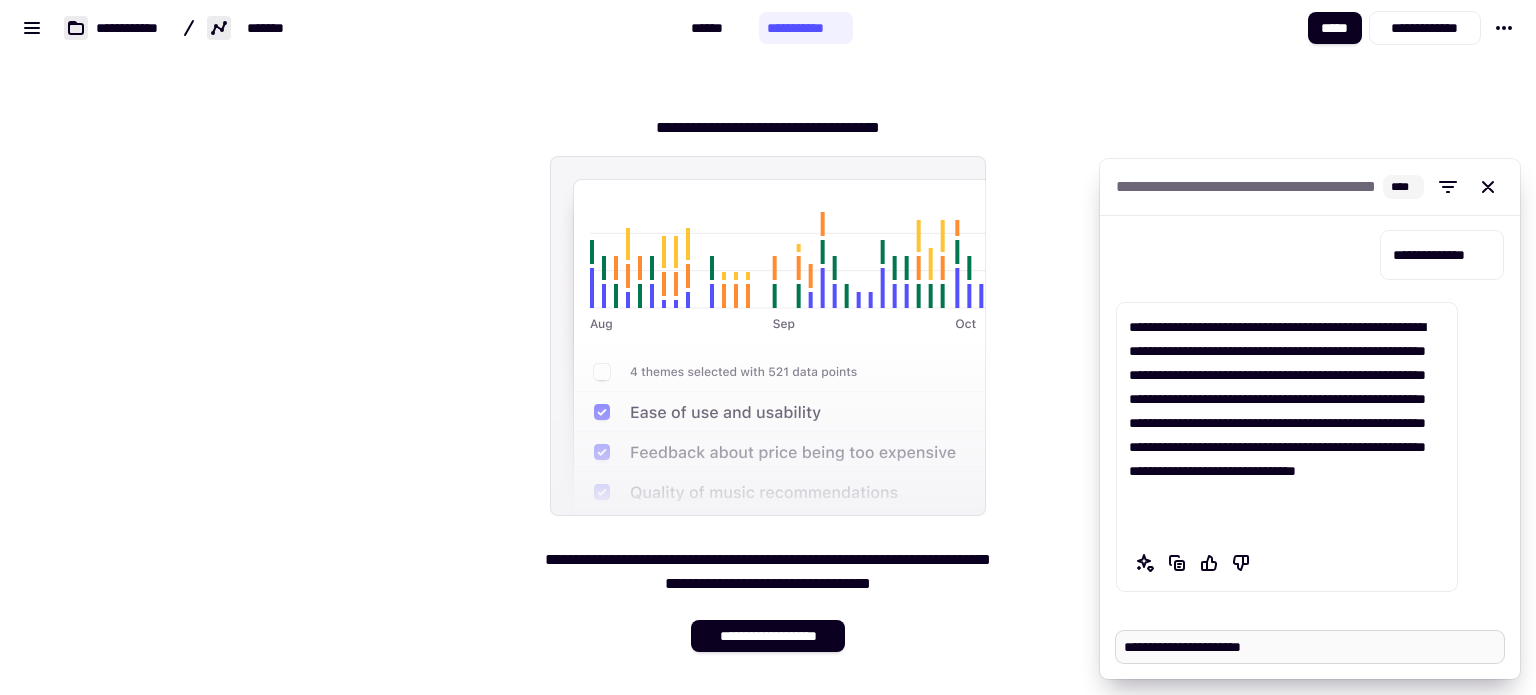 type on "*" 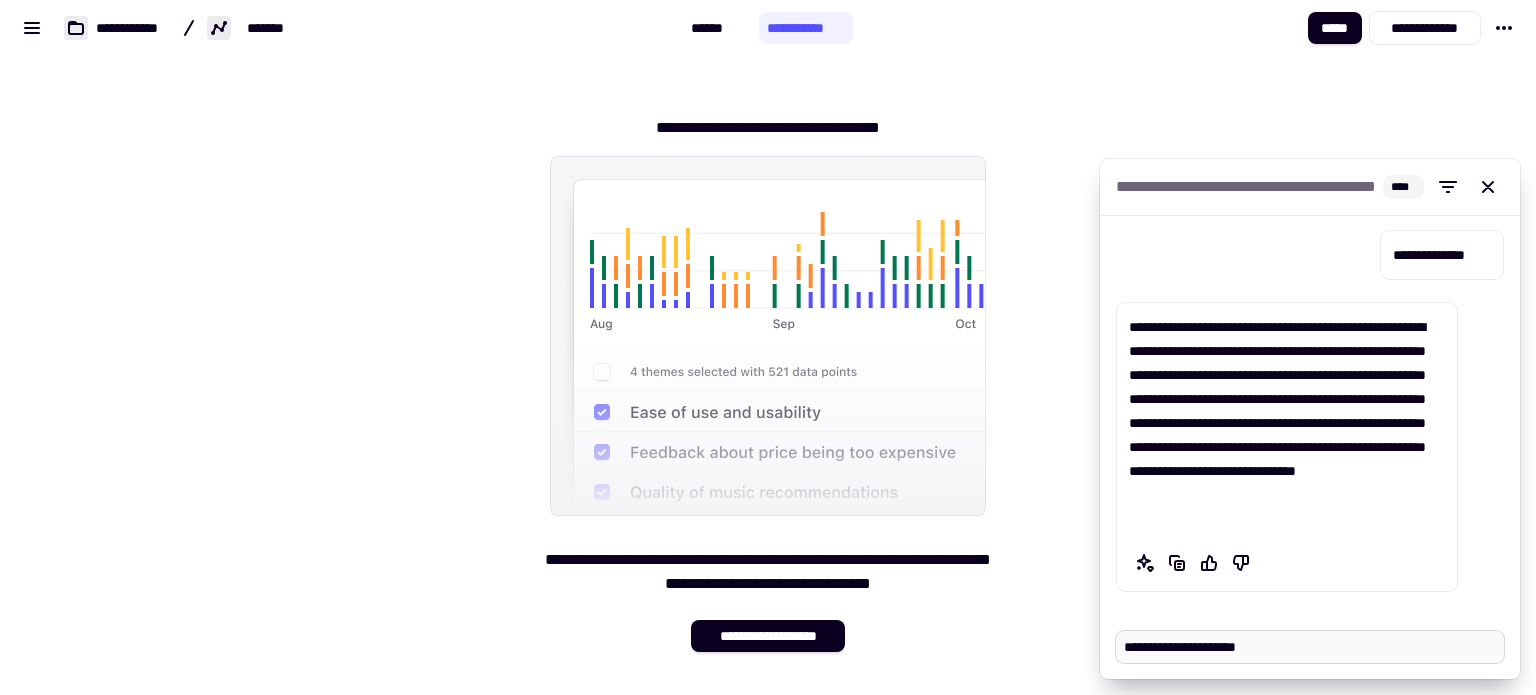 type on "*" 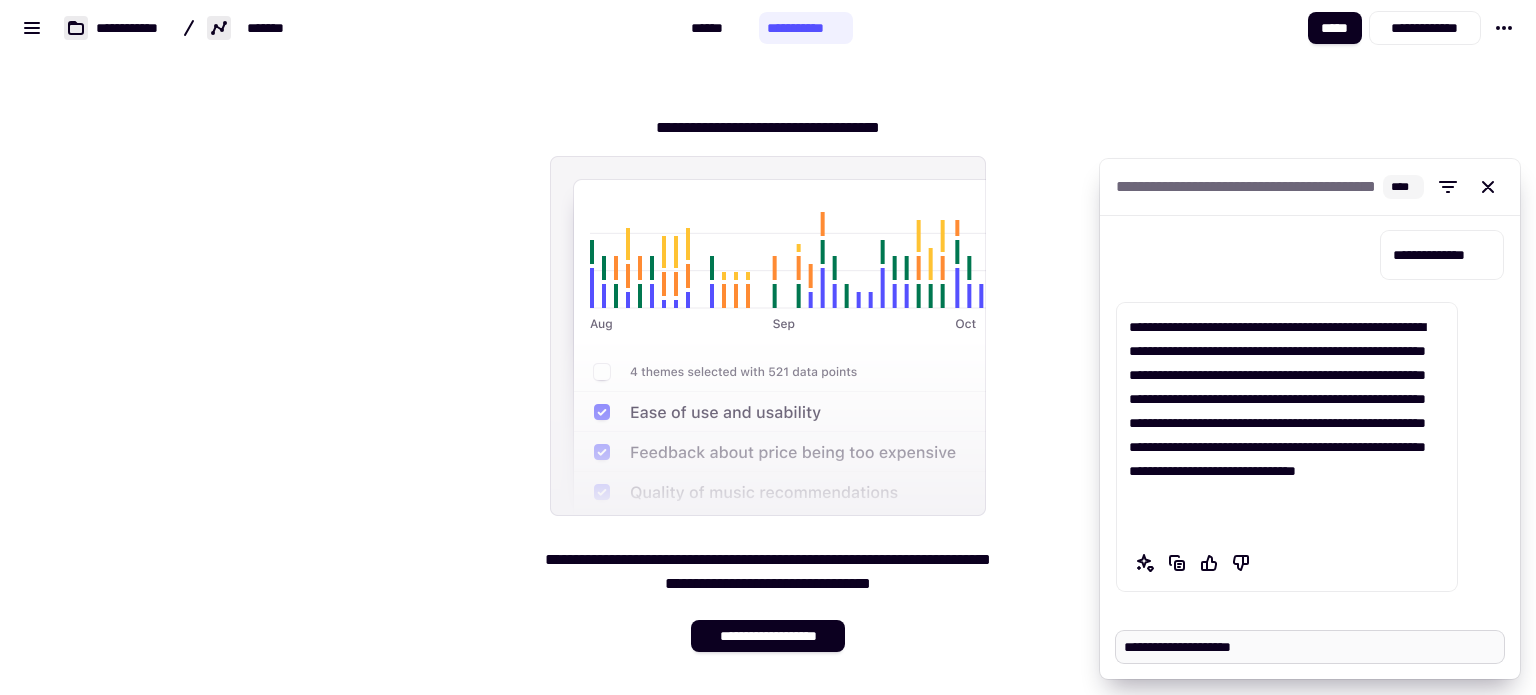 type on "*" 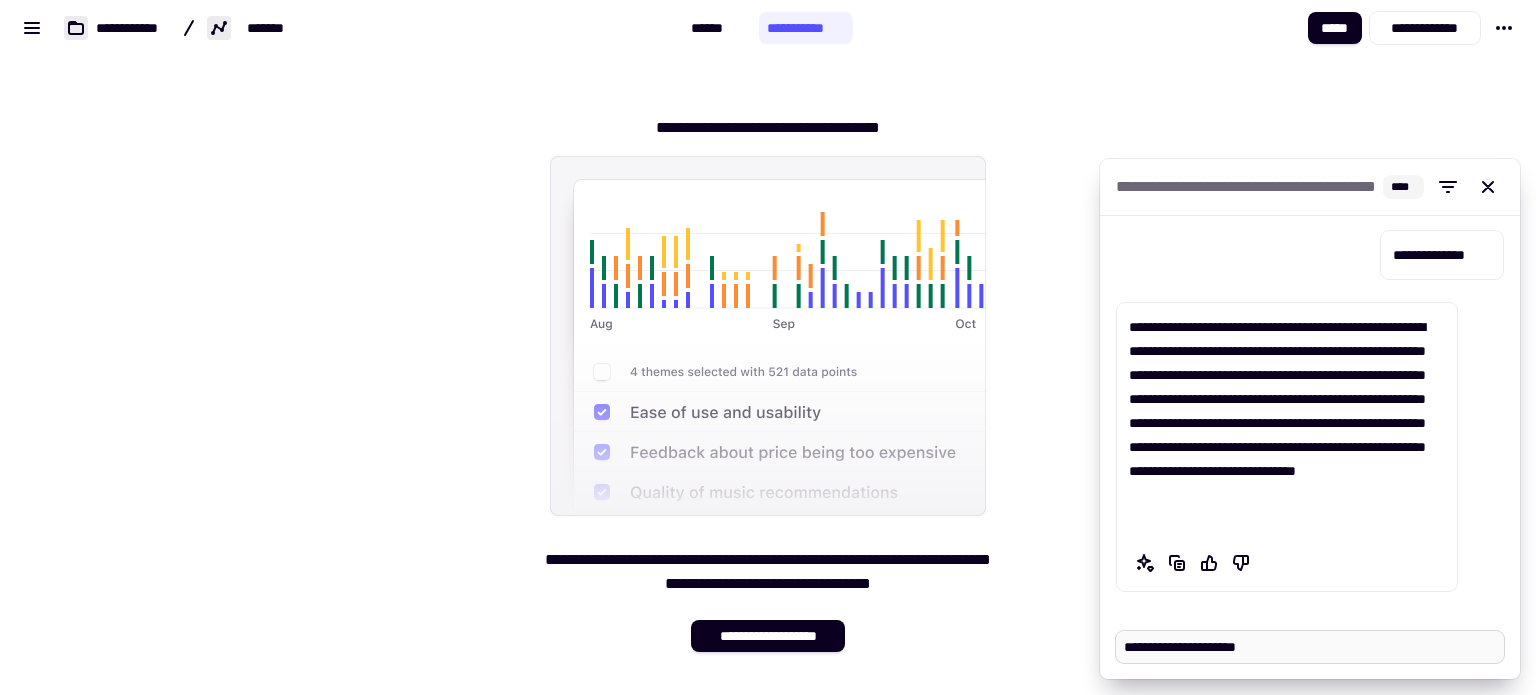 type on "*" 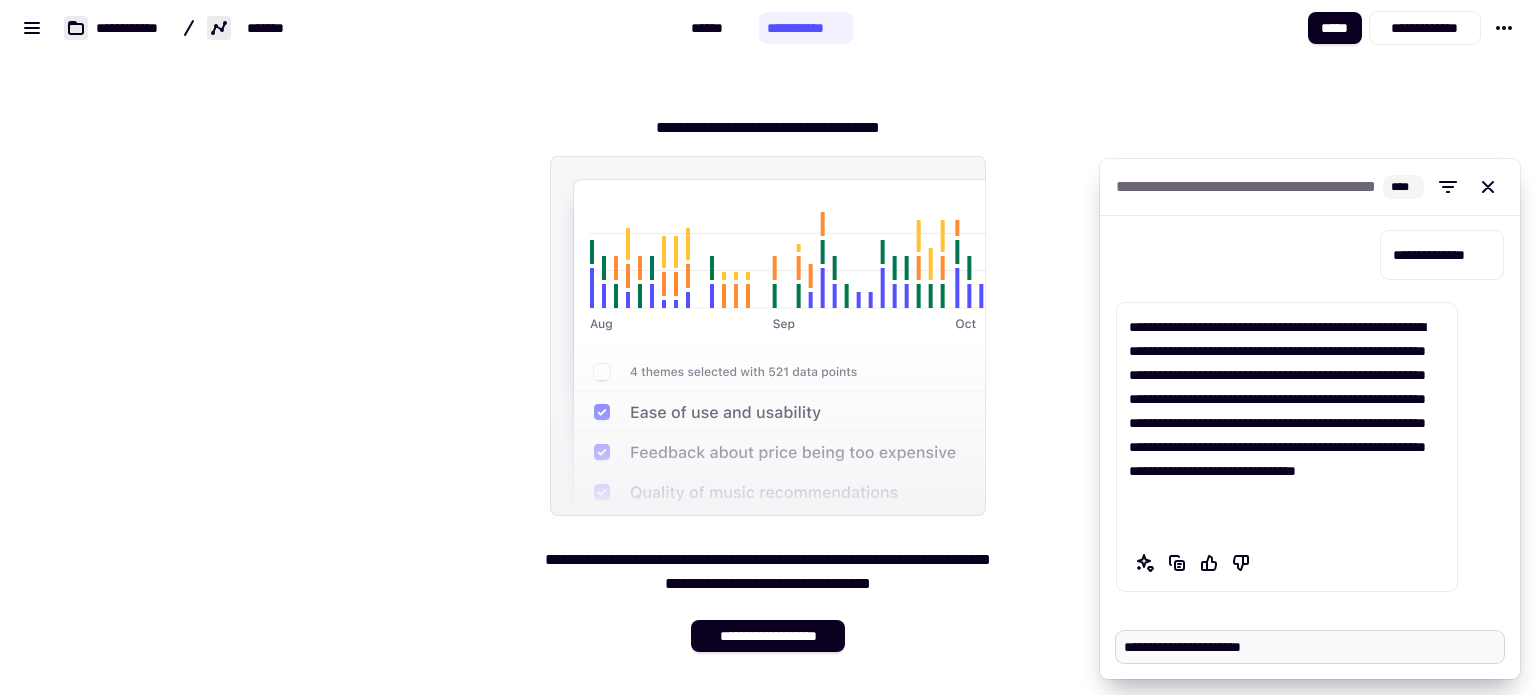 type on "*" 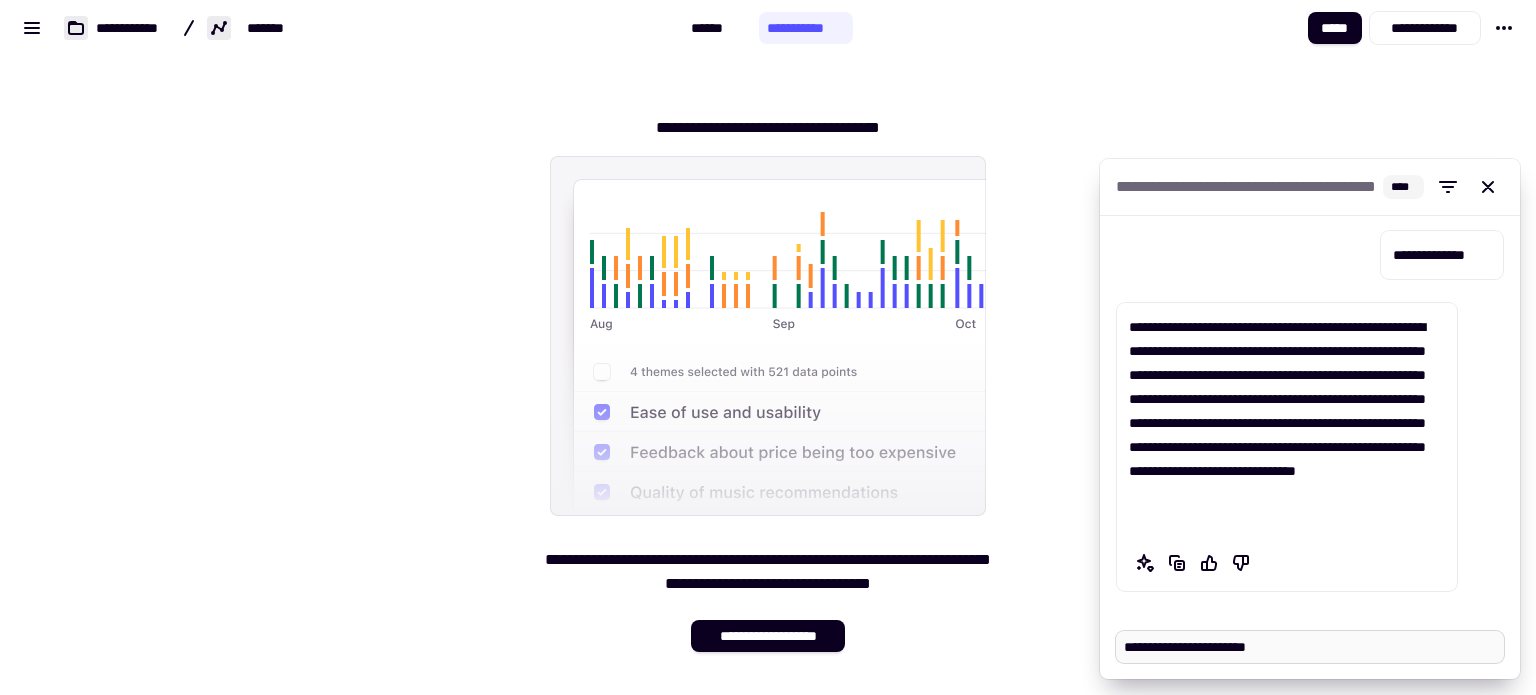 type on "*" 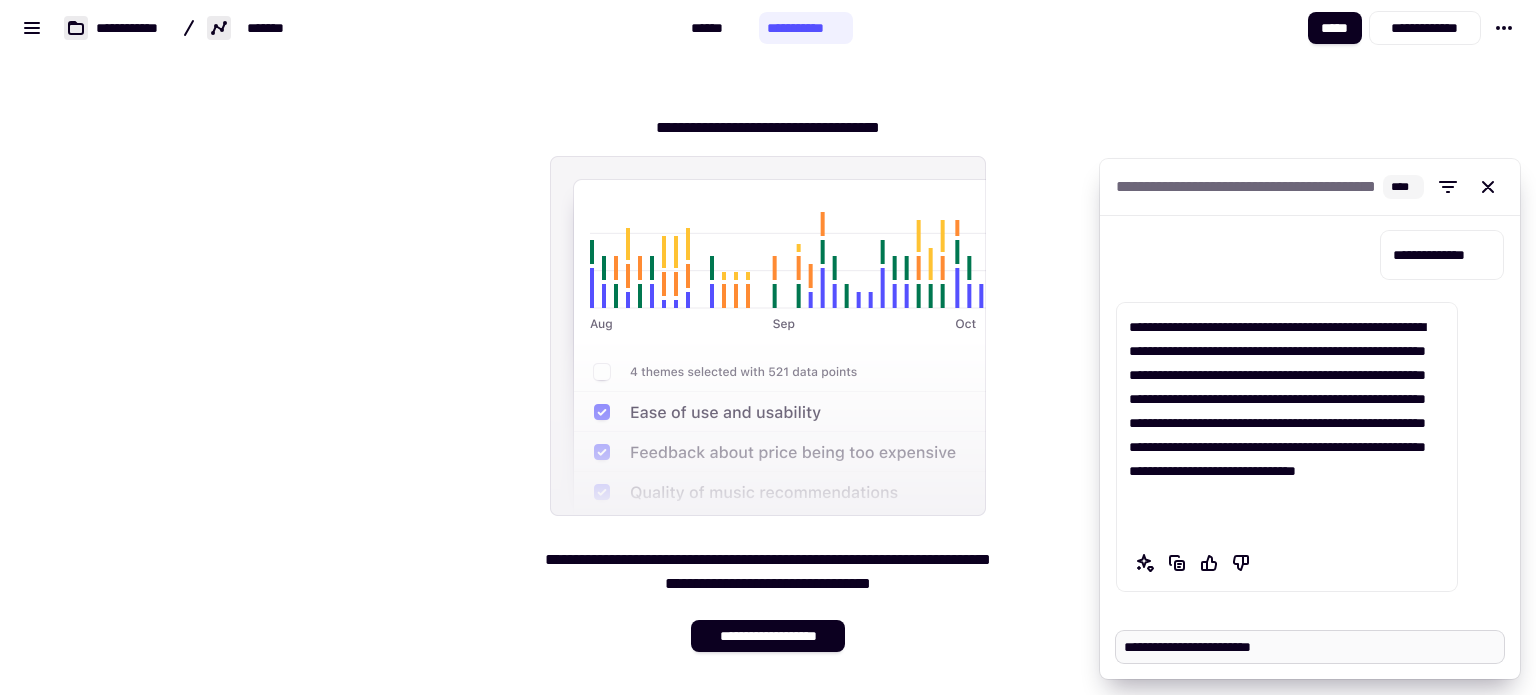 type on "*" 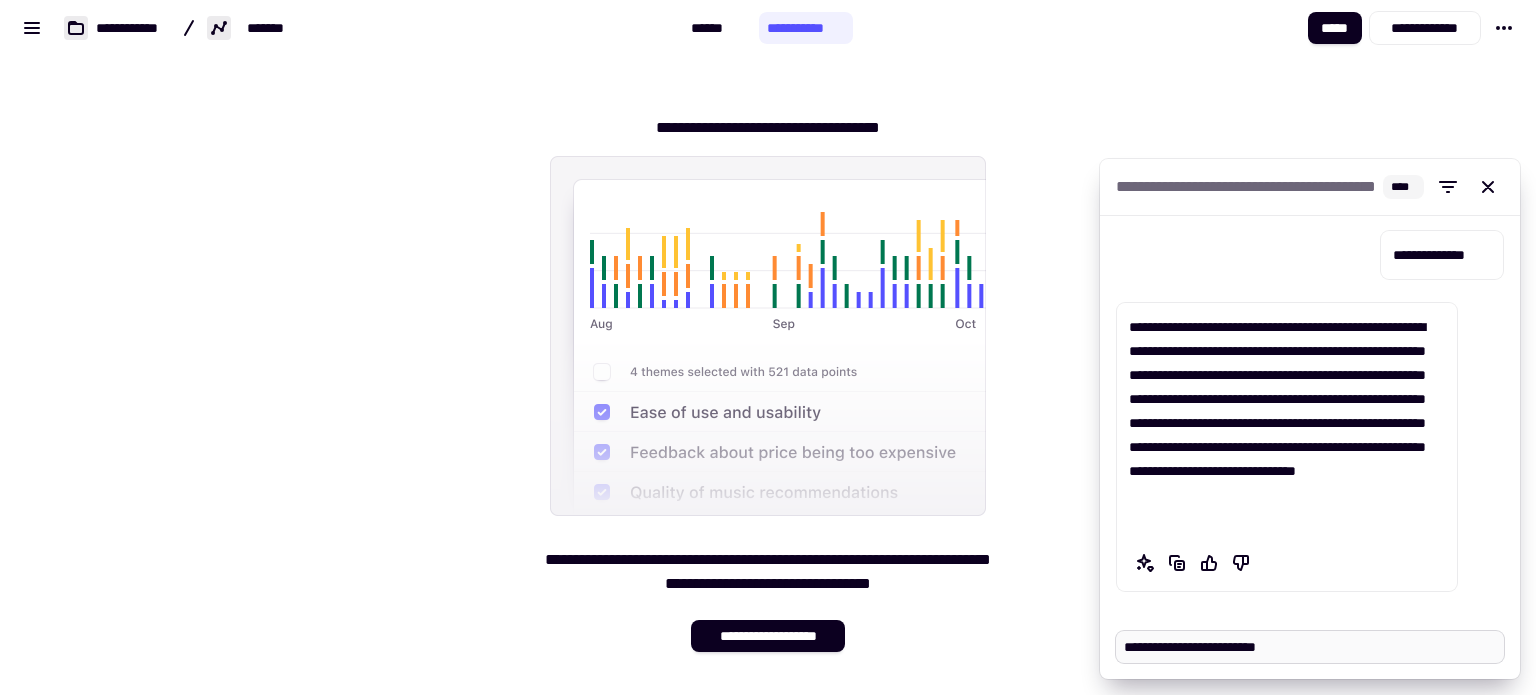 type on "*" 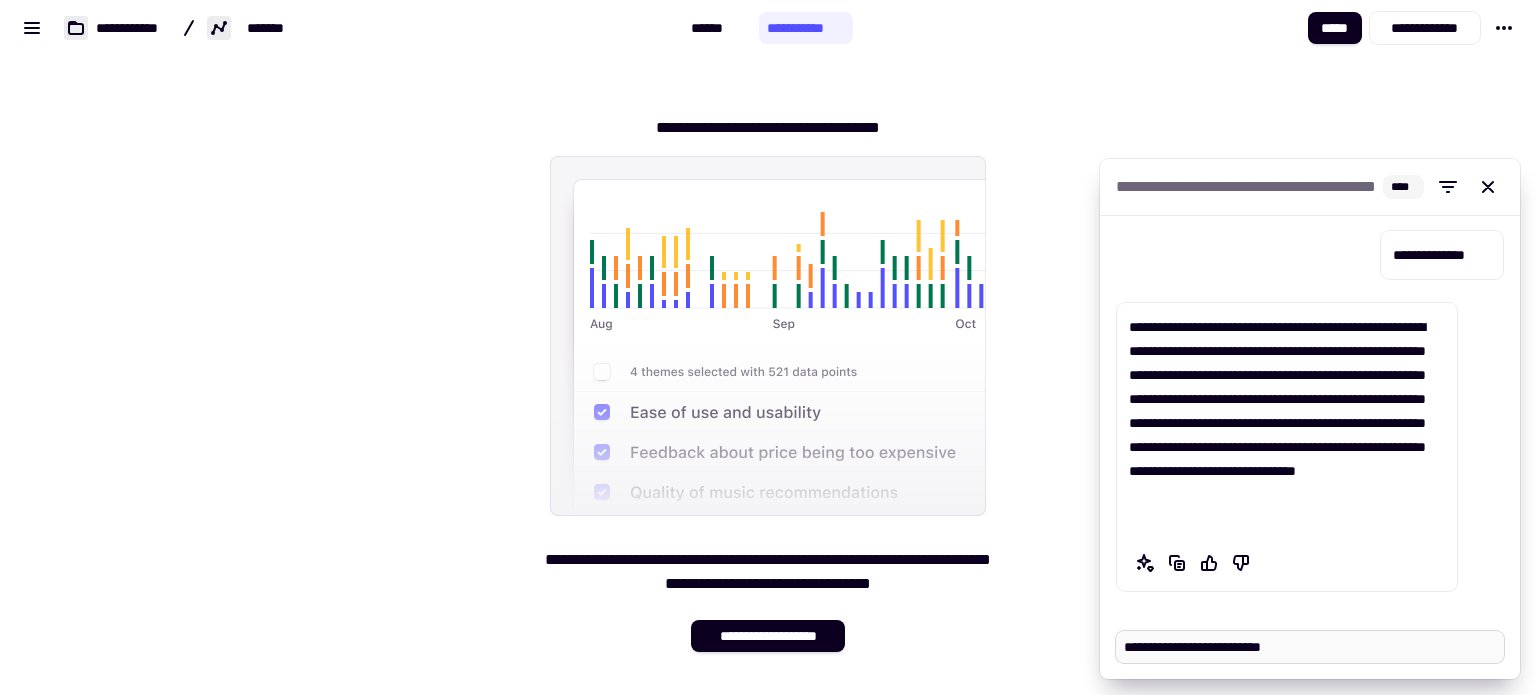 type on "*" 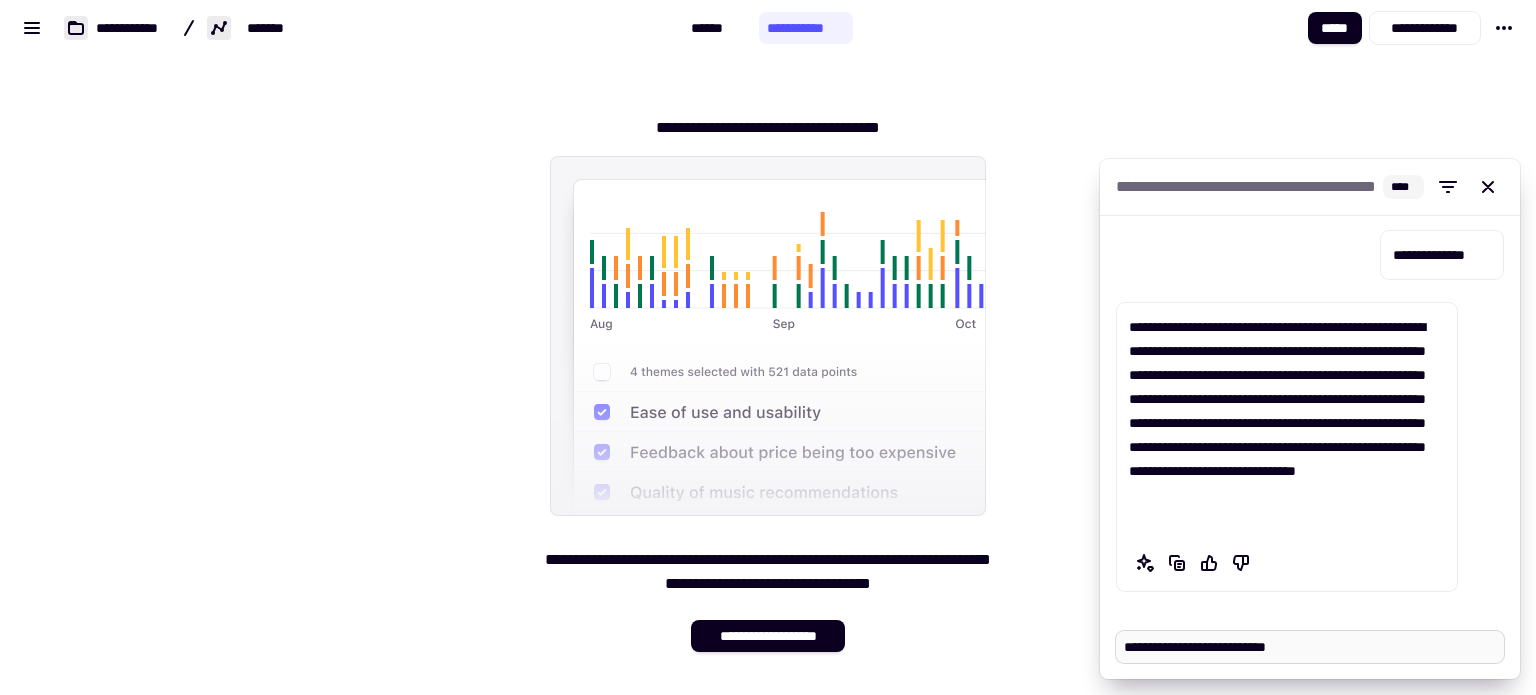 type on "*" 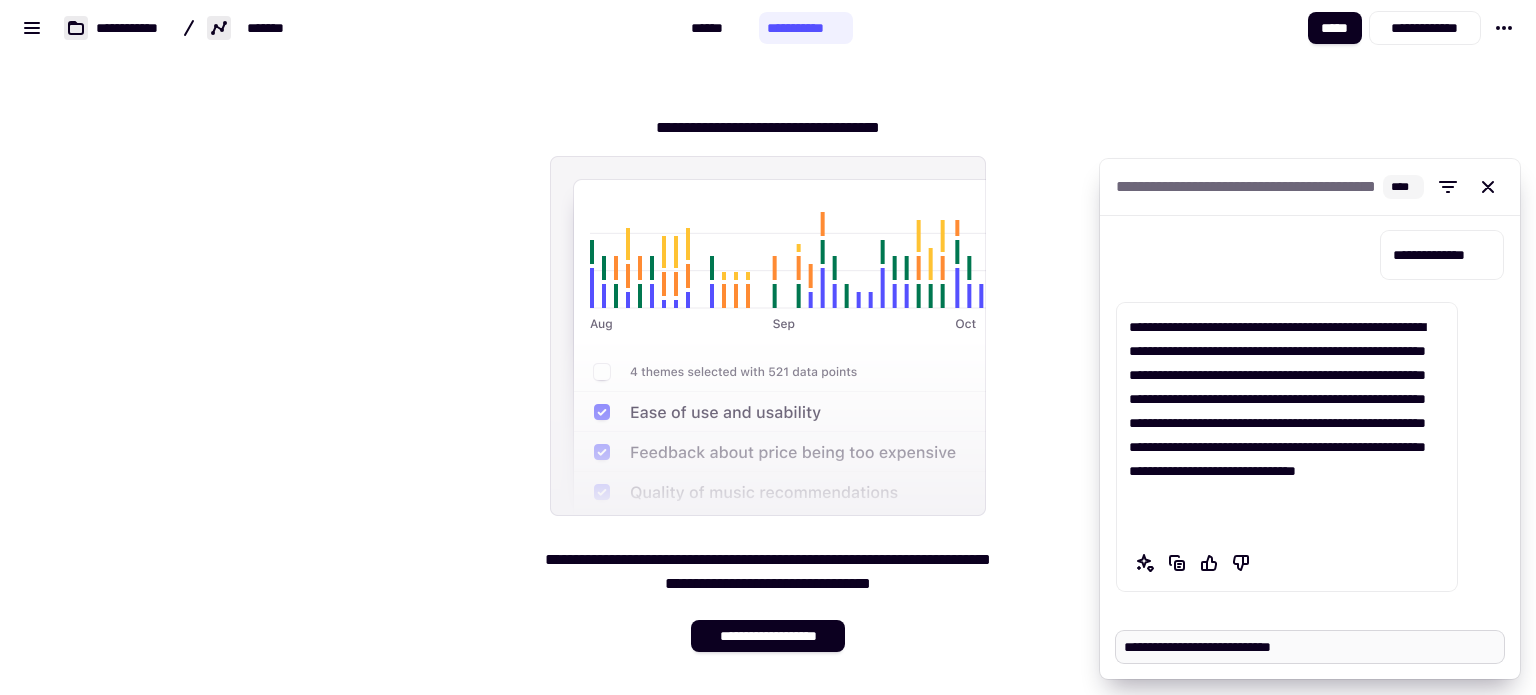 type on "*" 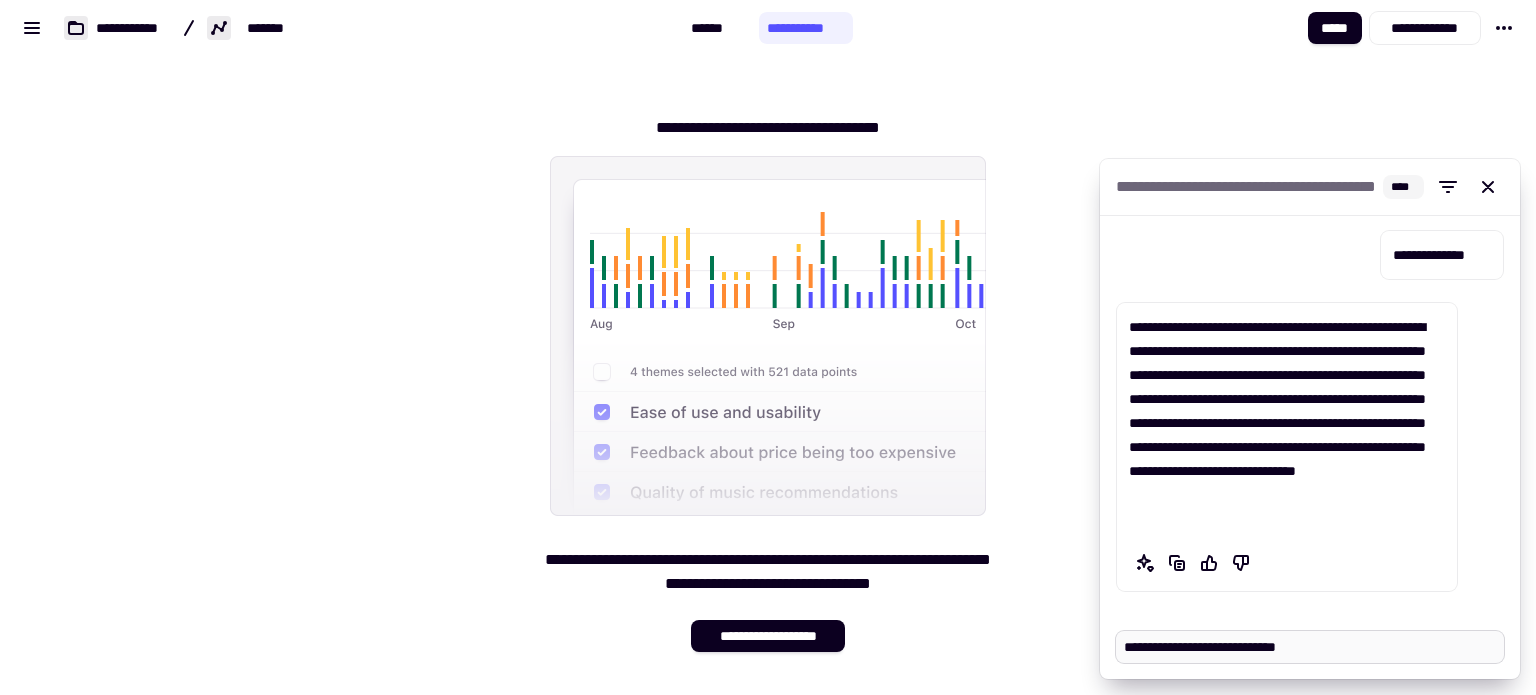 type on "*" 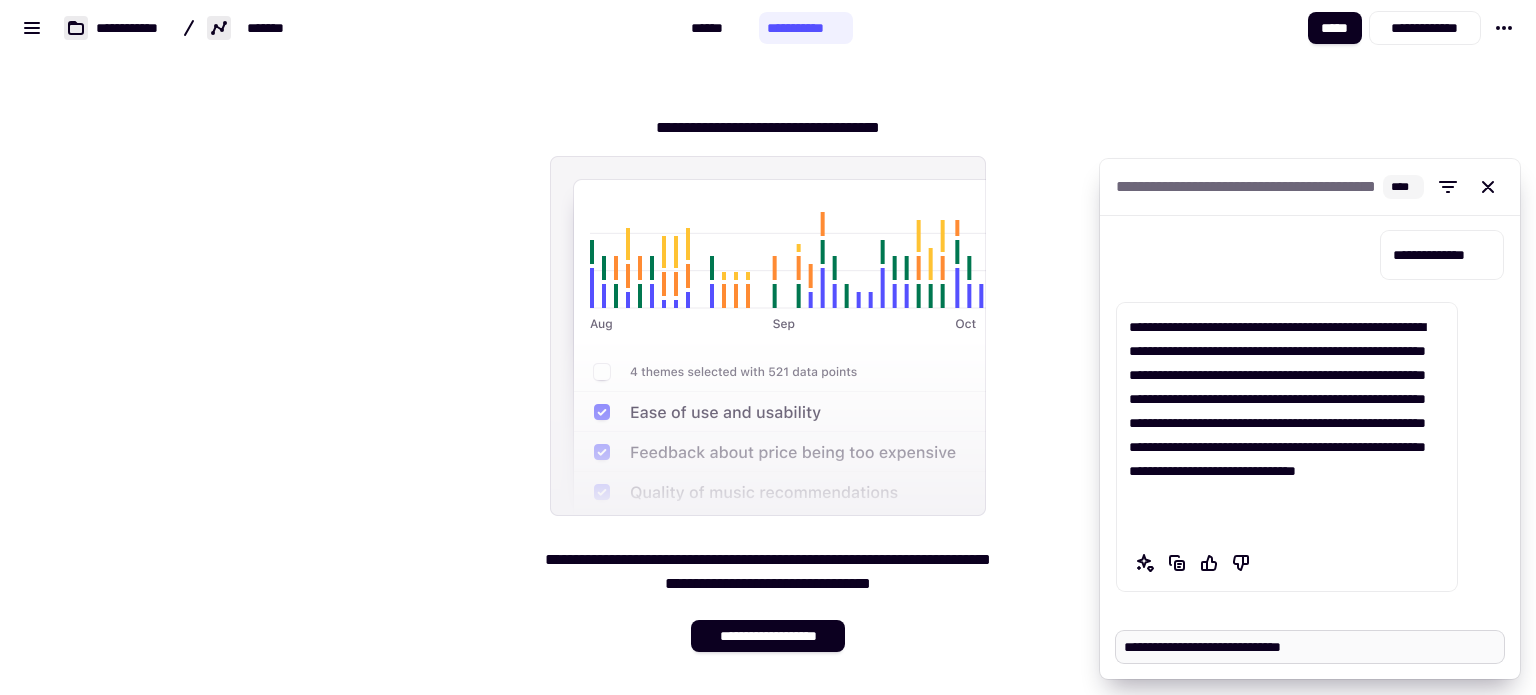 type on "*" 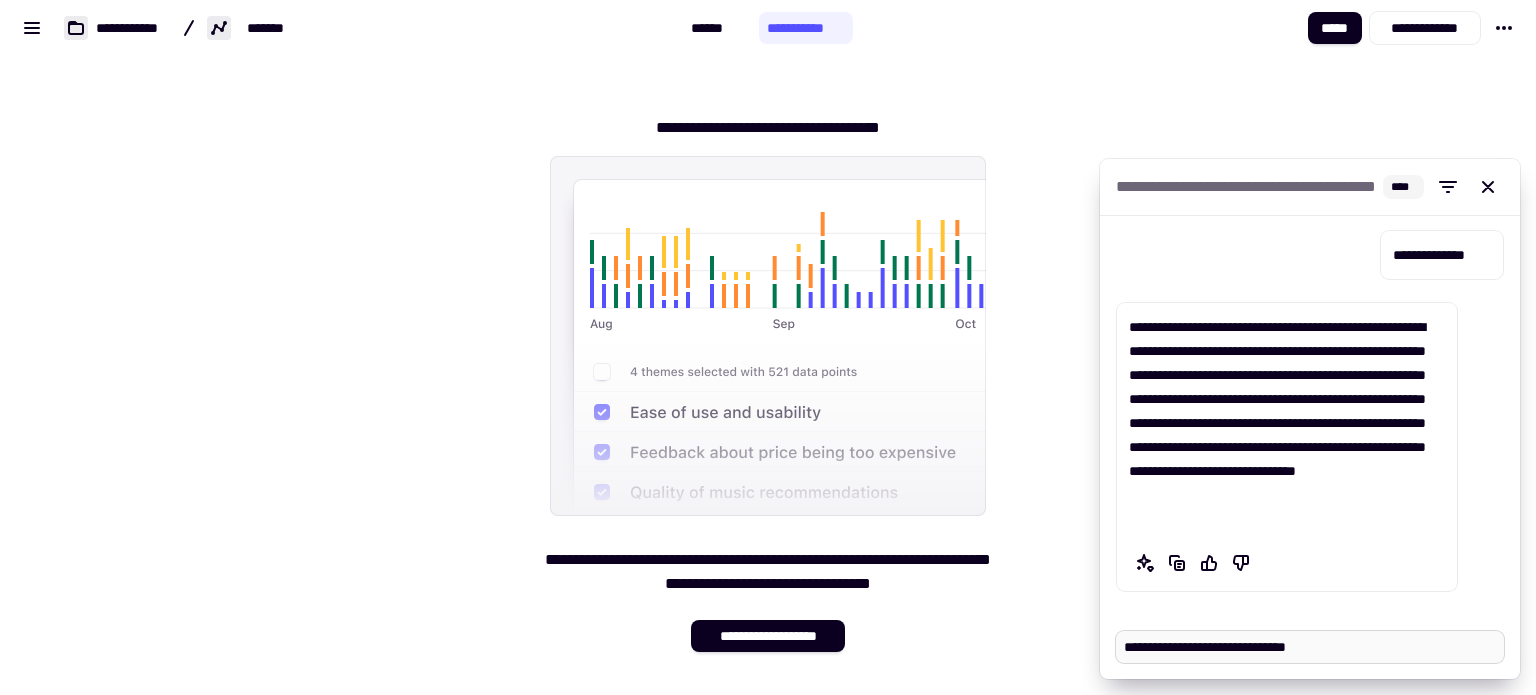 type on "*" 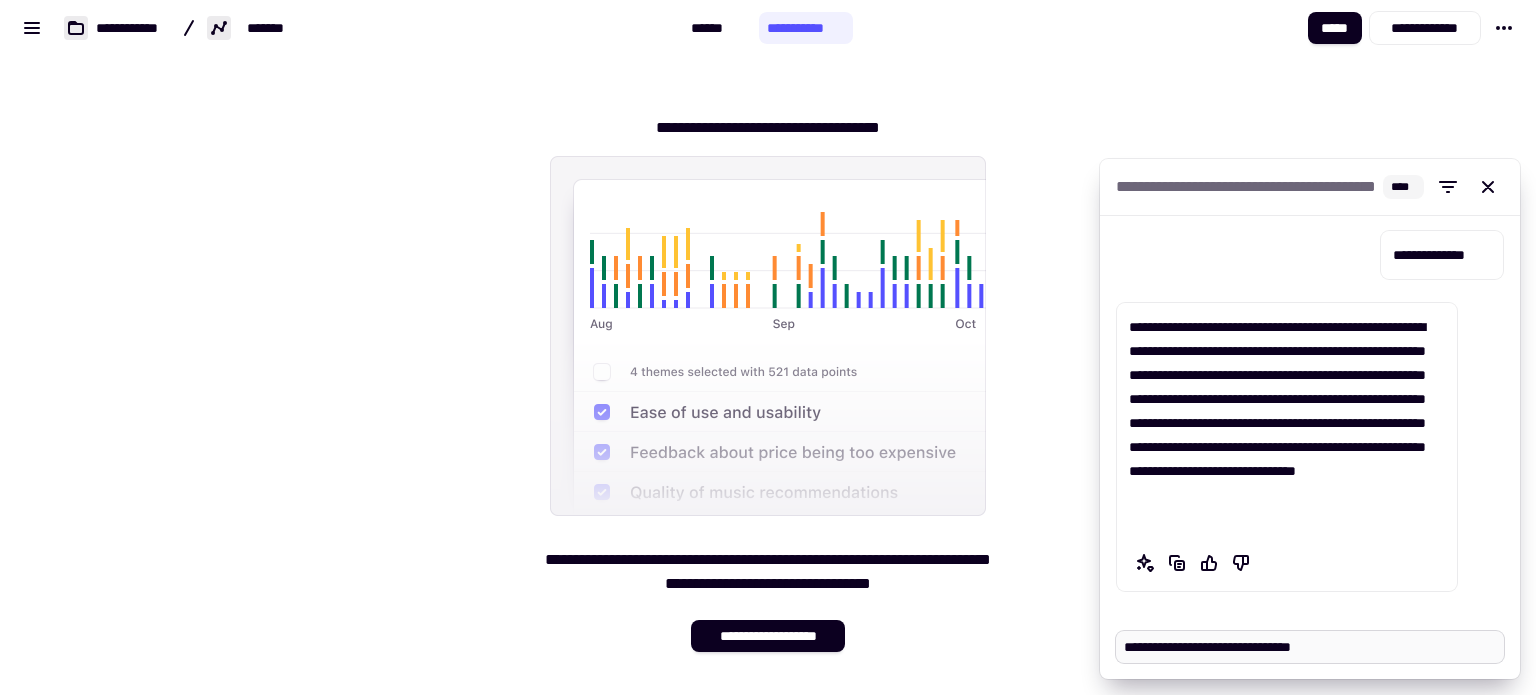 type on "*" 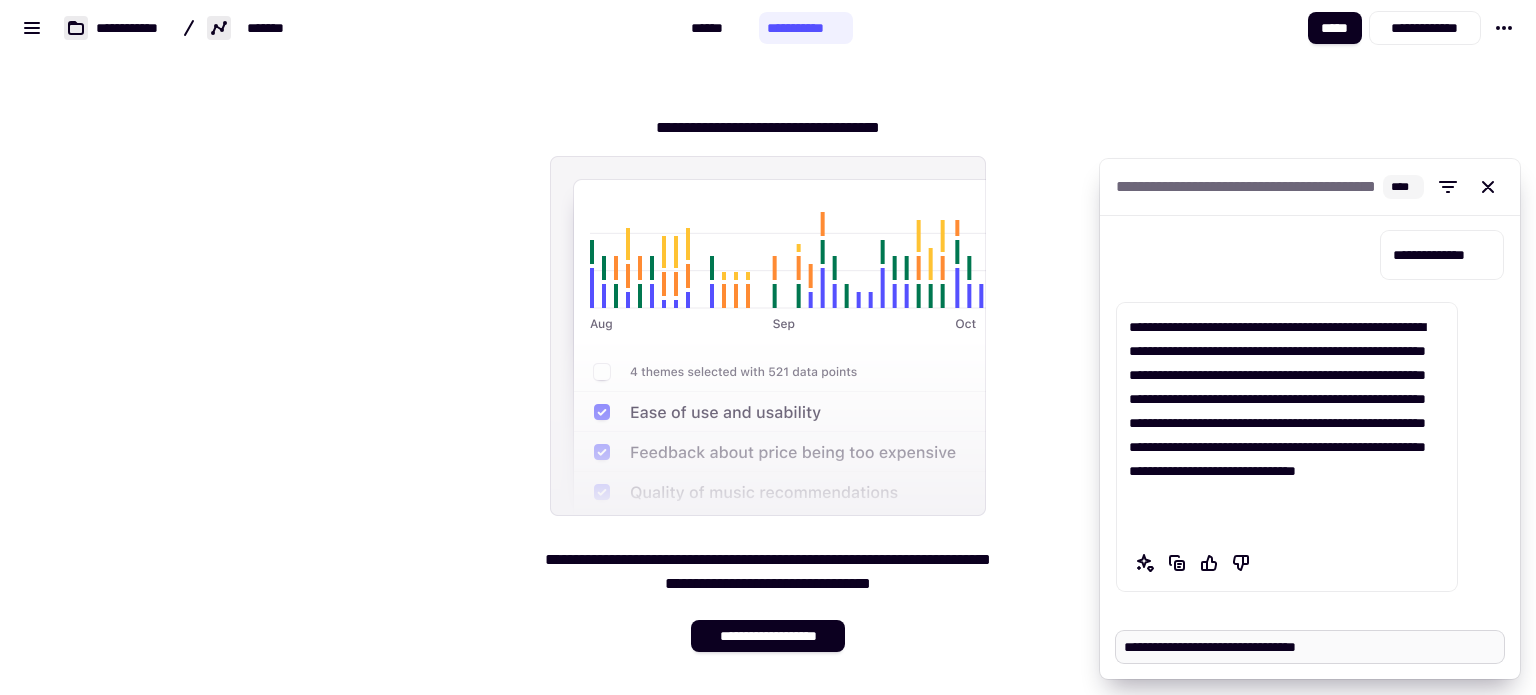 type on "*" 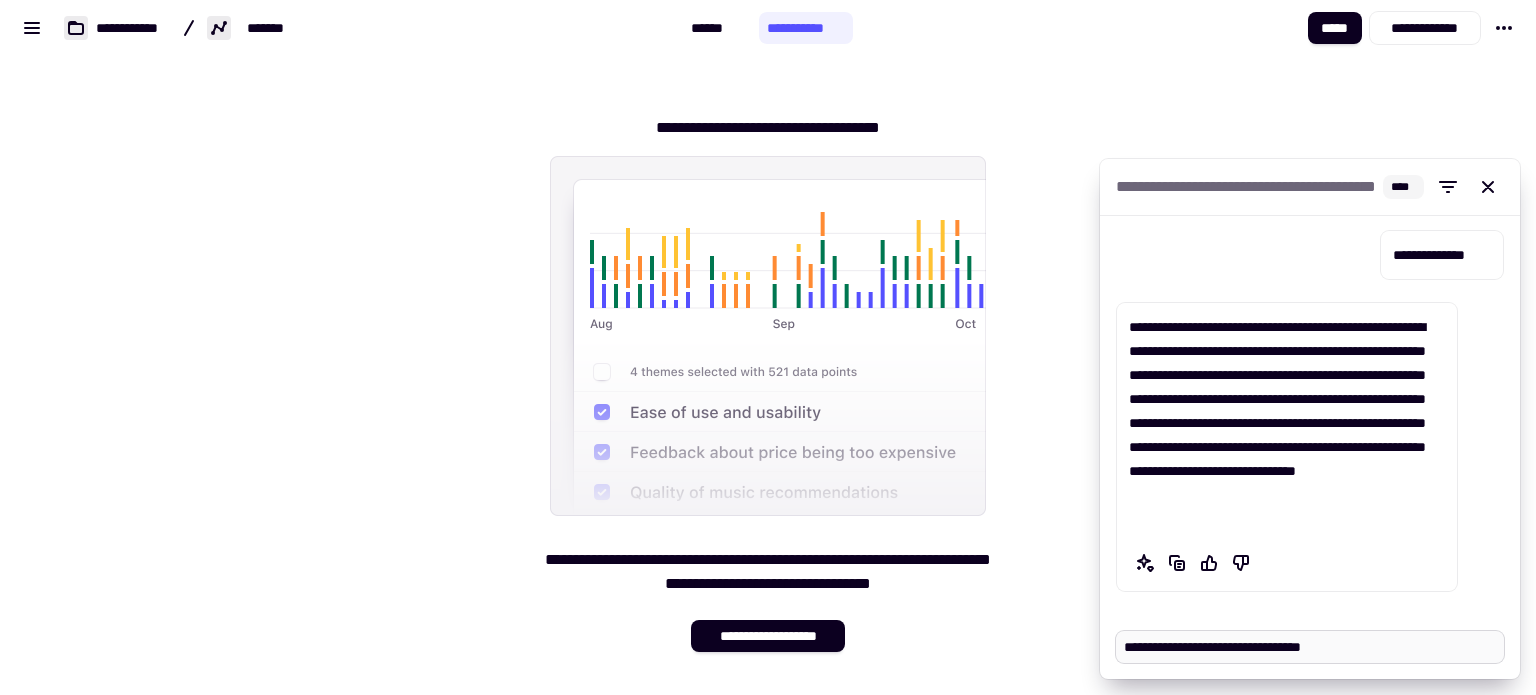 type on "*" 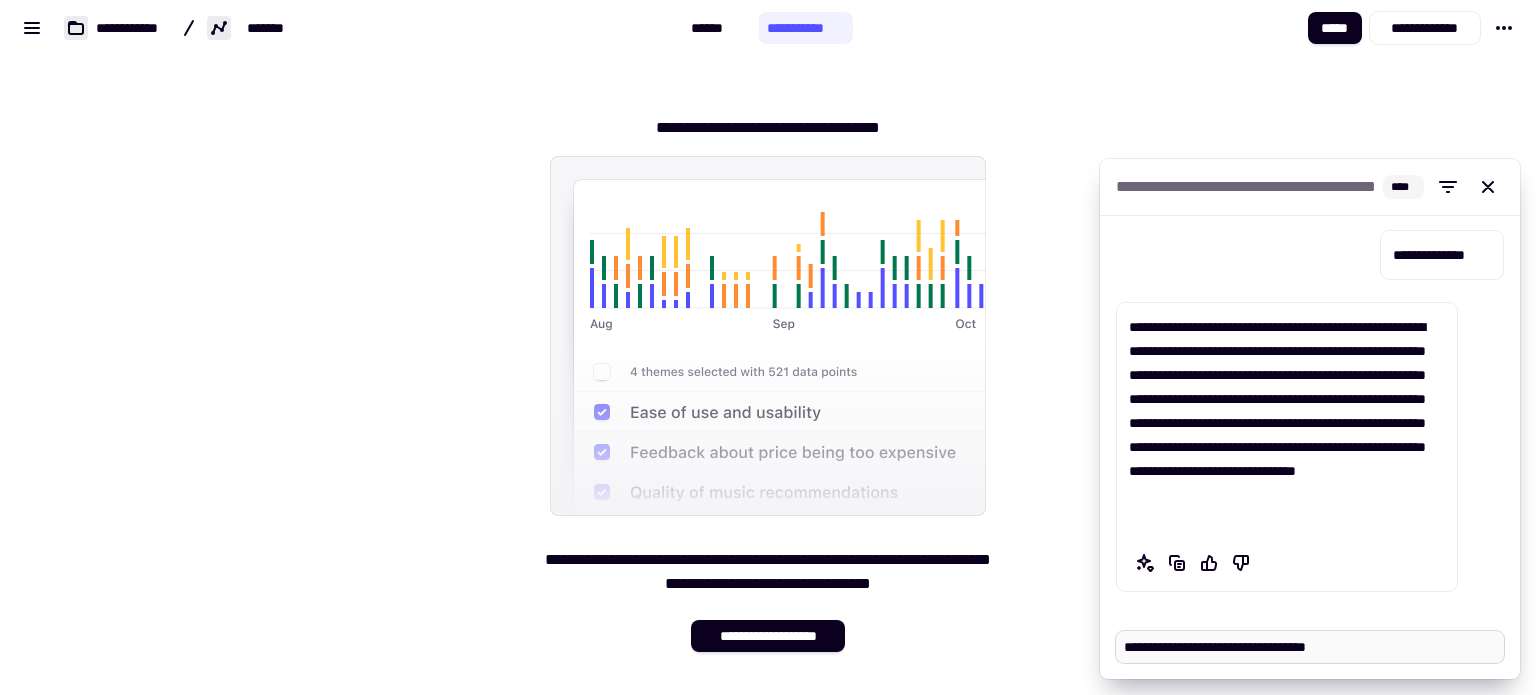 type on "*" 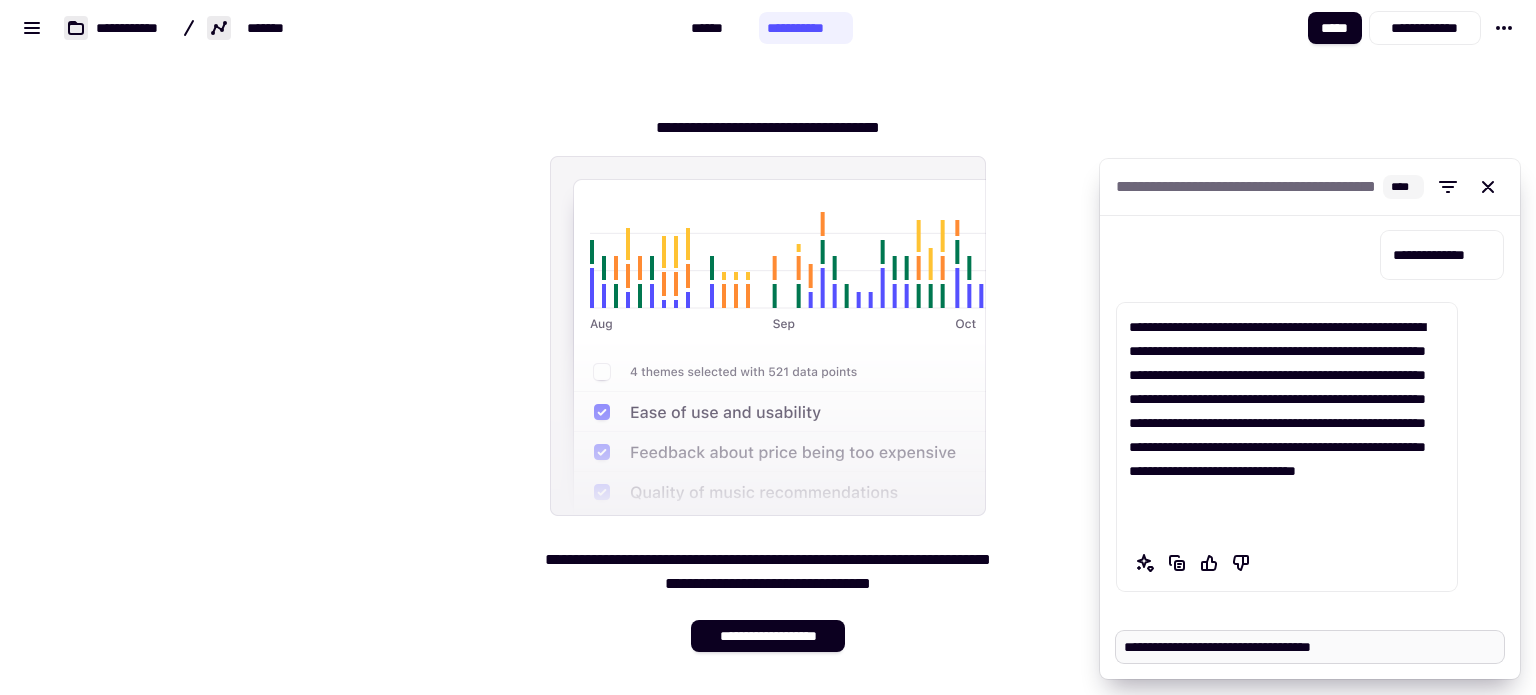 type on "*" 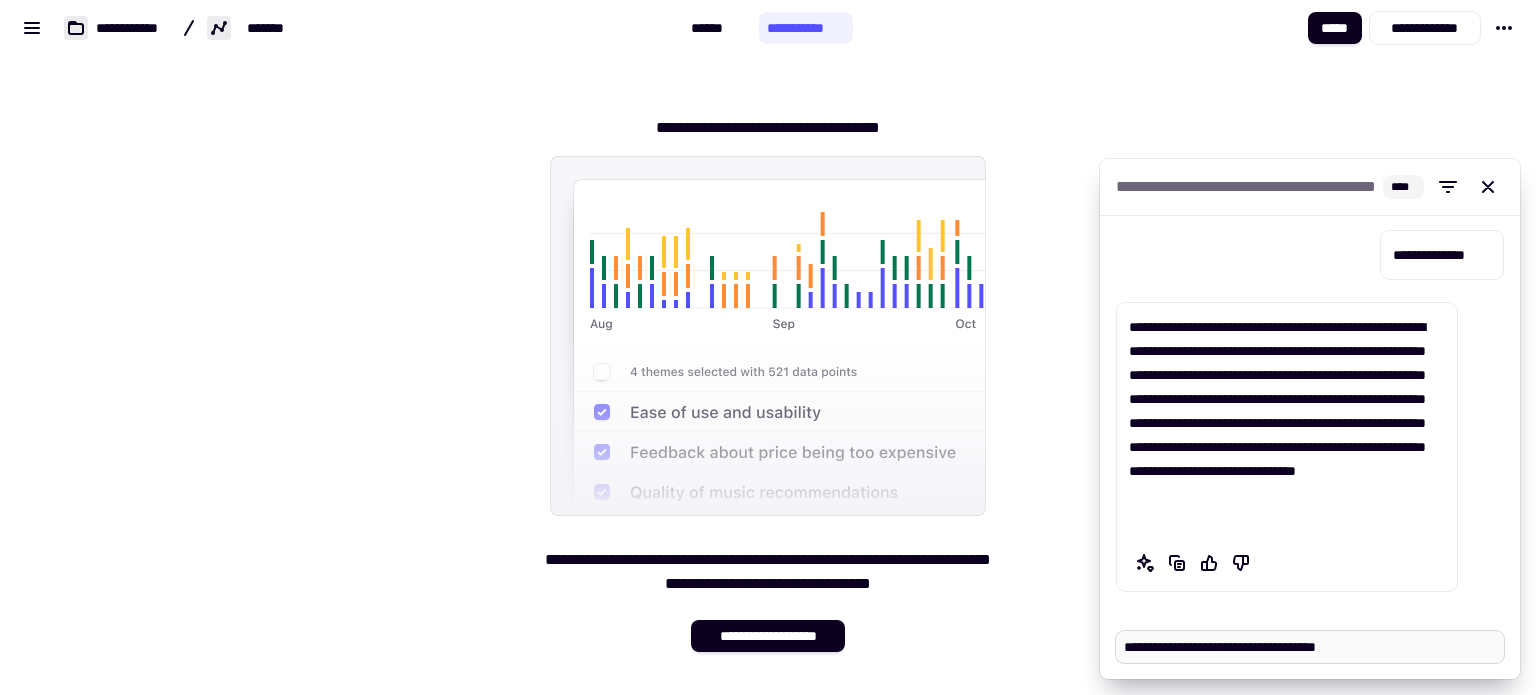 type on "*" 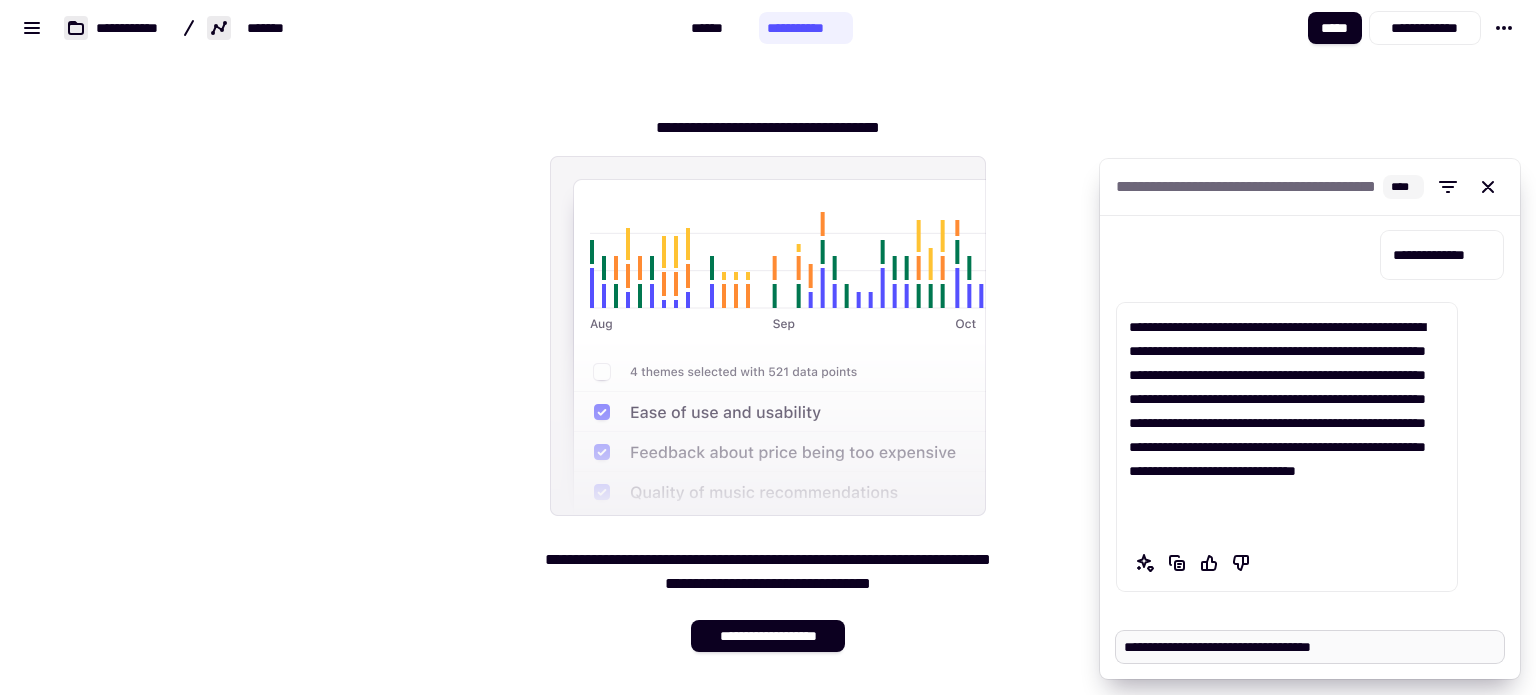 type on "*" 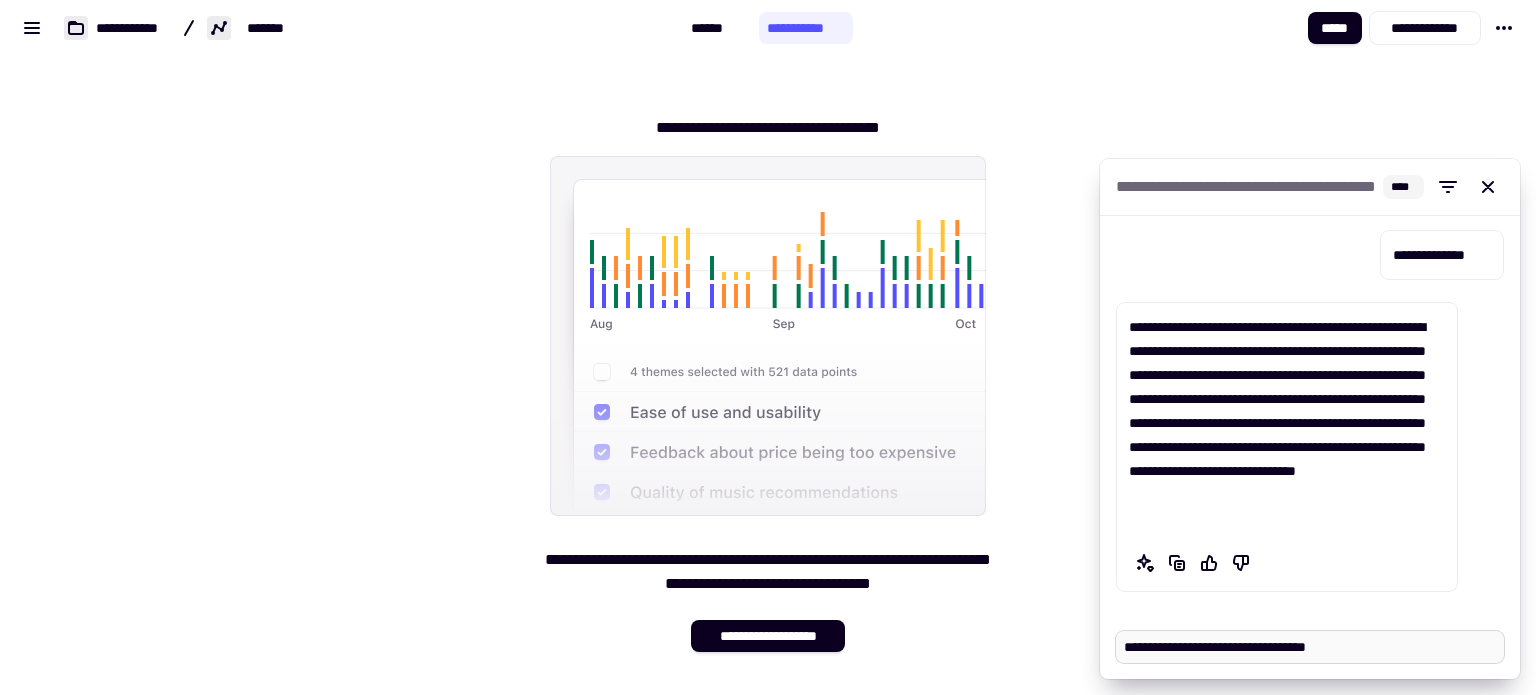 type on "*" 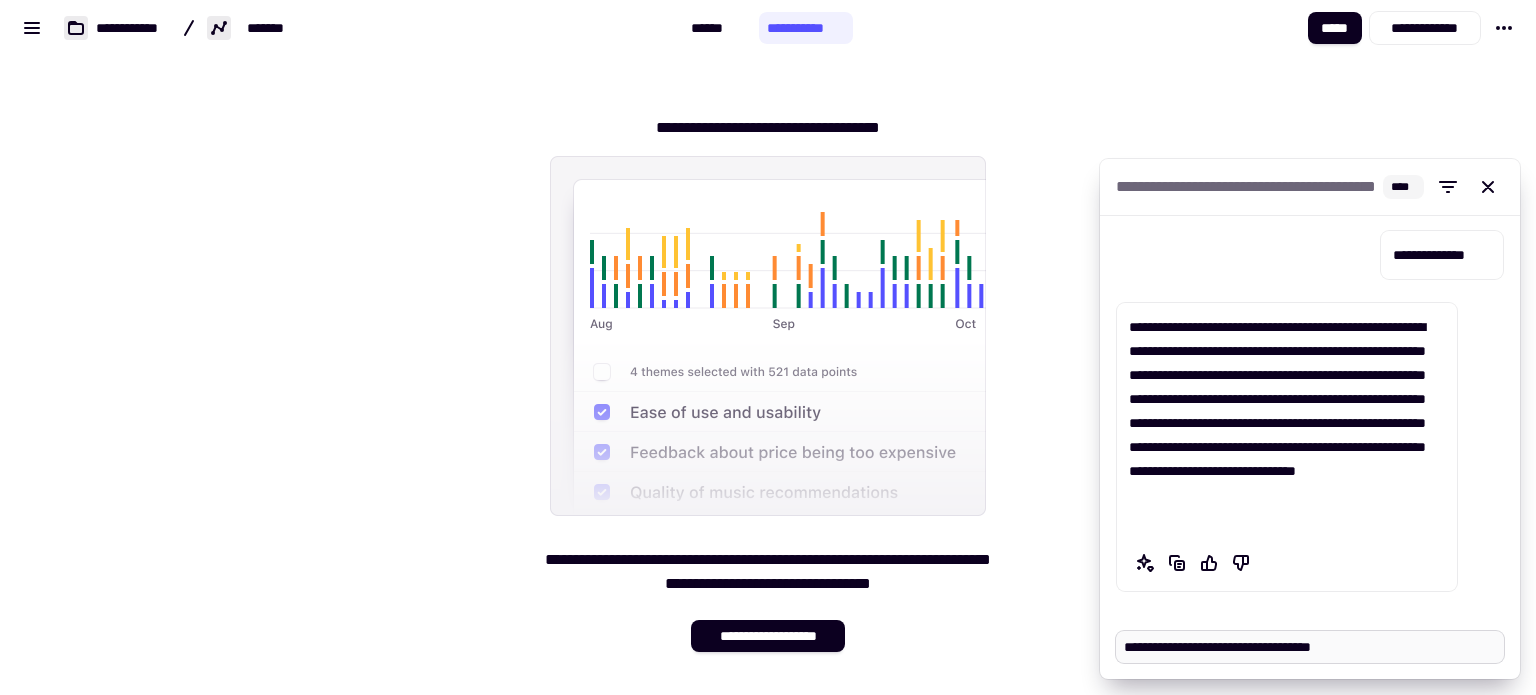 type on "*" 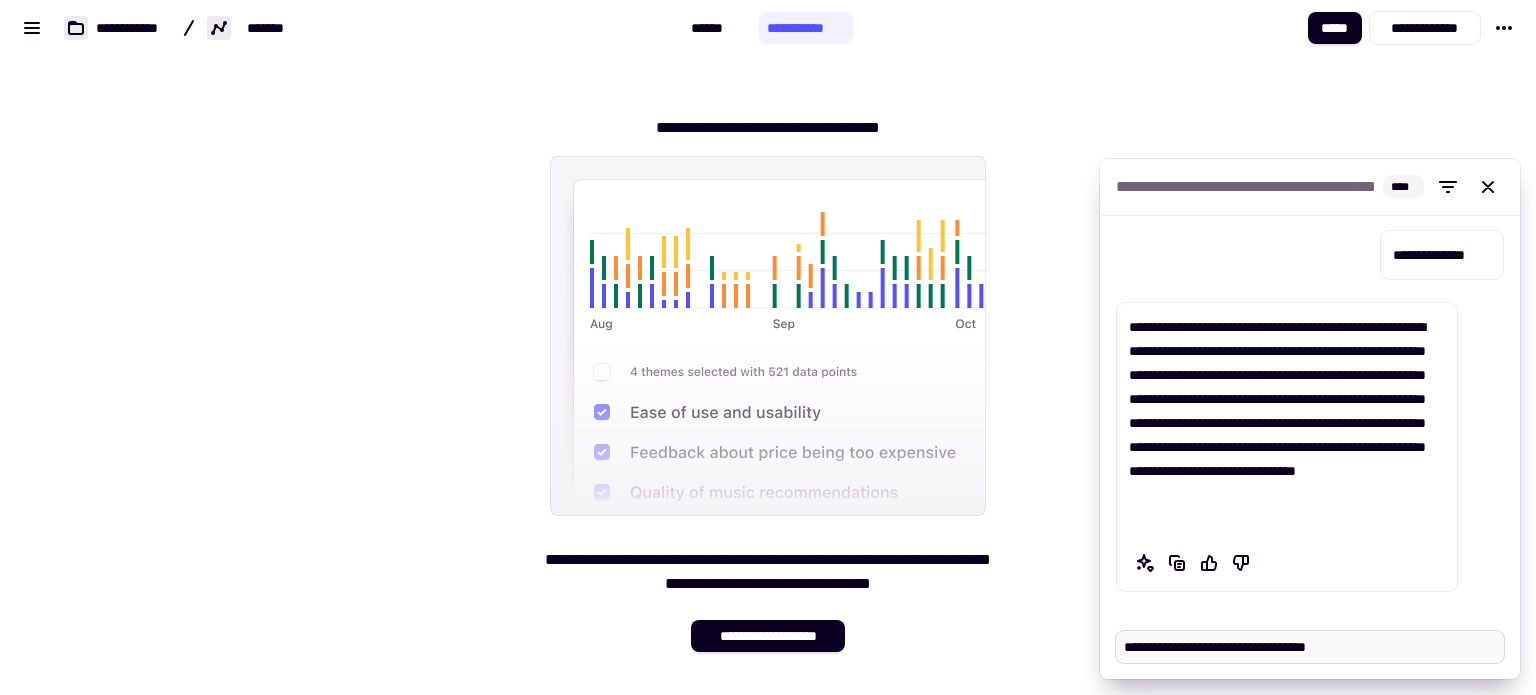 type on "*" 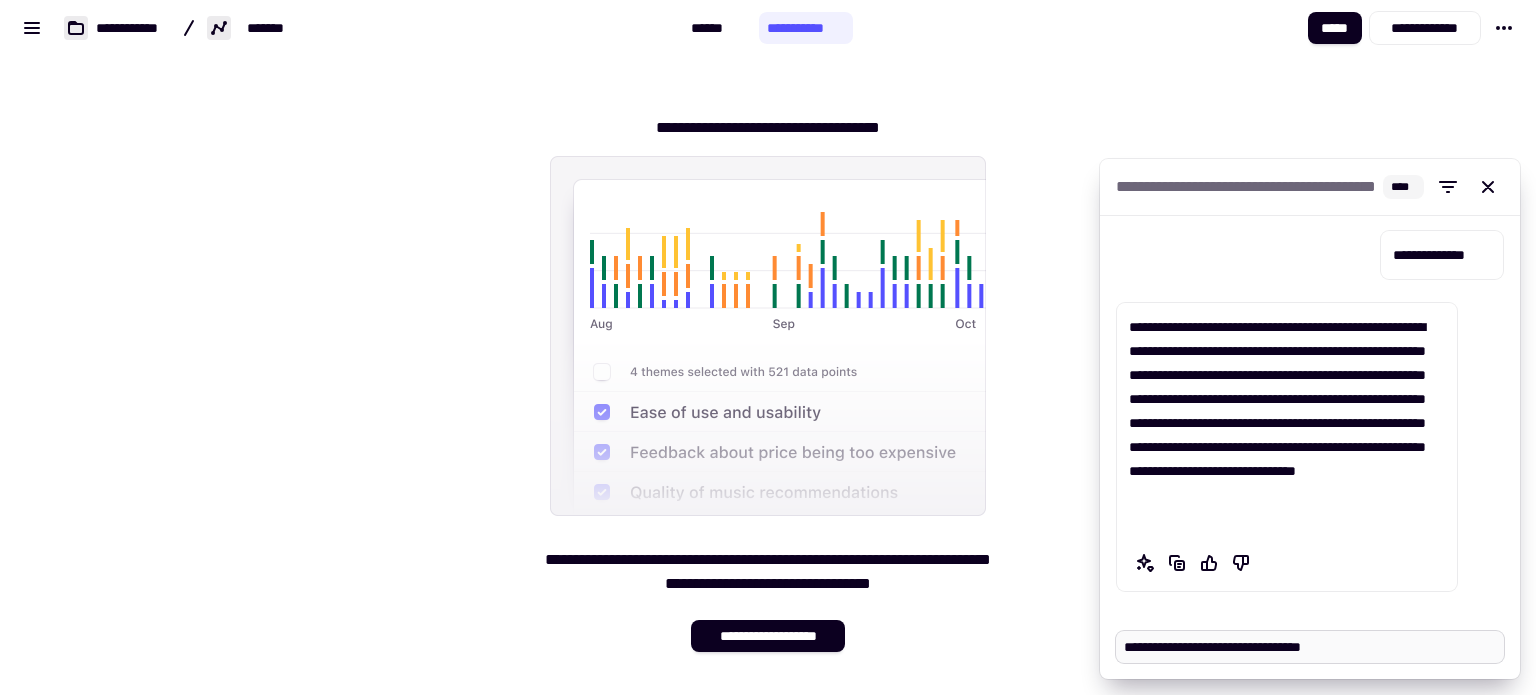 type on "*" 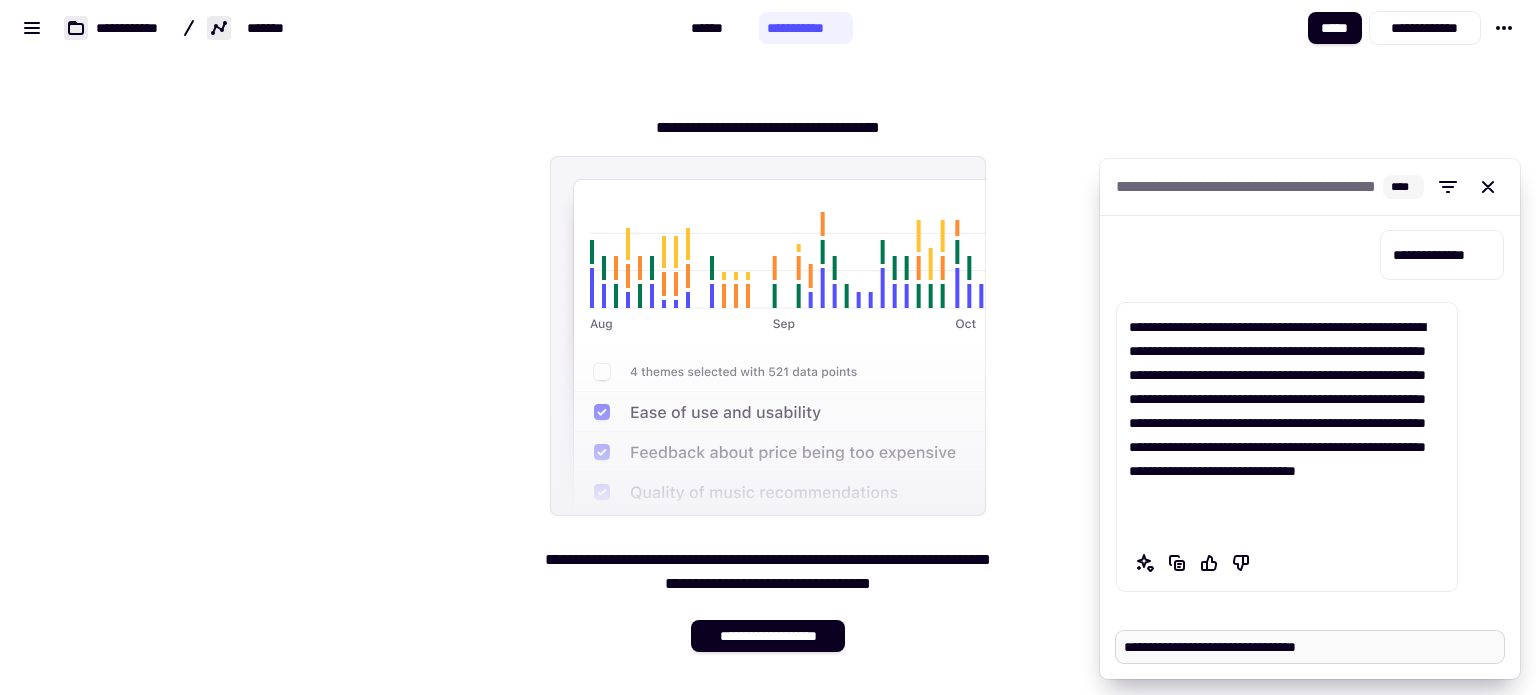 type on "*" 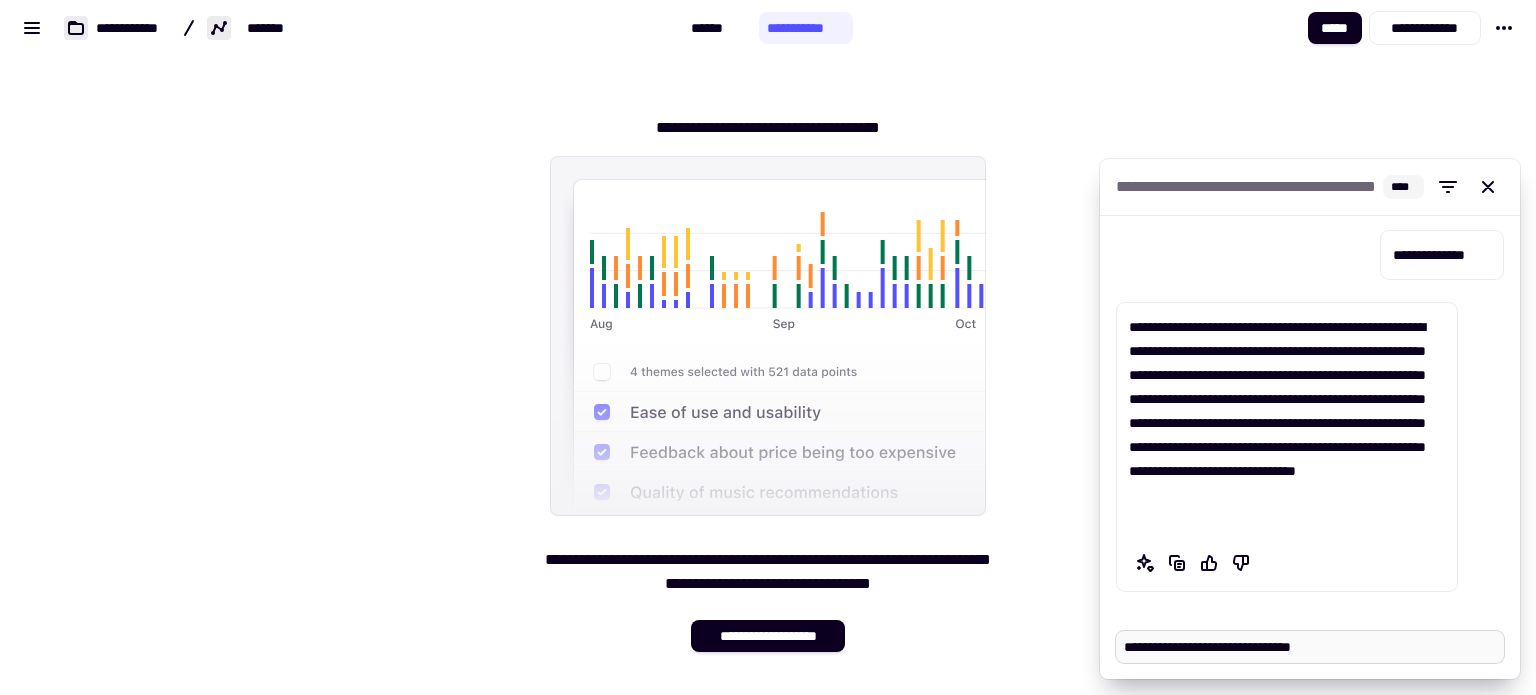 type on "*" 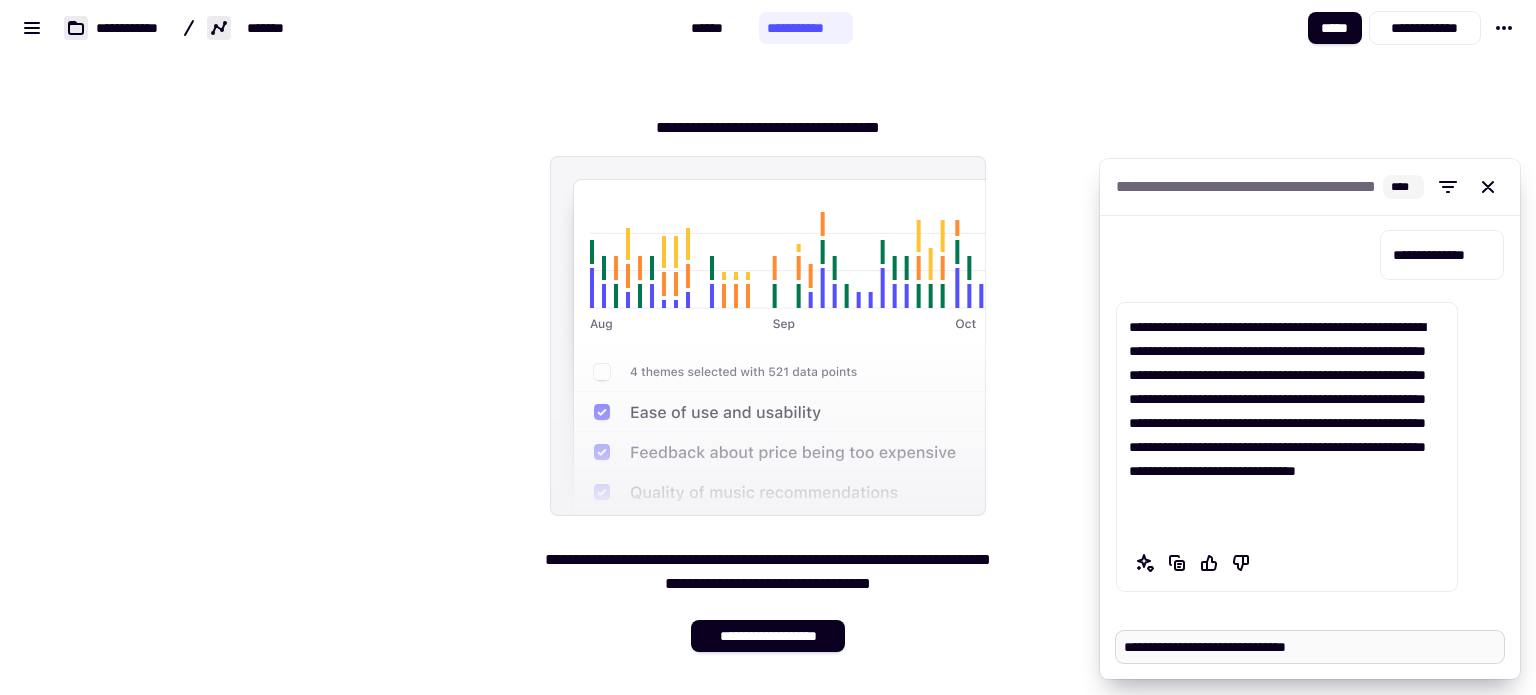 type 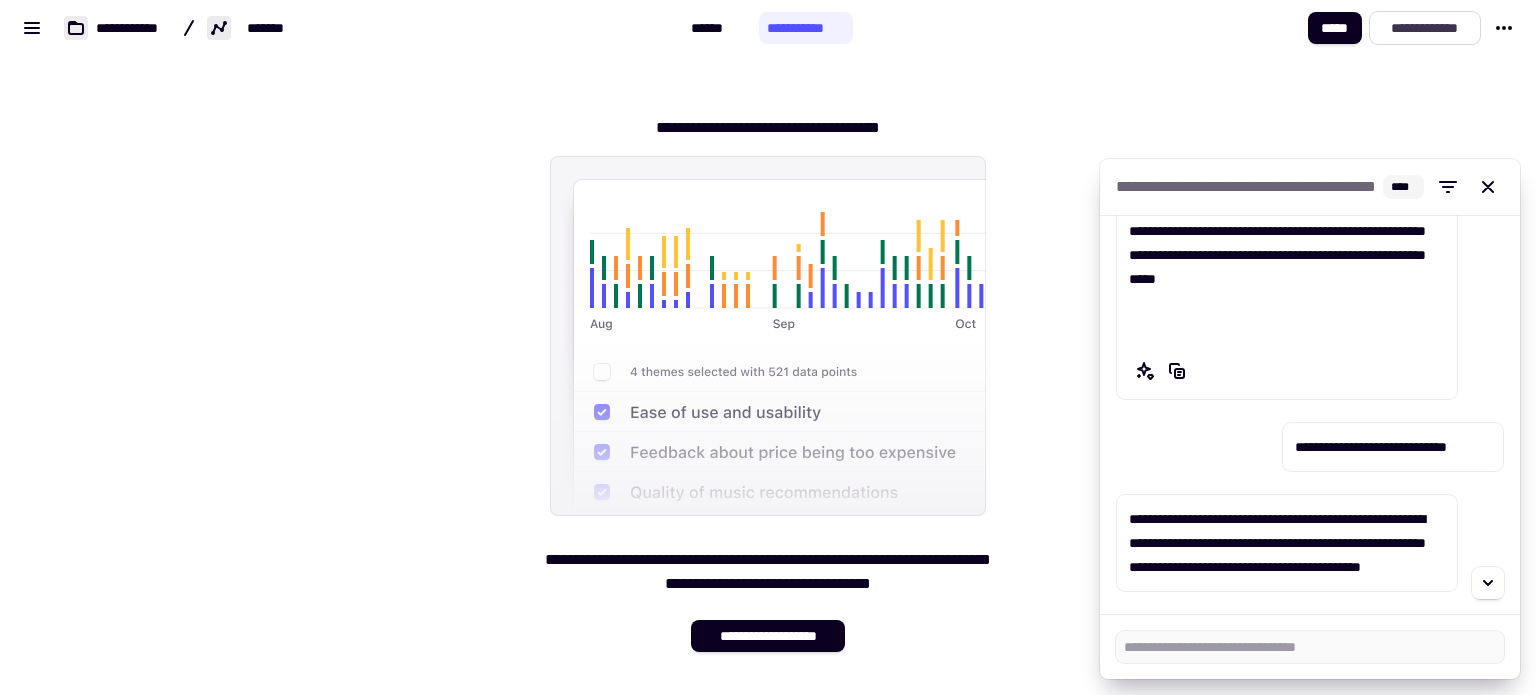 scroll, scrollTop: 1416, scrollLeft: 0, axis: vertical 